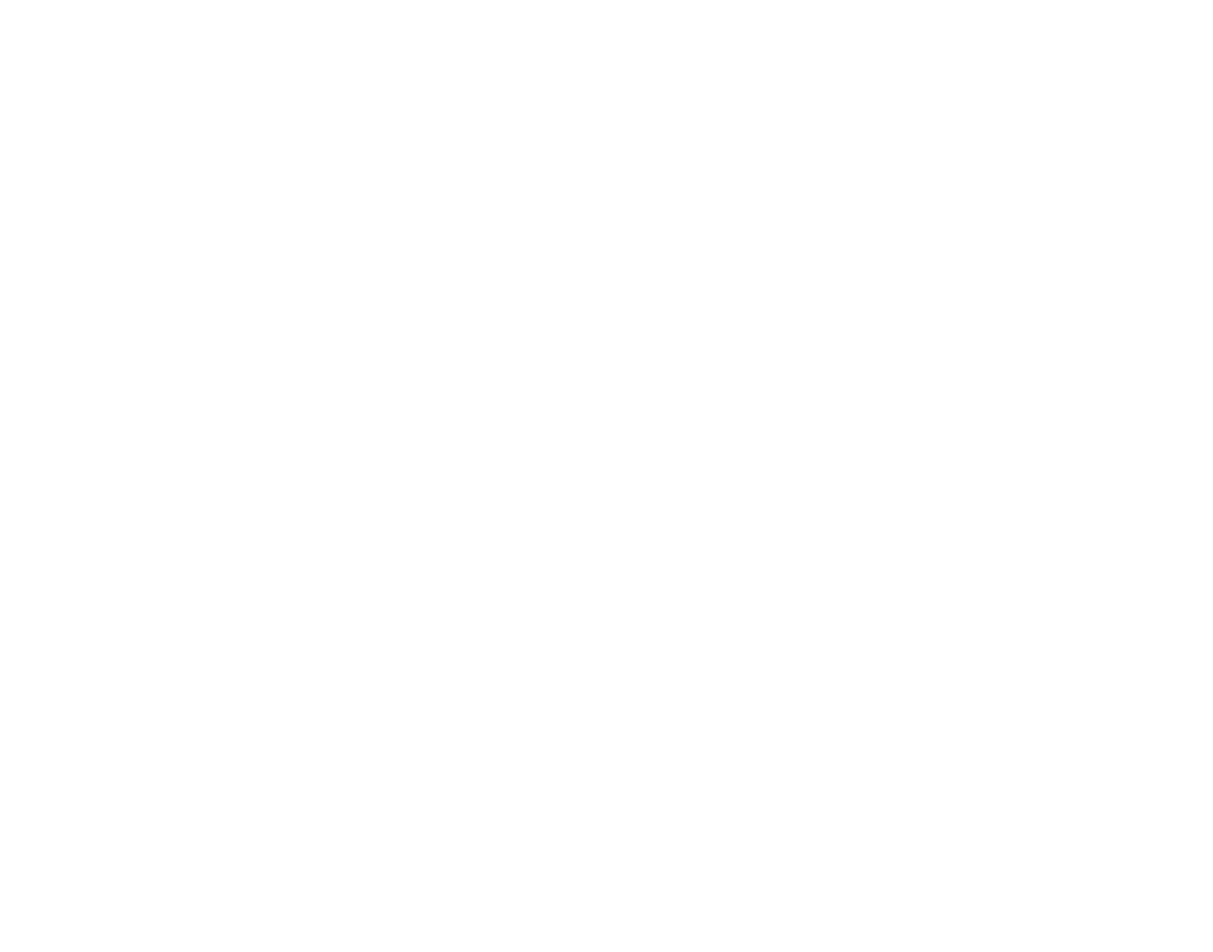 scroll, scrollTop: 0, scrollLeft: 0, axis: both 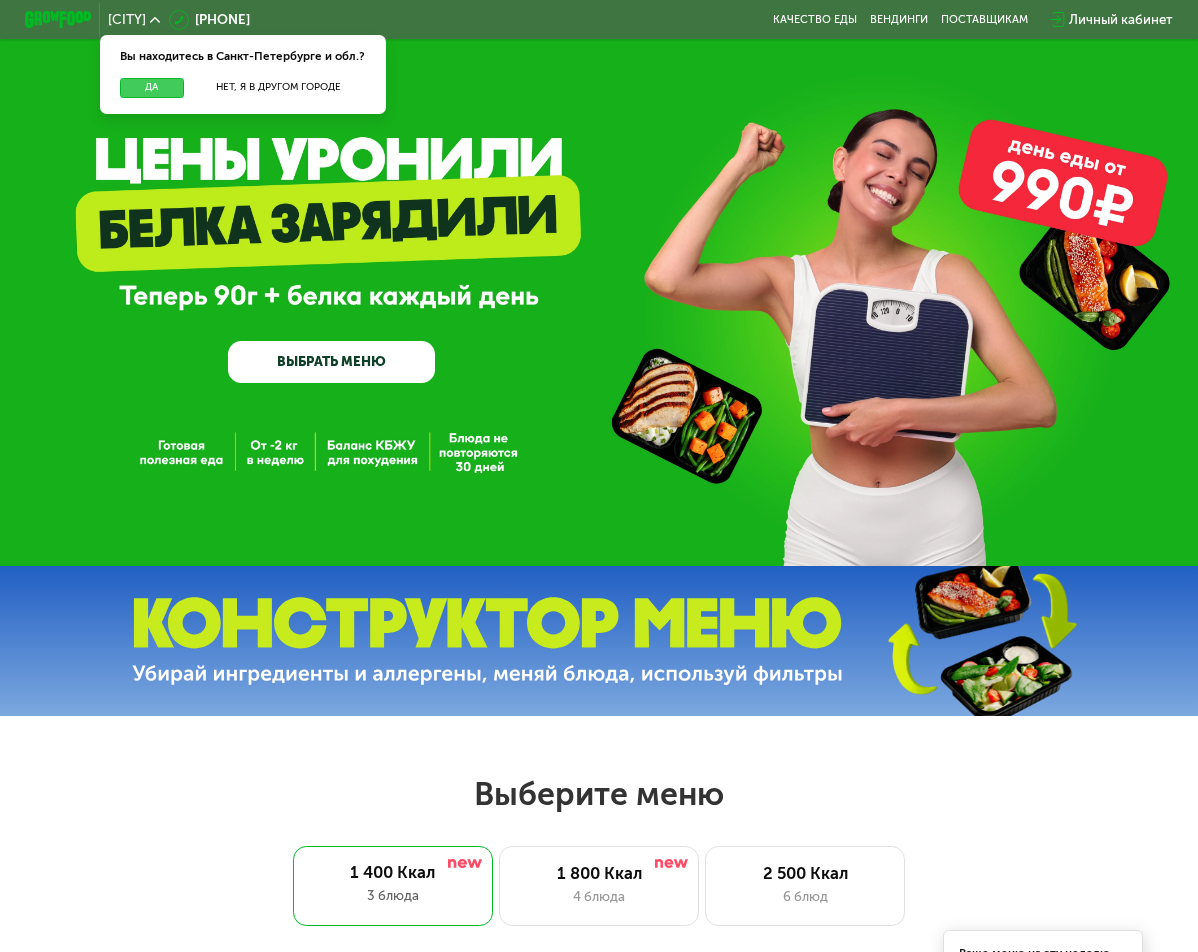 click on "Да" at bounding box center [152, 88] 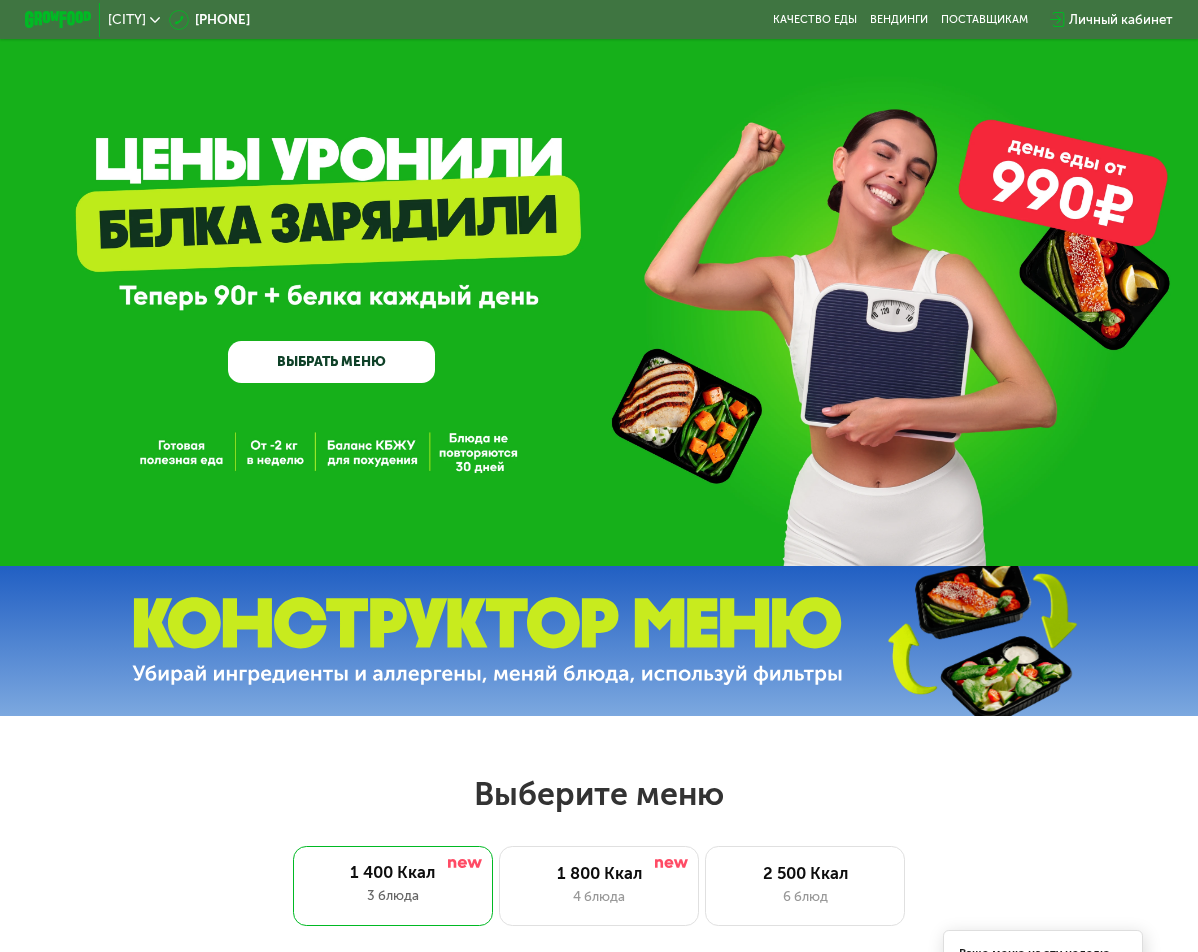 click on "Личный кабинет" at bounding box center [1121, 20] 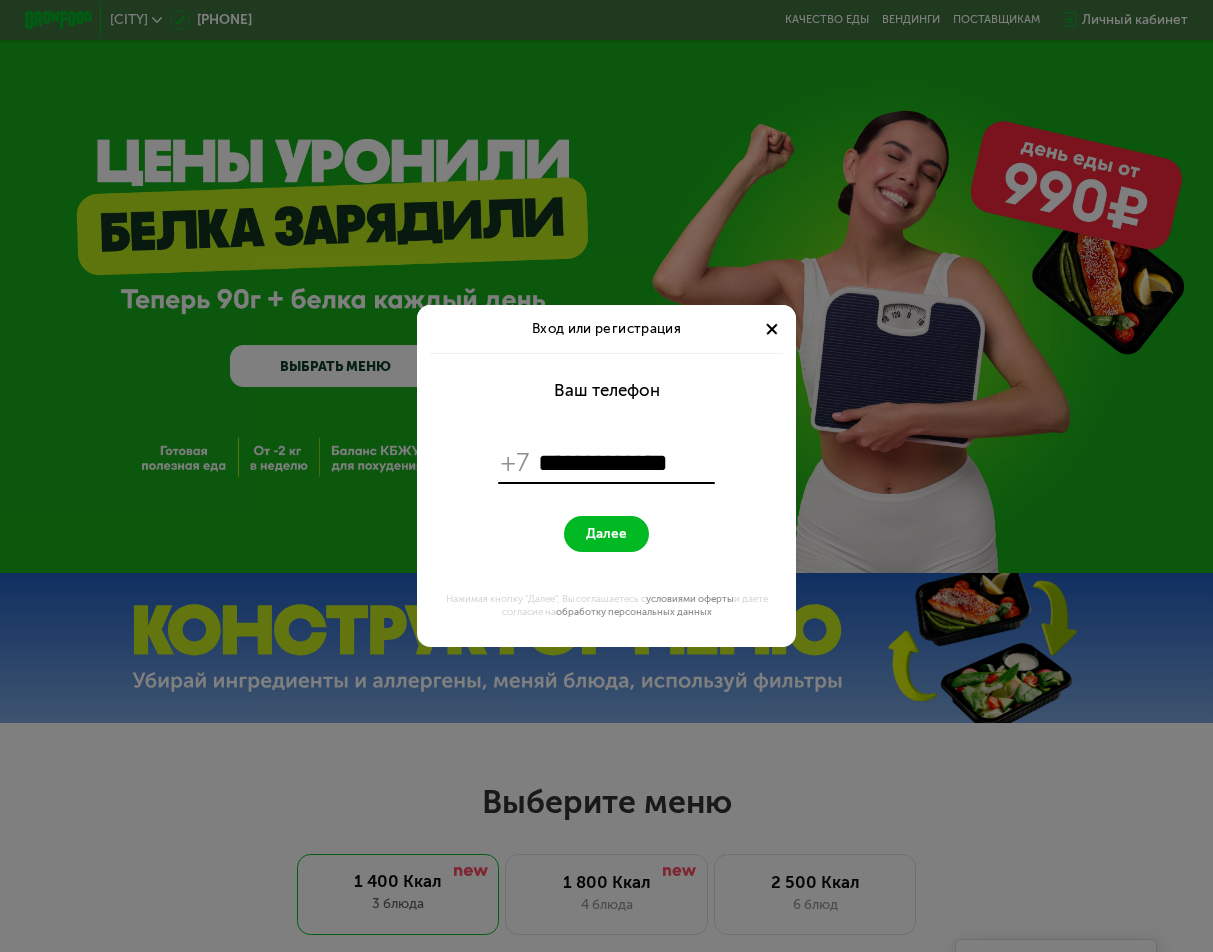 type on "**********" 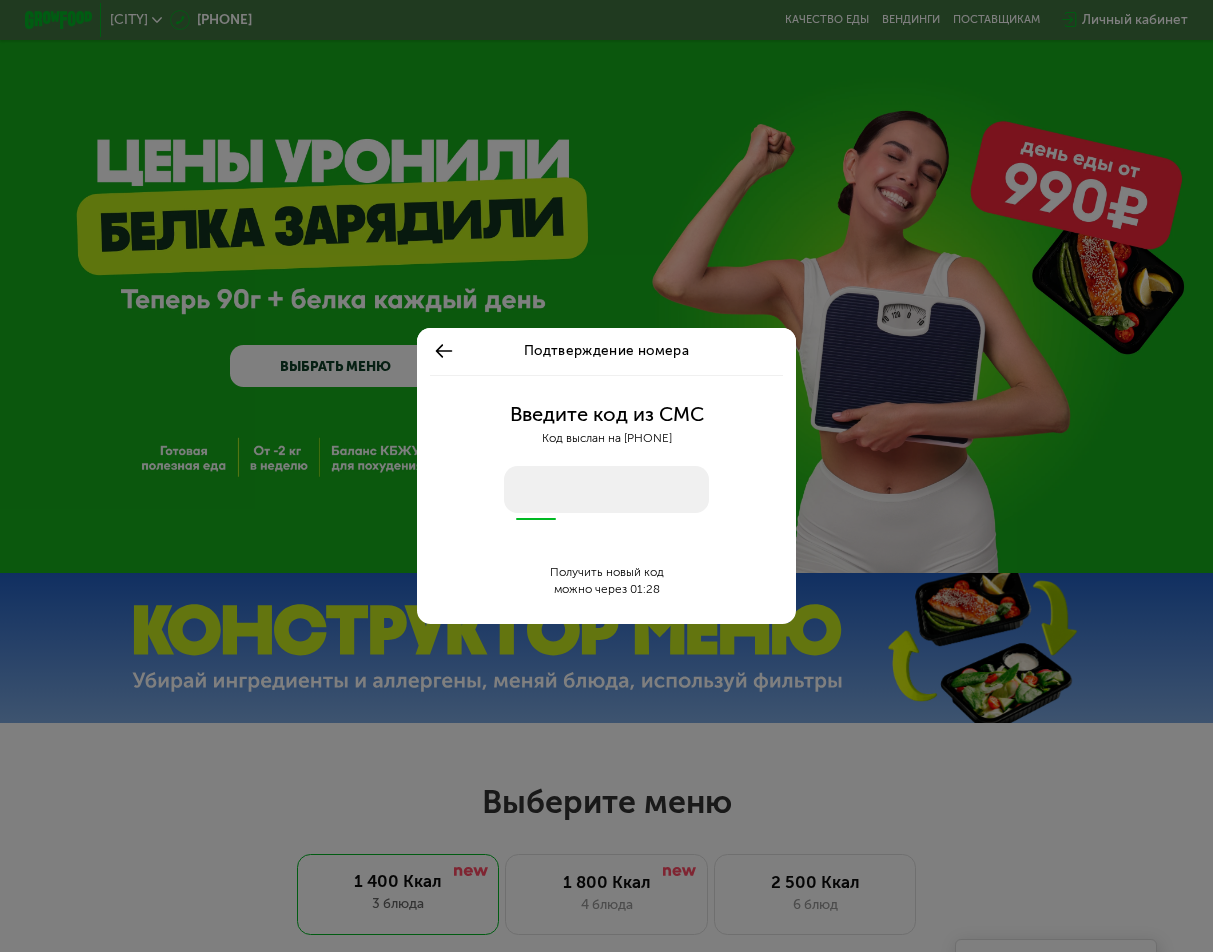 click at bounding box center [606, 489] 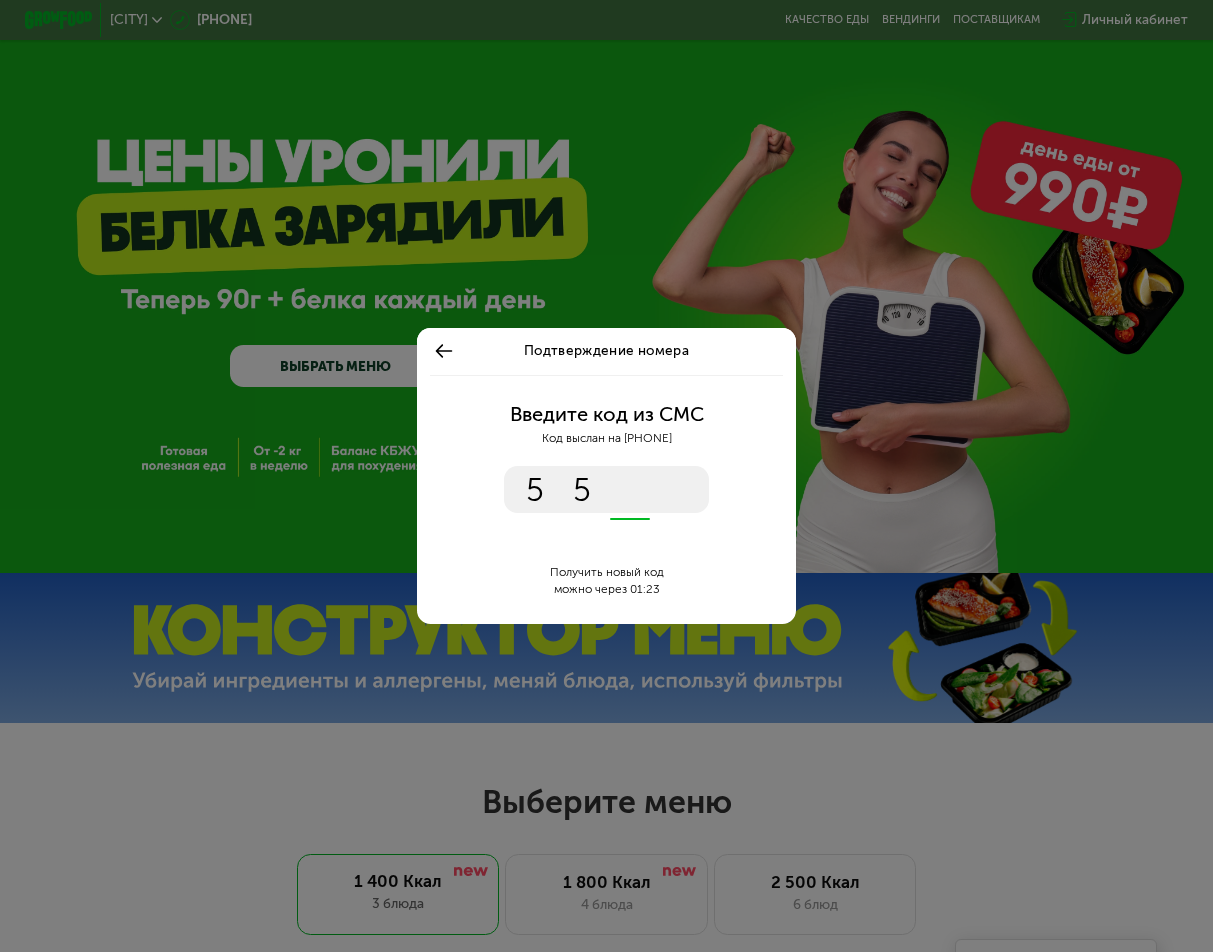 type on "****" 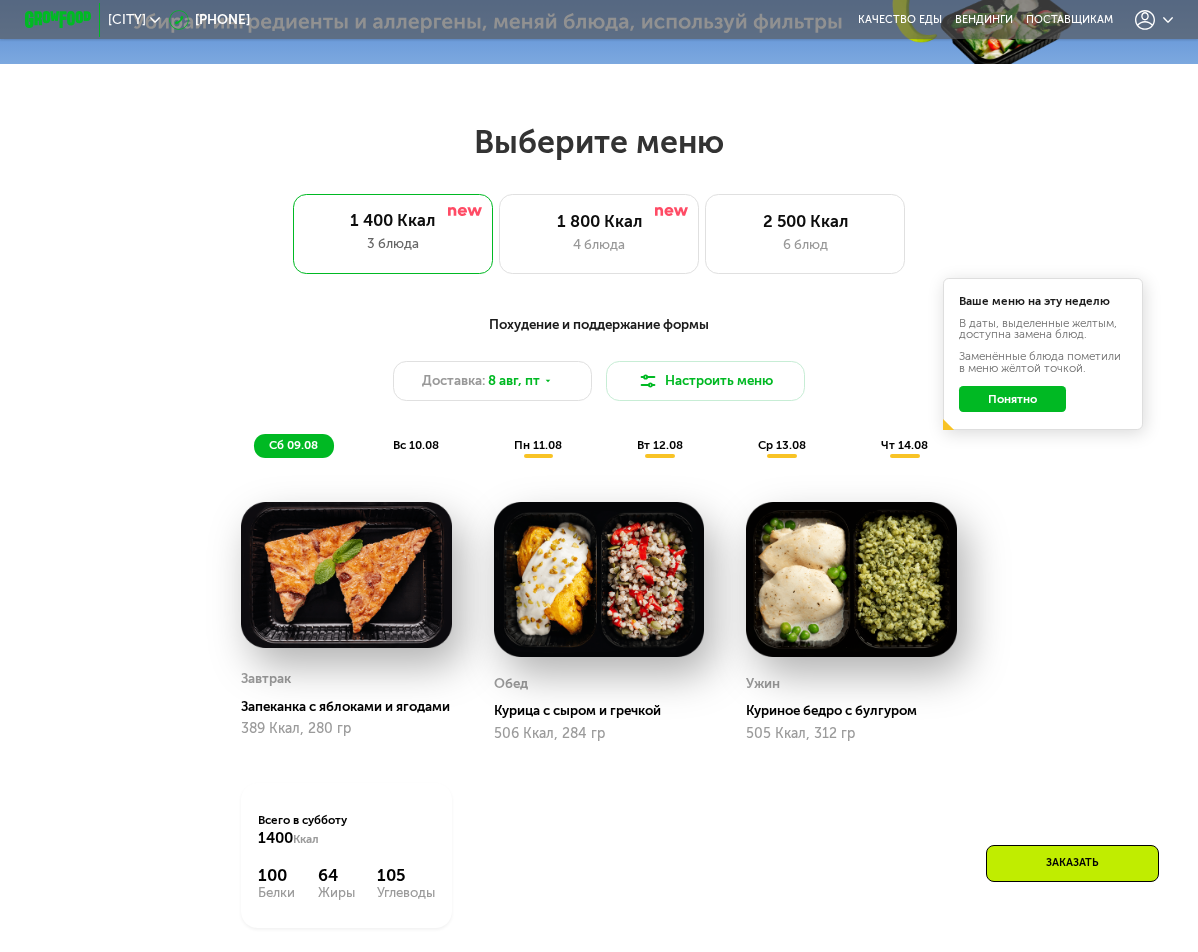 scroll, scrollTop: 700, scrollLeft: 0, axis: vertical 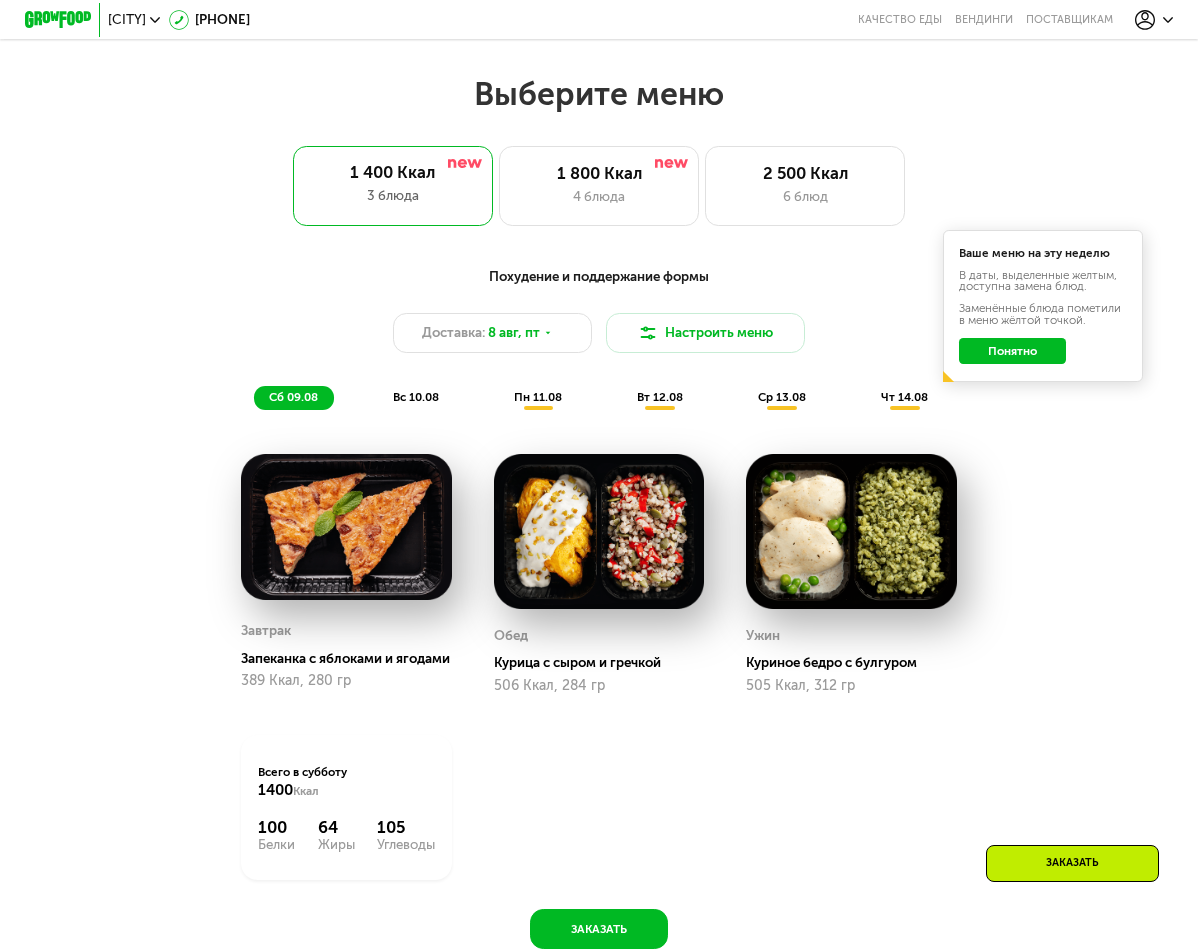 click on "вс 10.08" 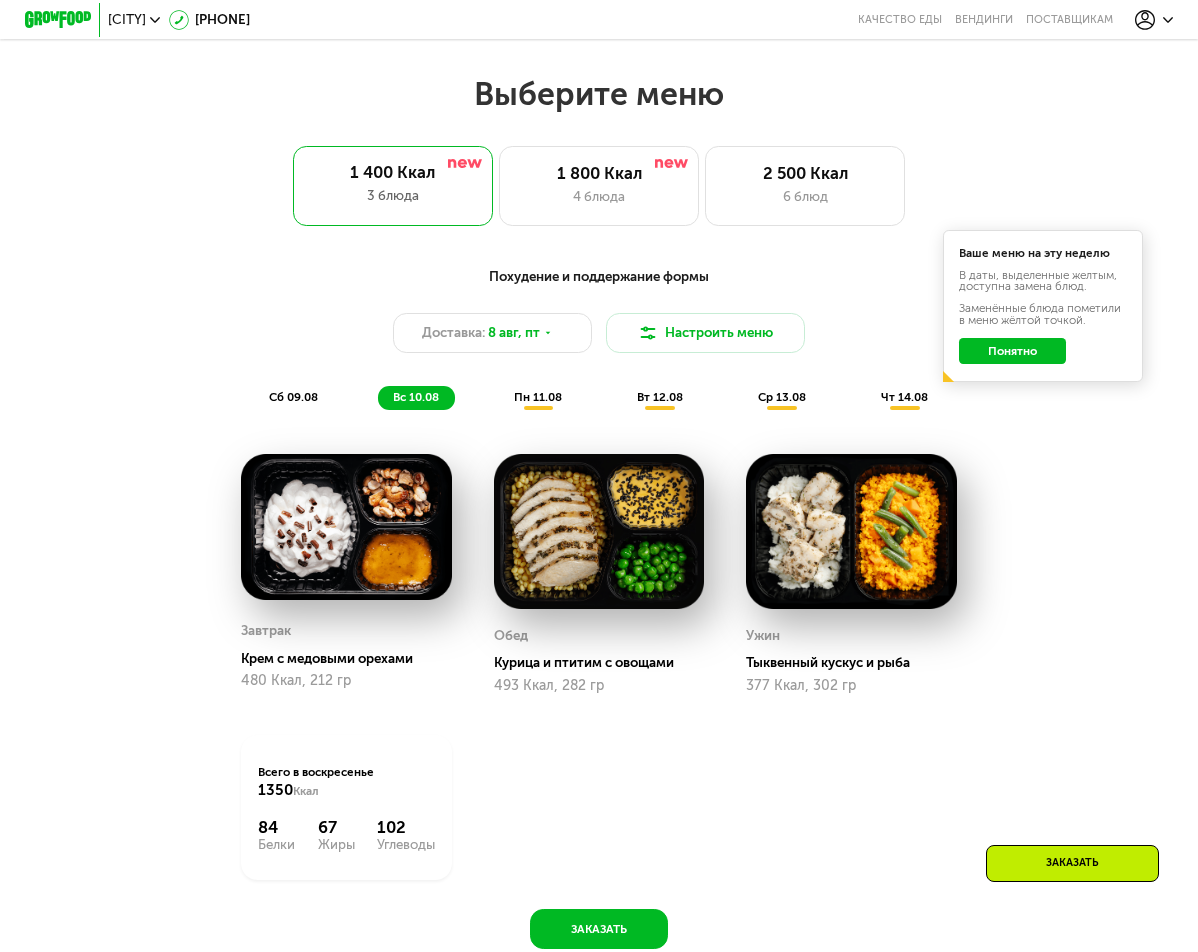 click on "пн 11.08" at bounding box center (538, 397) 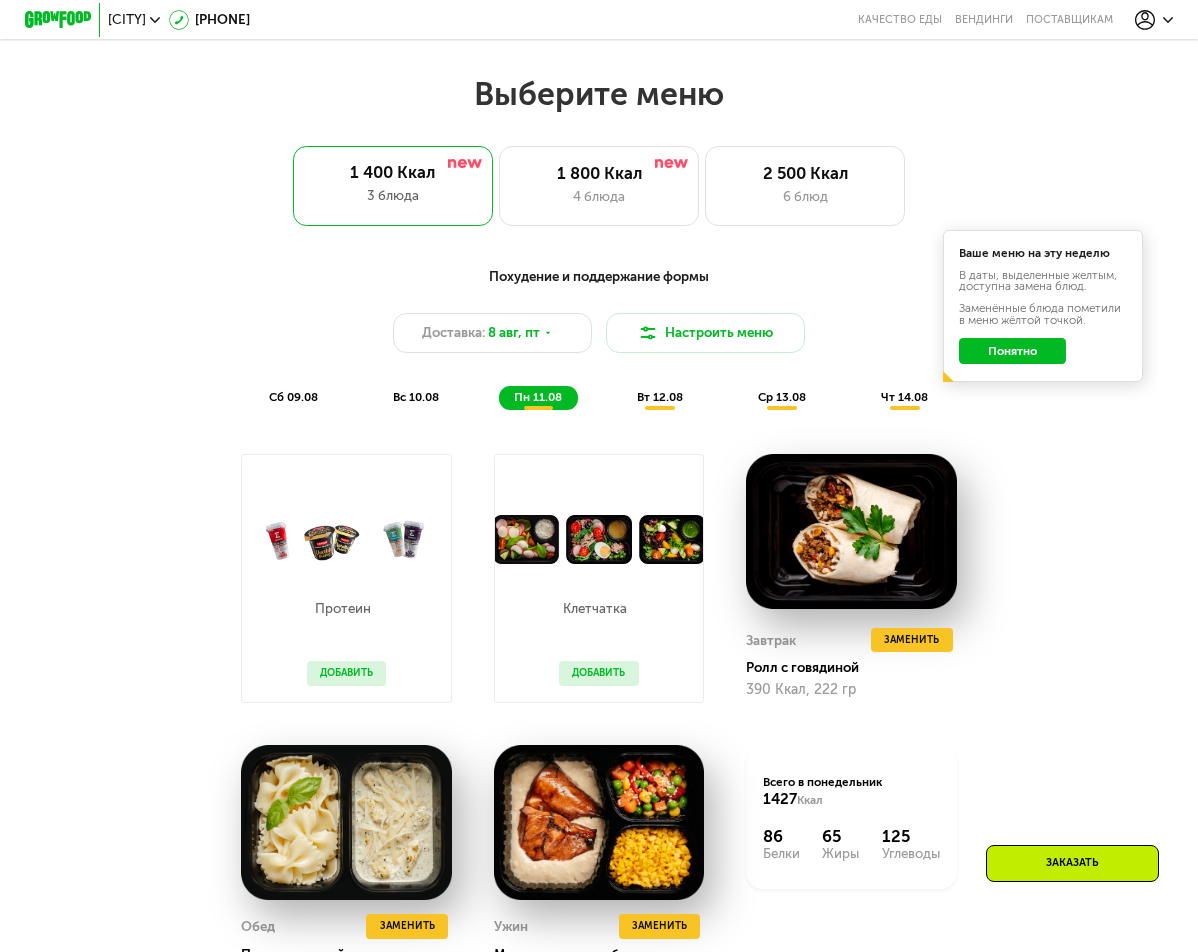 click on "вт 12.08" at bounding box center (660, 397) 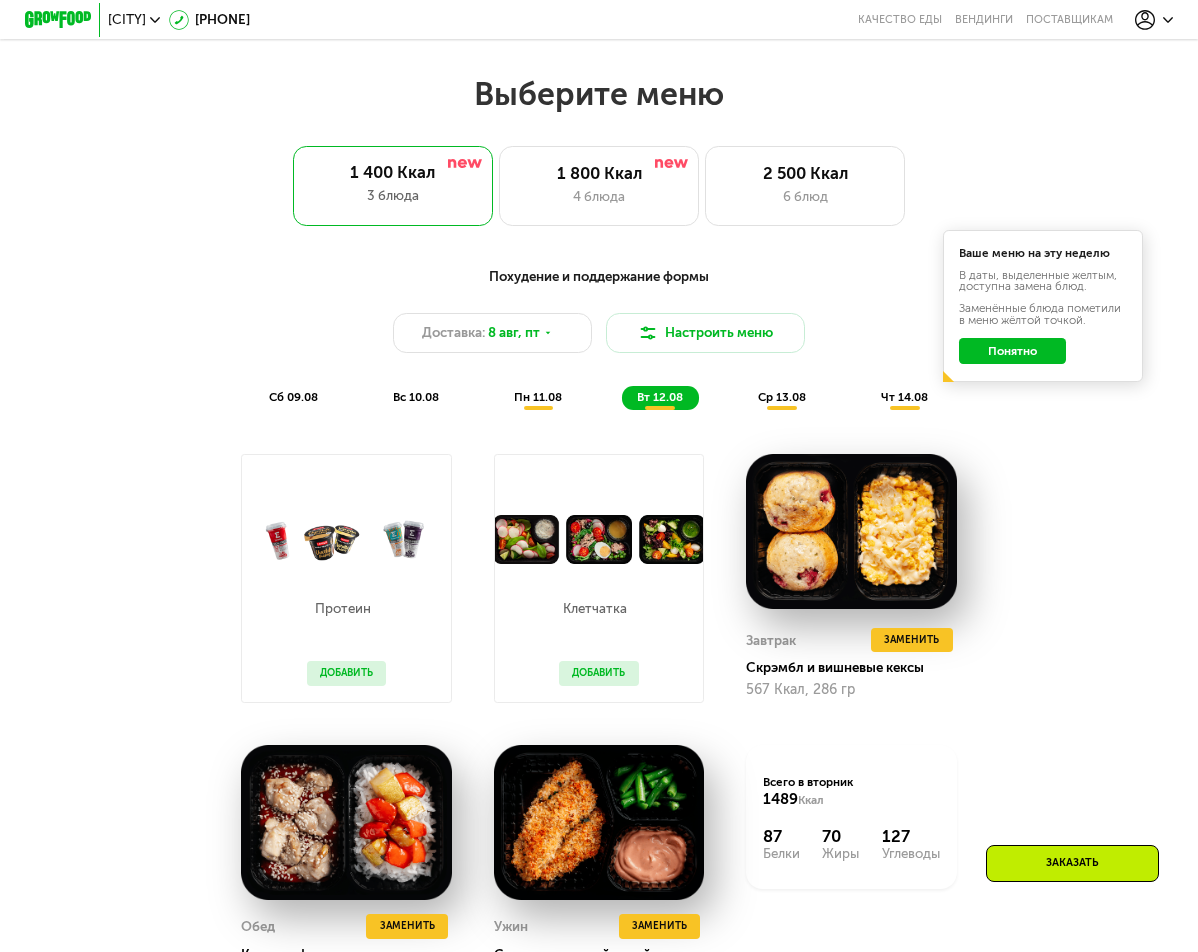 click on "ср 13.08" 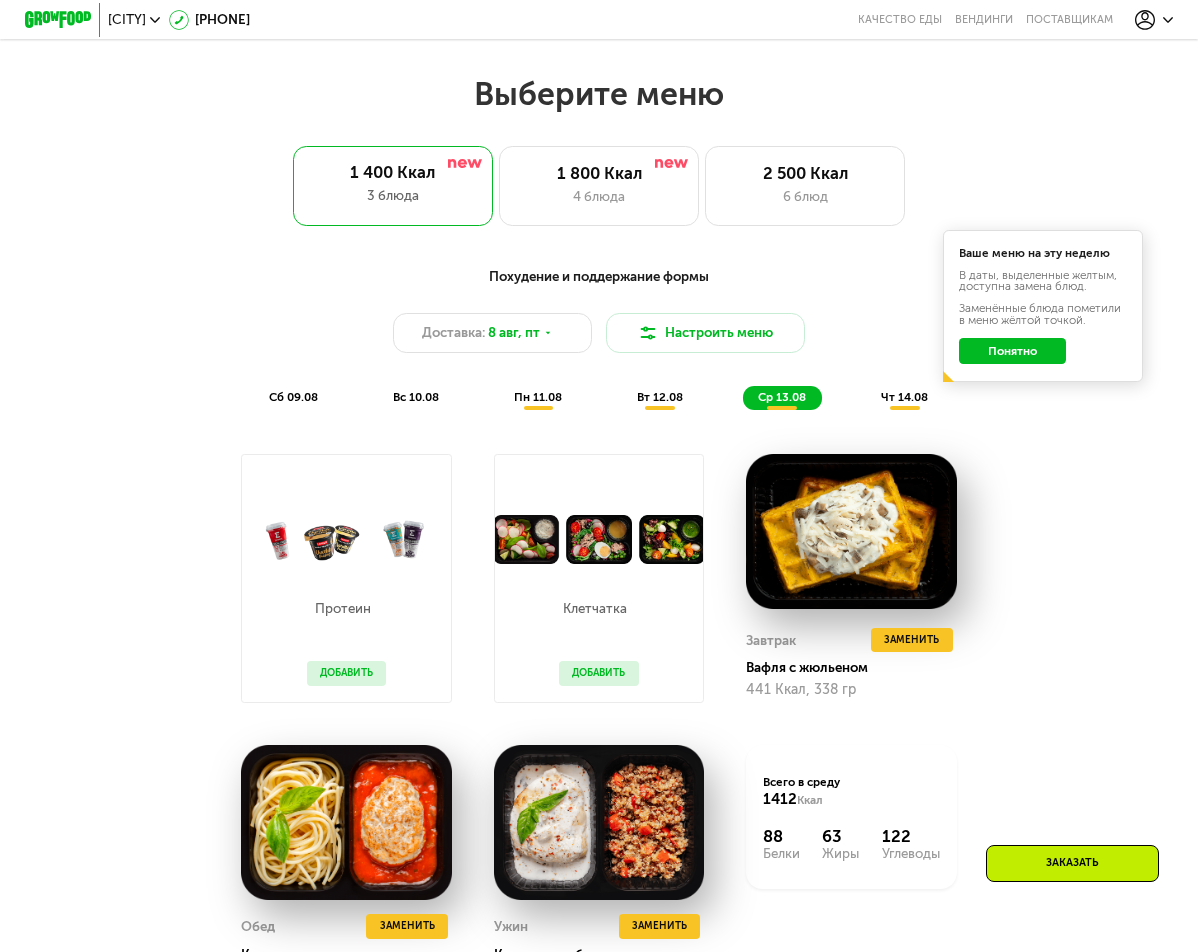 click on "чт 14.08" at bounding box center (904, 397) 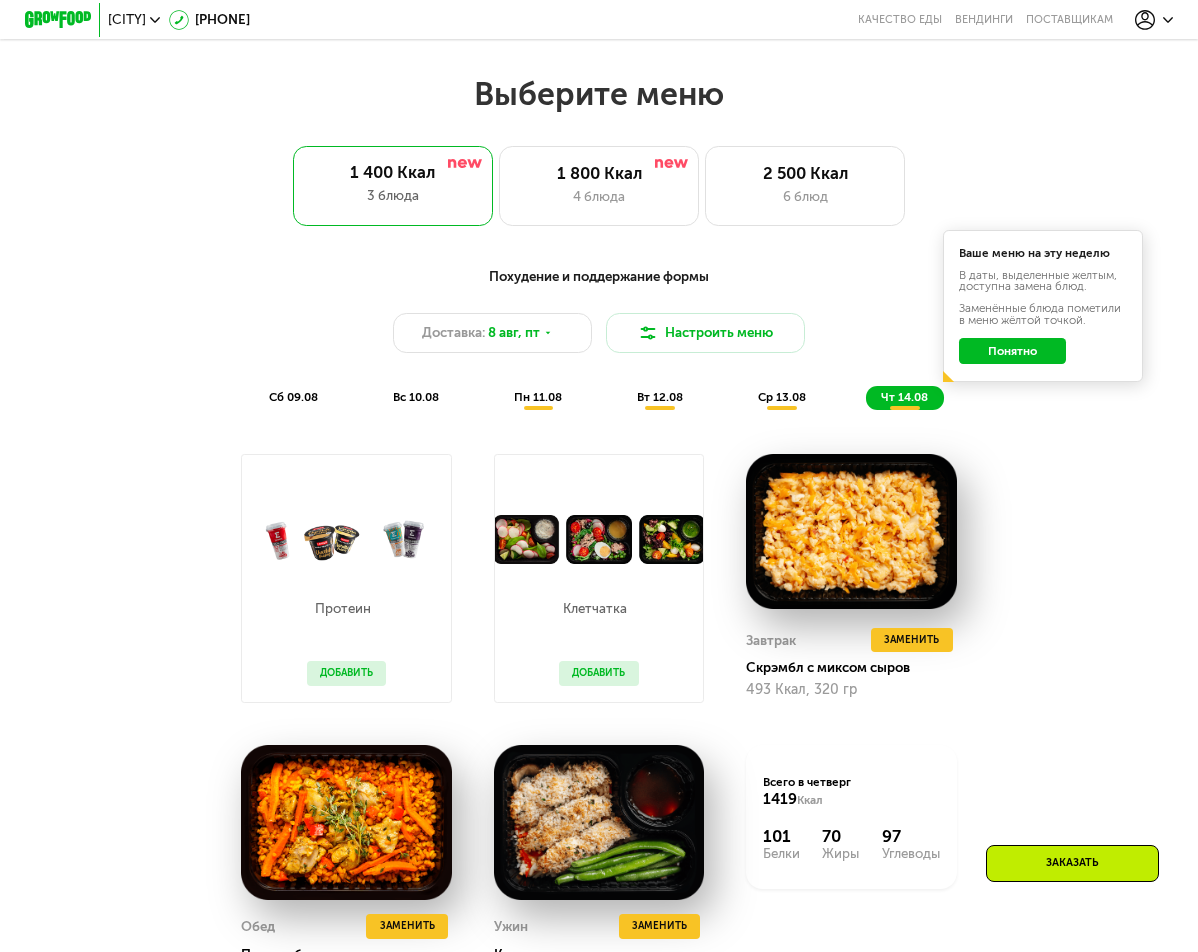 click on "вс 10.08" at bounding box center [416, 397] 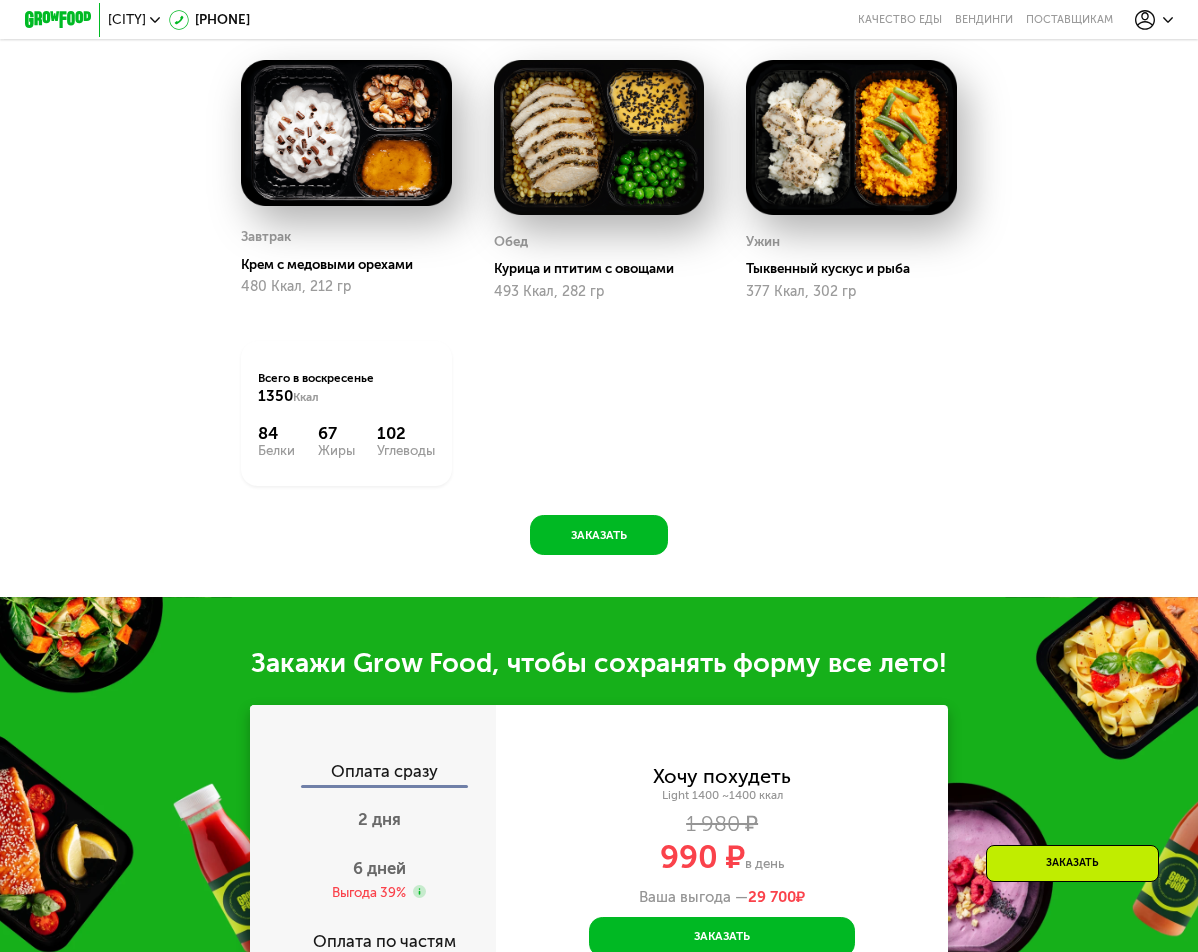 scroll, scrollTop: 1200, scrollLeft: 0, axis: vertical 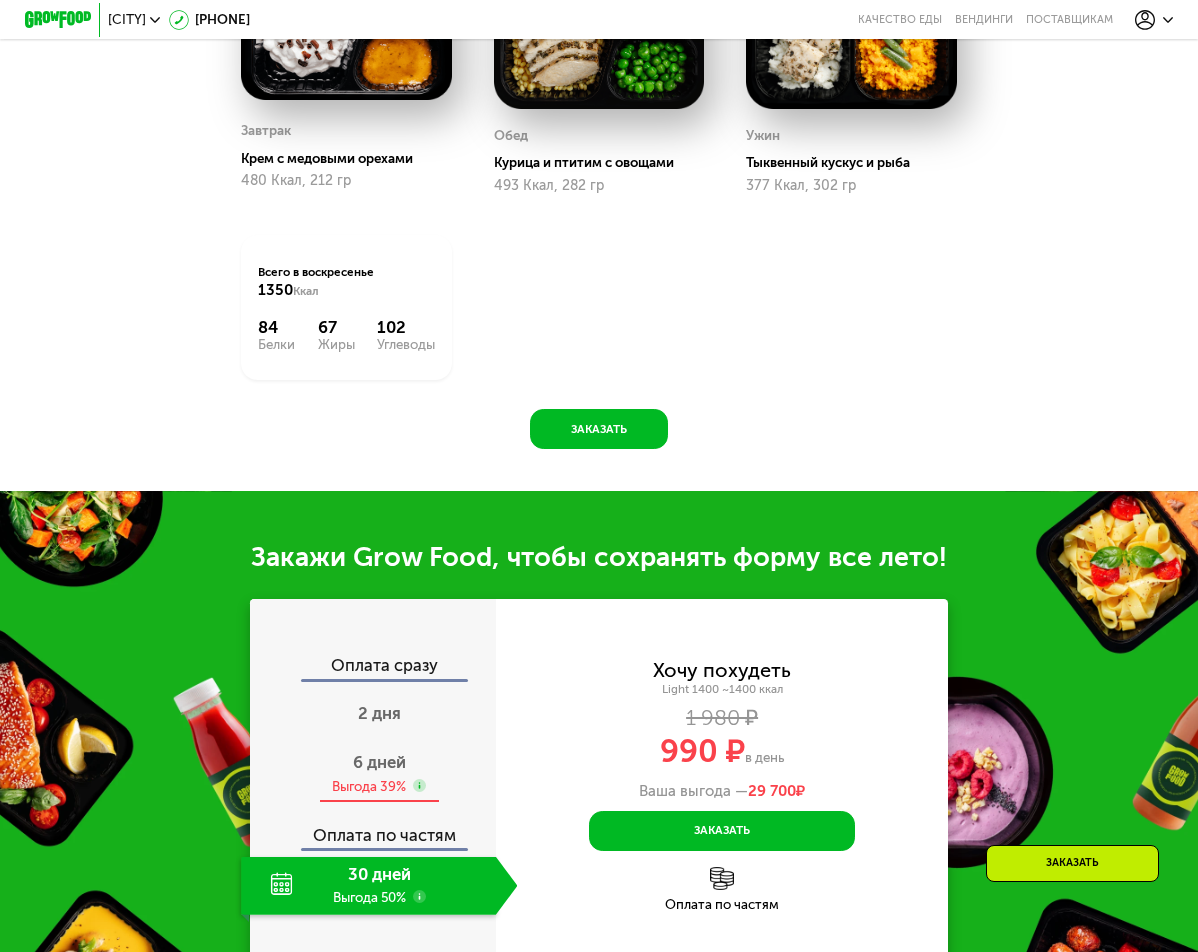 click on "Выгода 39%" at bounding box center (369, 786) 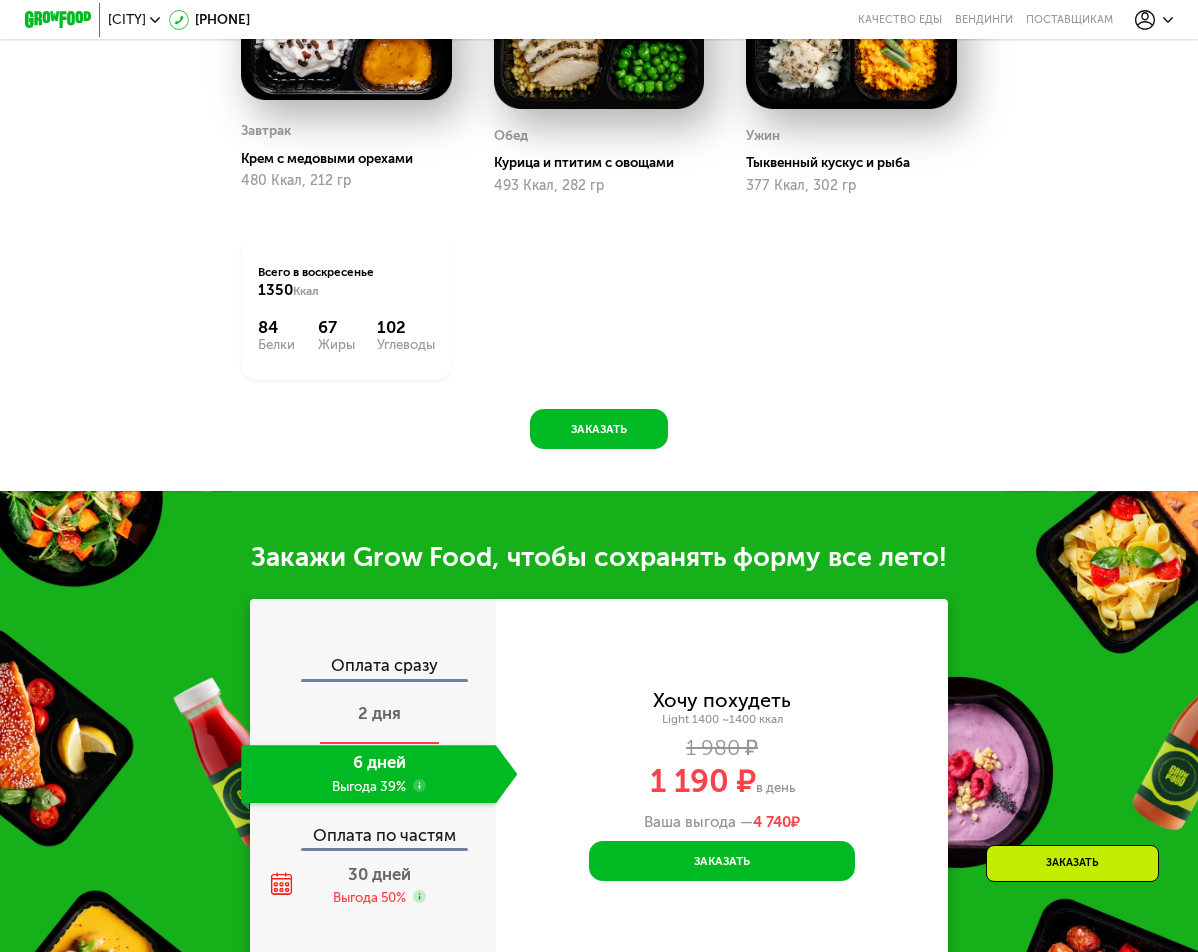 click on "2 дня" at bounding box center (379, 713) 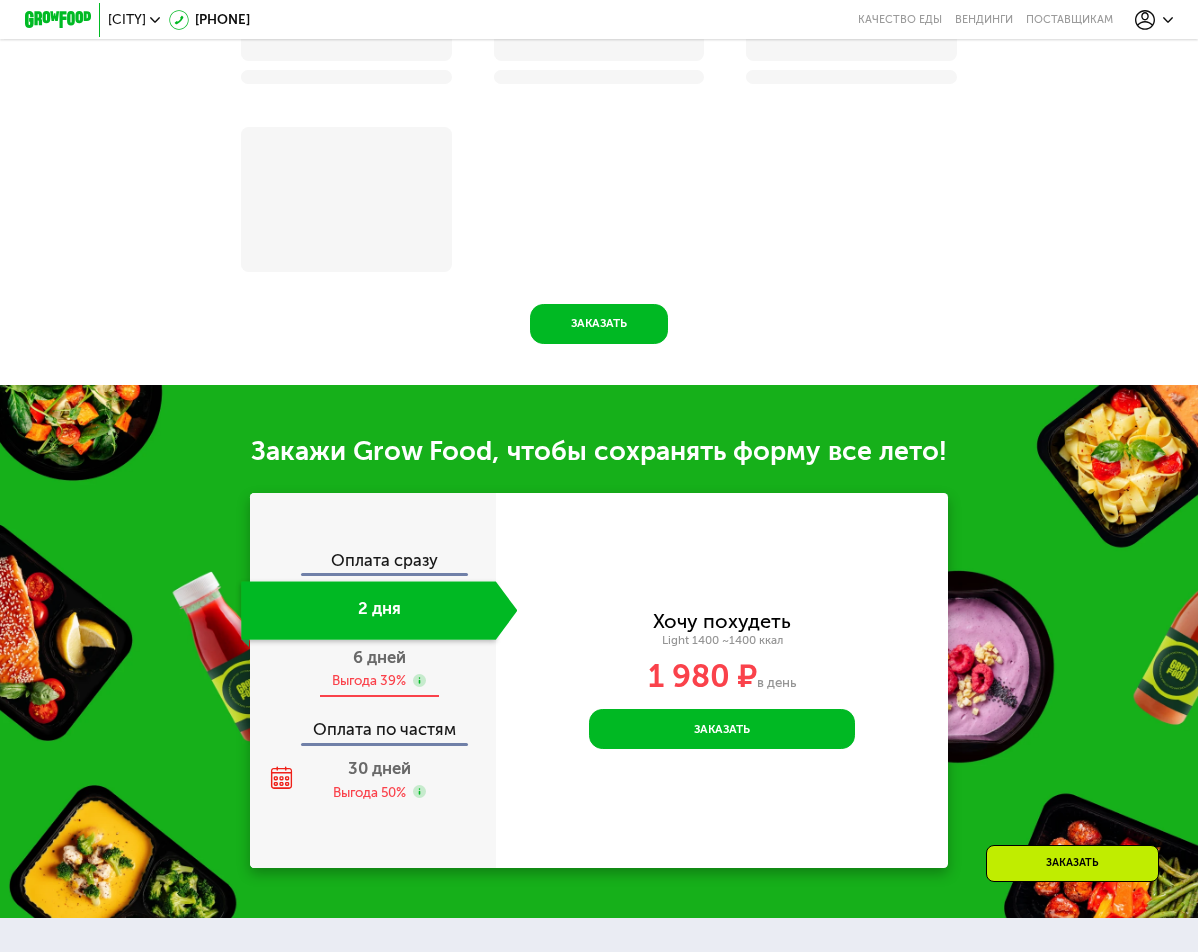 click on "6 дней Выгода 39%" at bounding box center [379, 669] 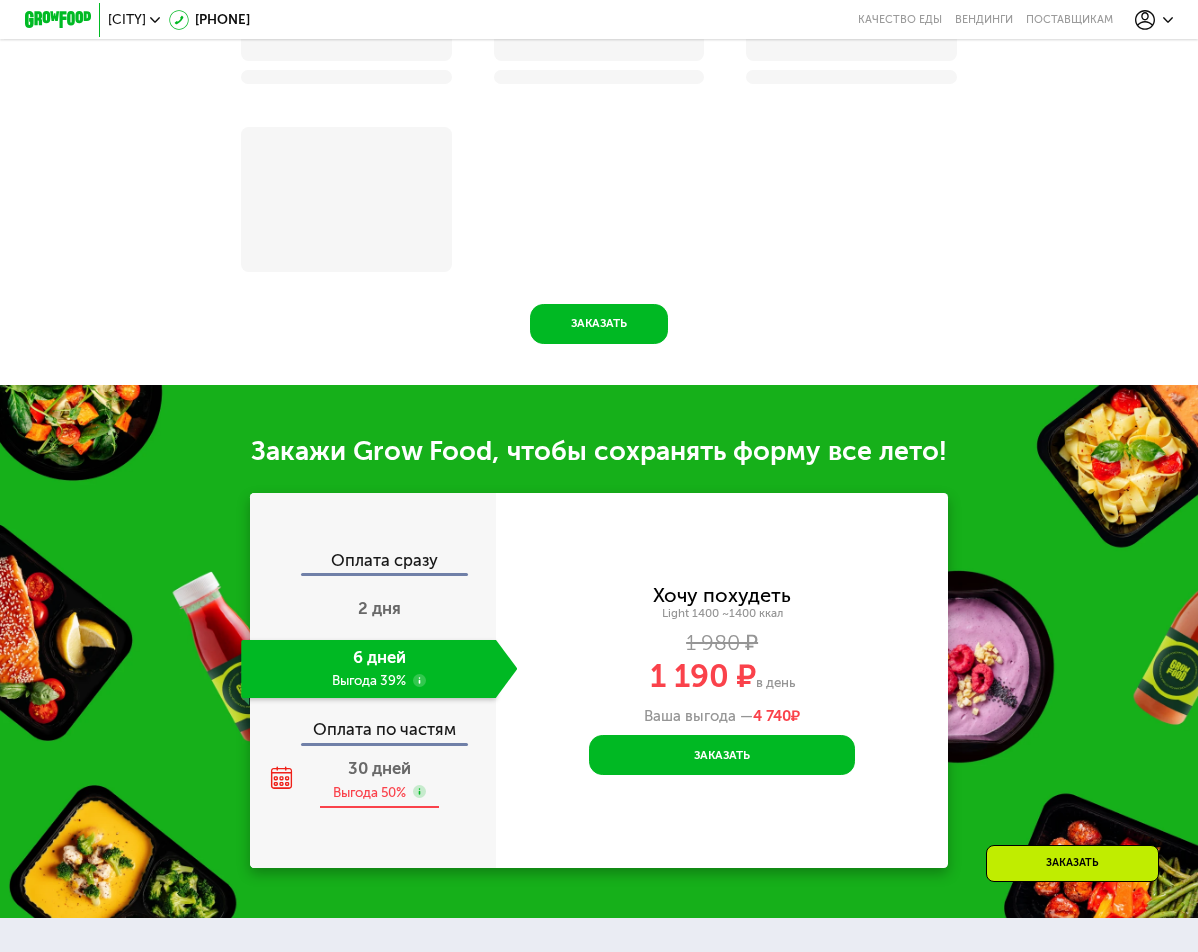 scroll, scrollTop: 1300, scrollLeft: 0, axis: vertical 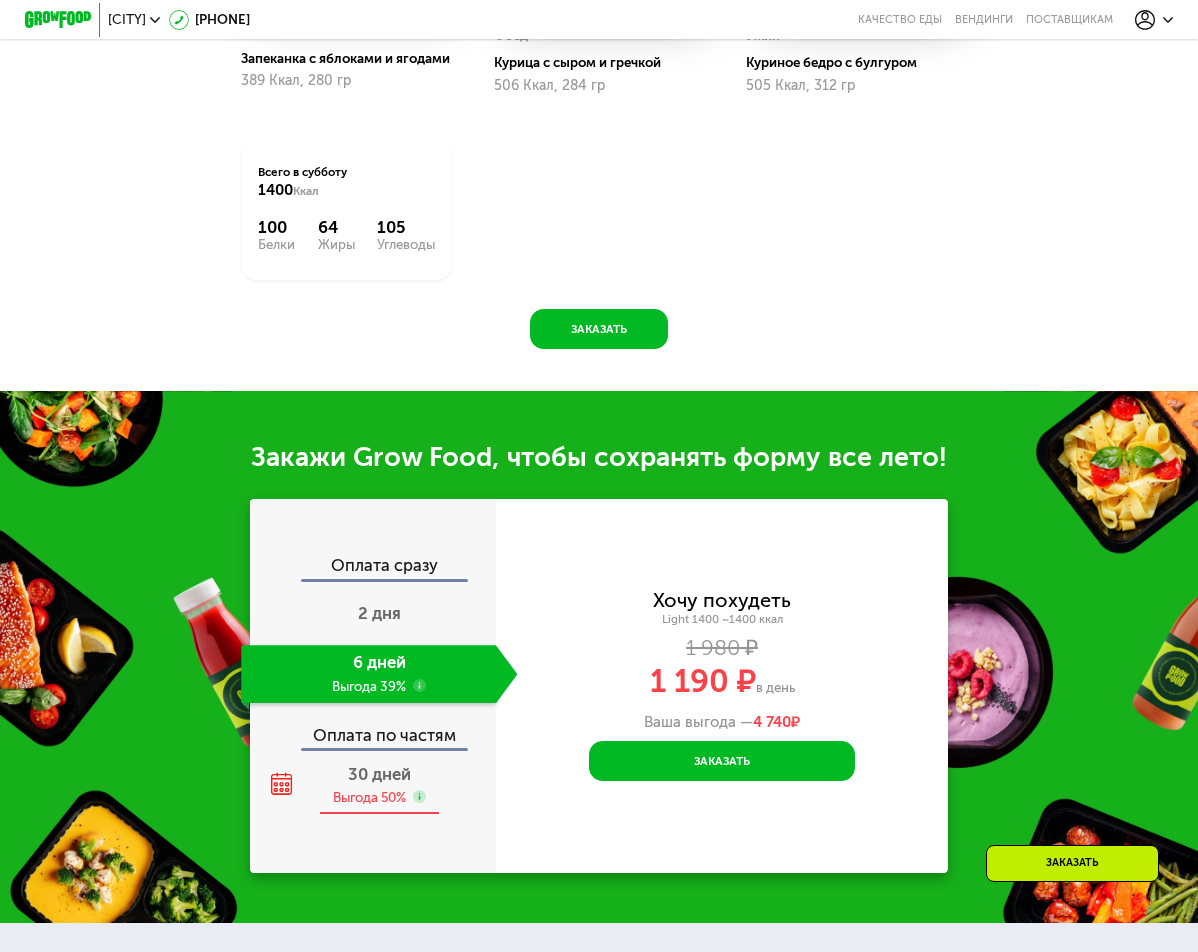 click on "Выгода 50%" at bounding box center (369, 797) 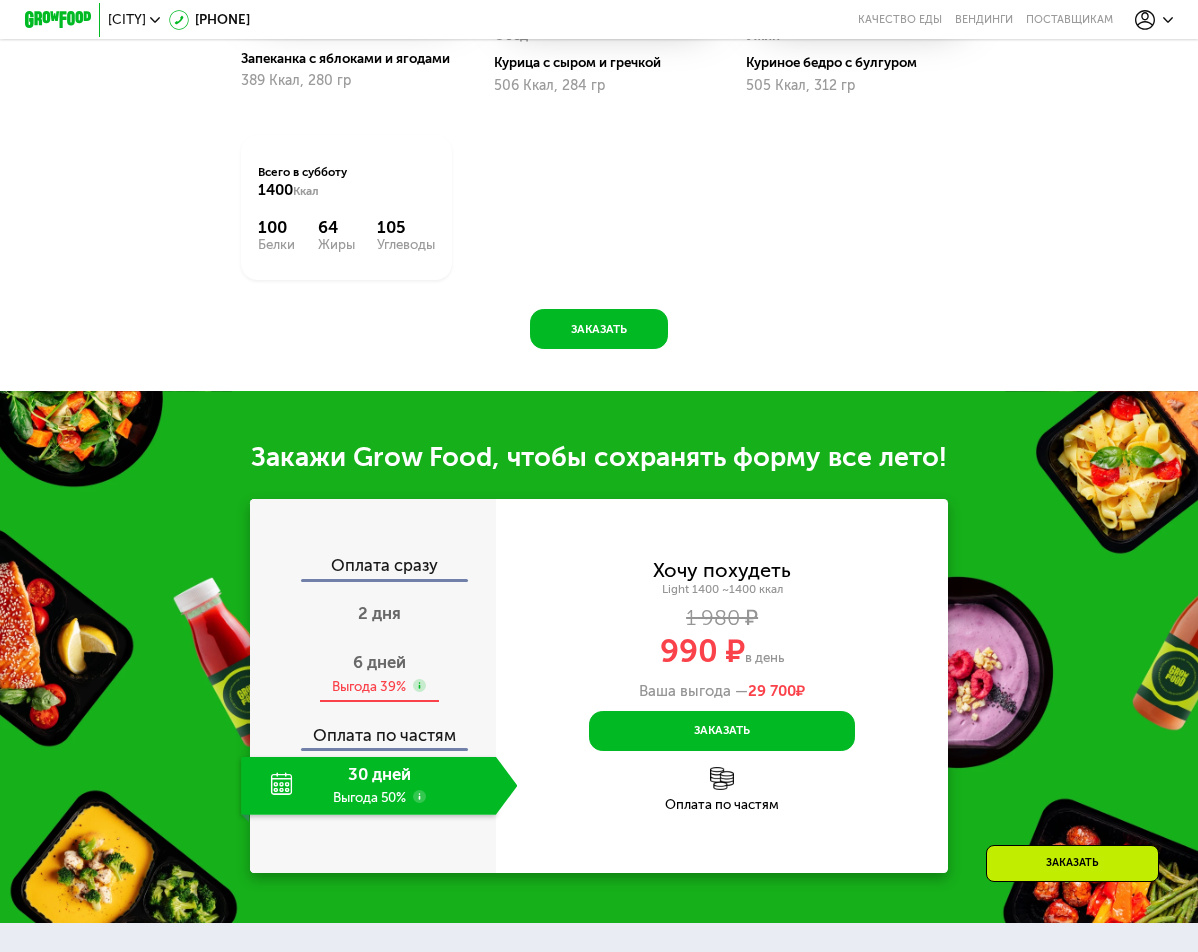 click on "Выгода 39%" at bounding box center (369, 686) 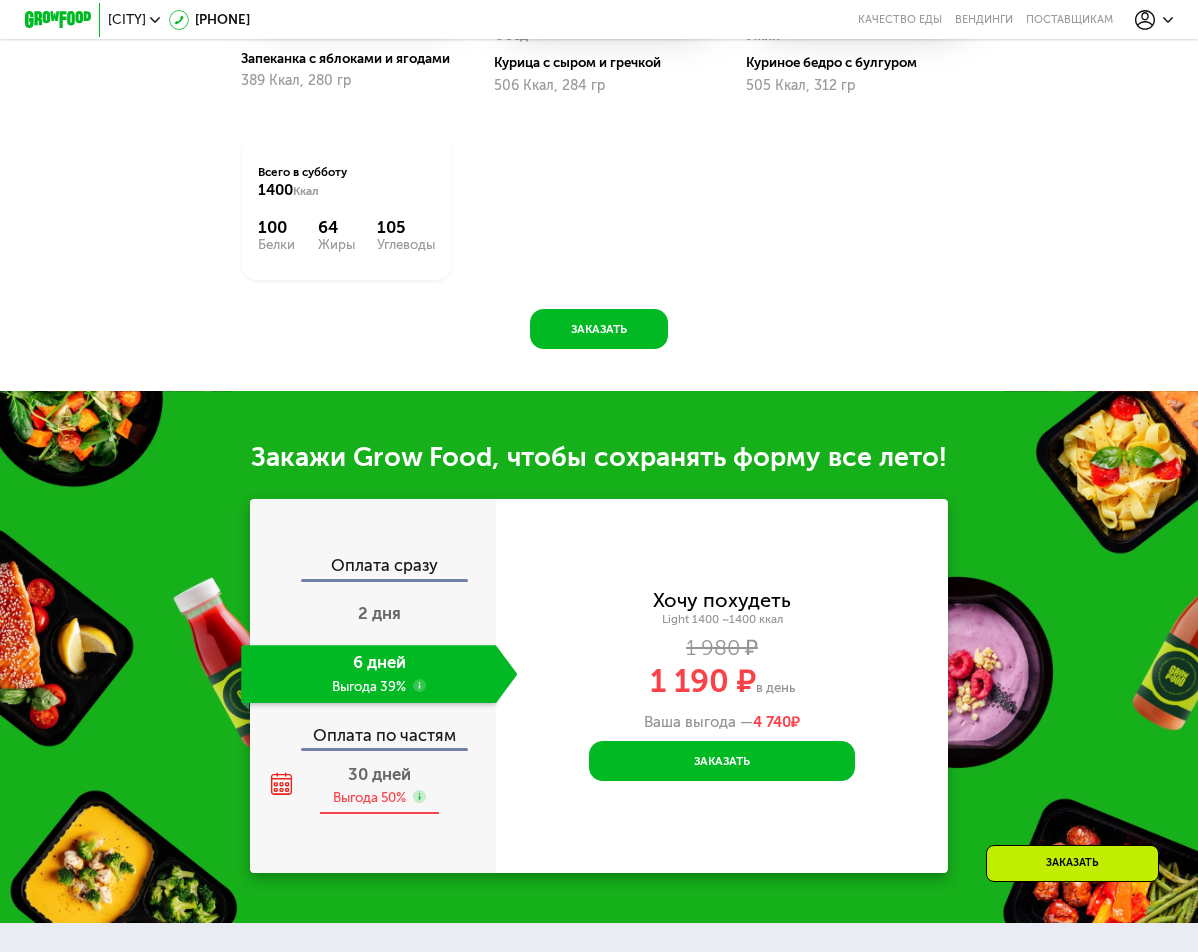 click on "30 дней" at bounding box center [379, 774] 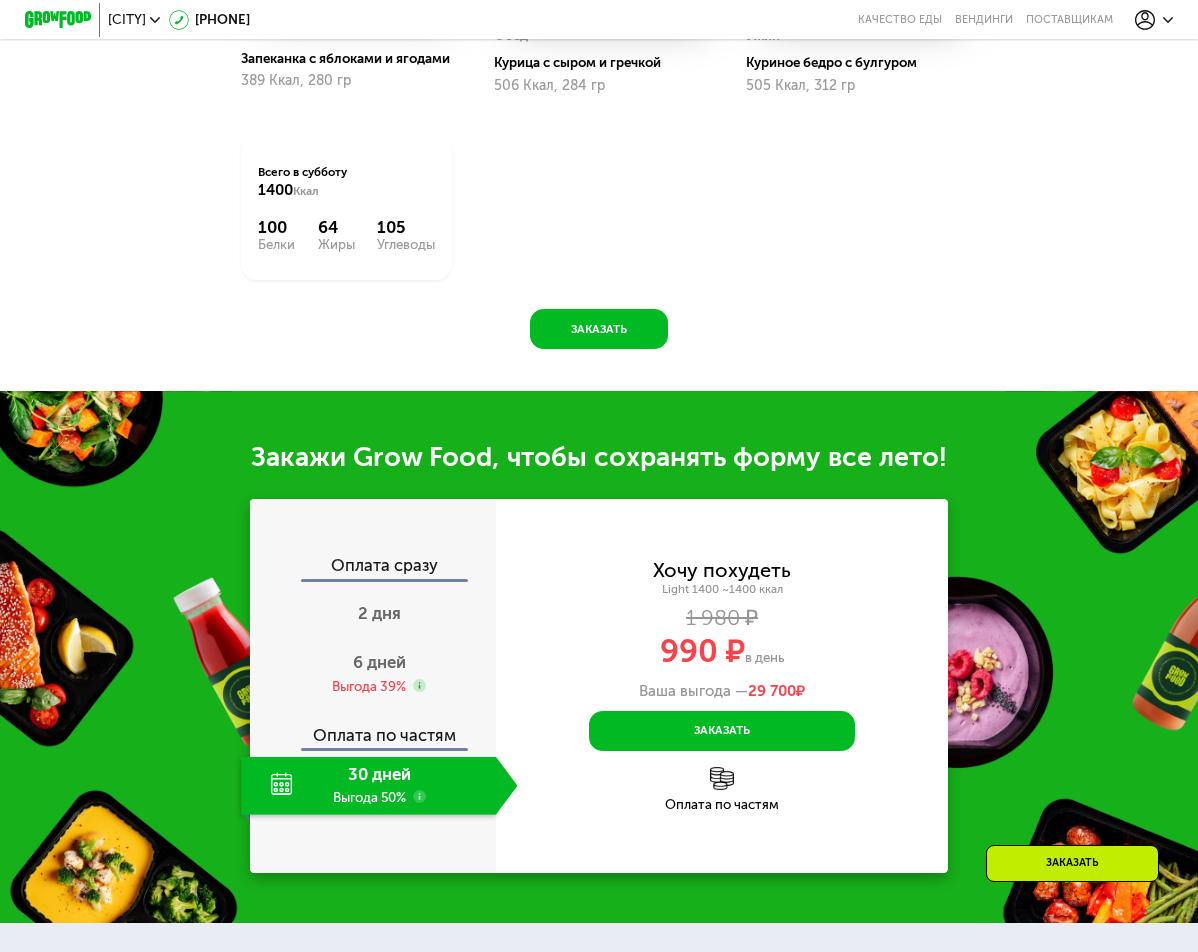 click at bounding box center (721, 778) 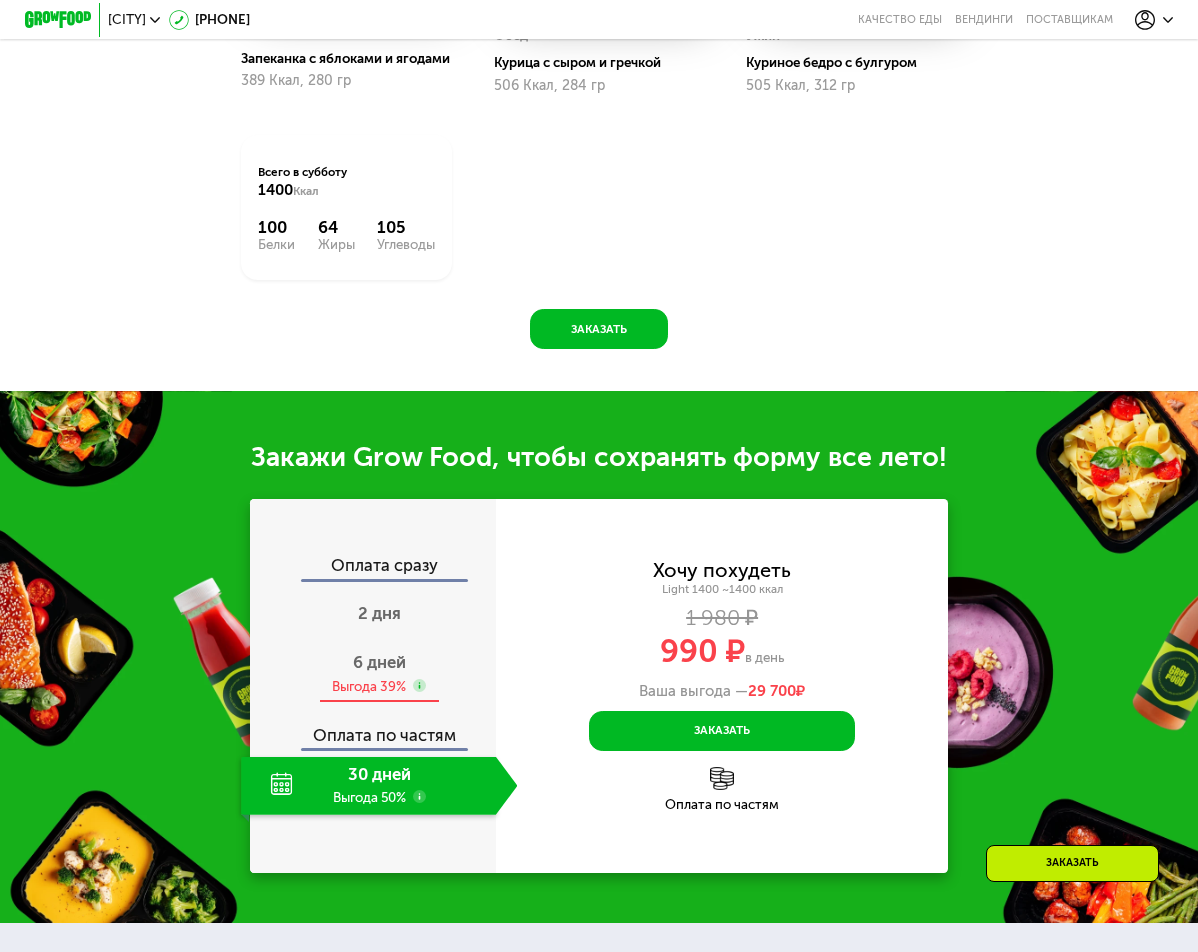 click on "6 дней" at bounding box center (379, 662) 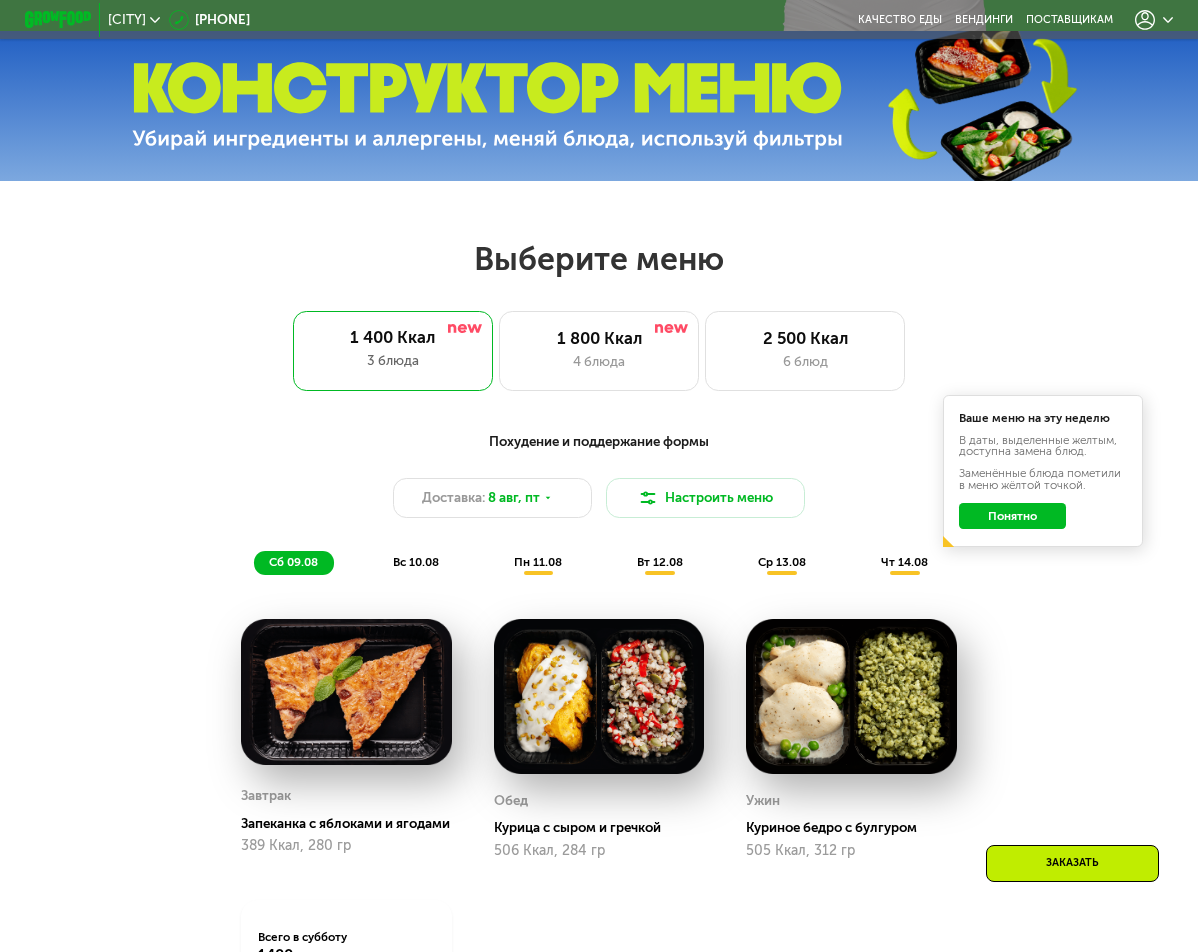 scroll, scrollTop: 500, scrollLeft: 0, axis: vertical 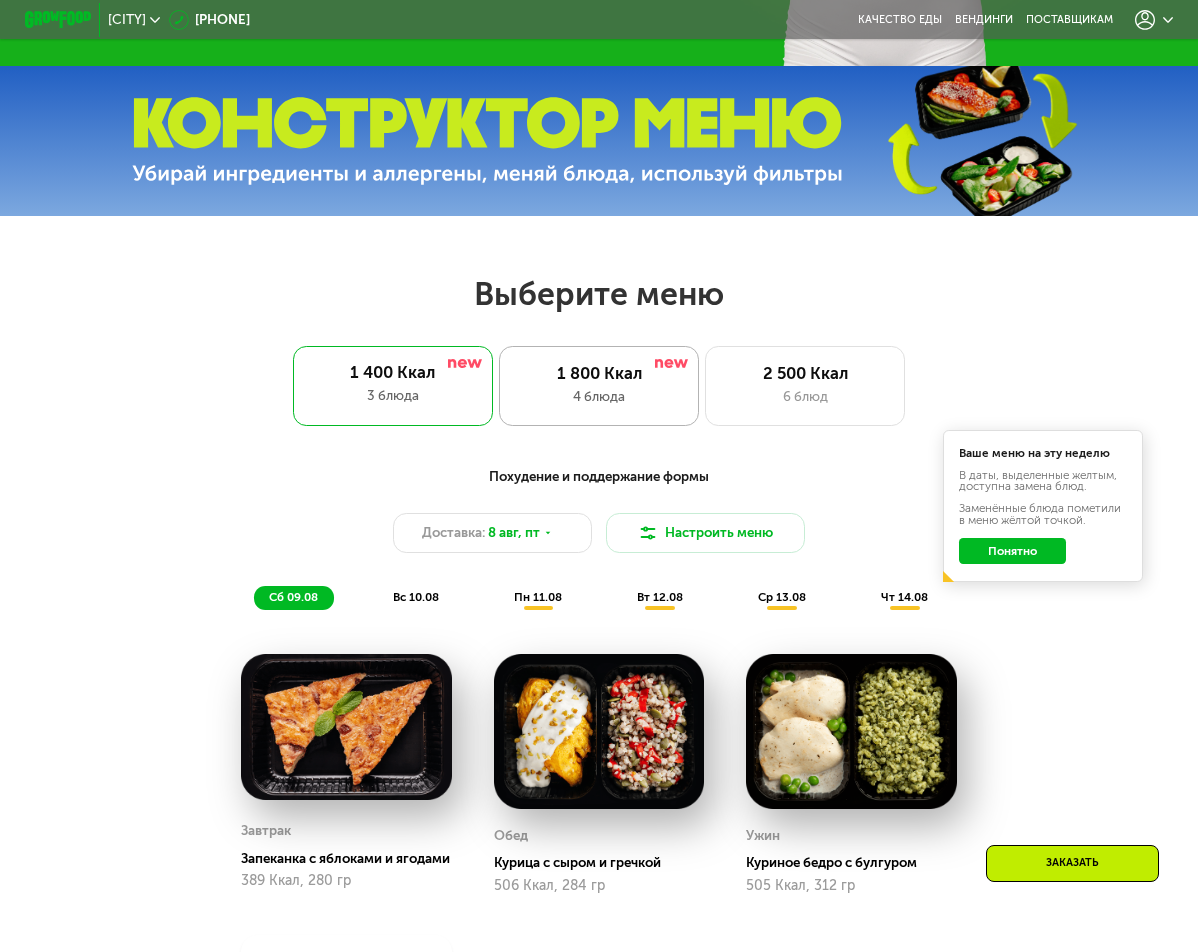 click on "4 блюда" at bounding box center (599, 397) 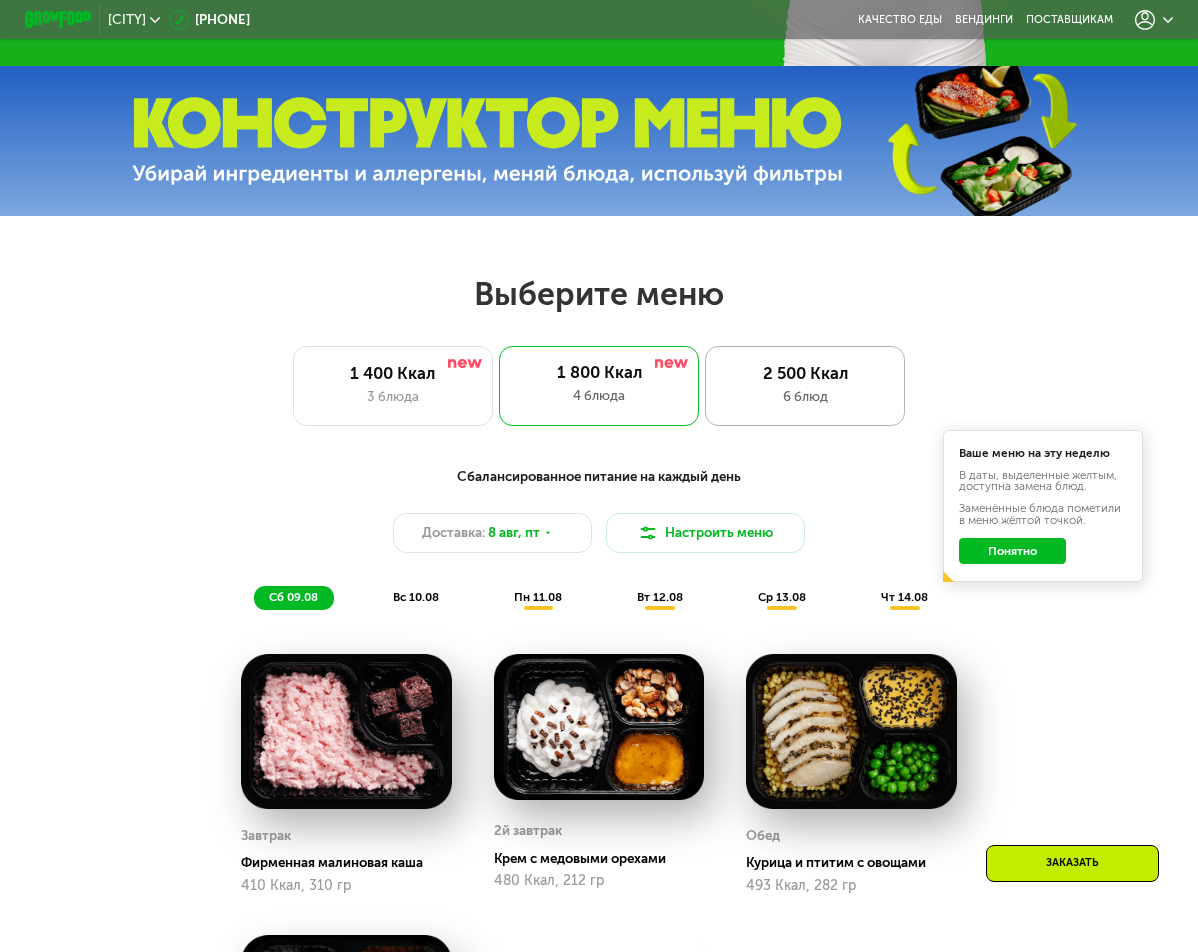 click on "6 блюд" at bounding box center (805, 397) 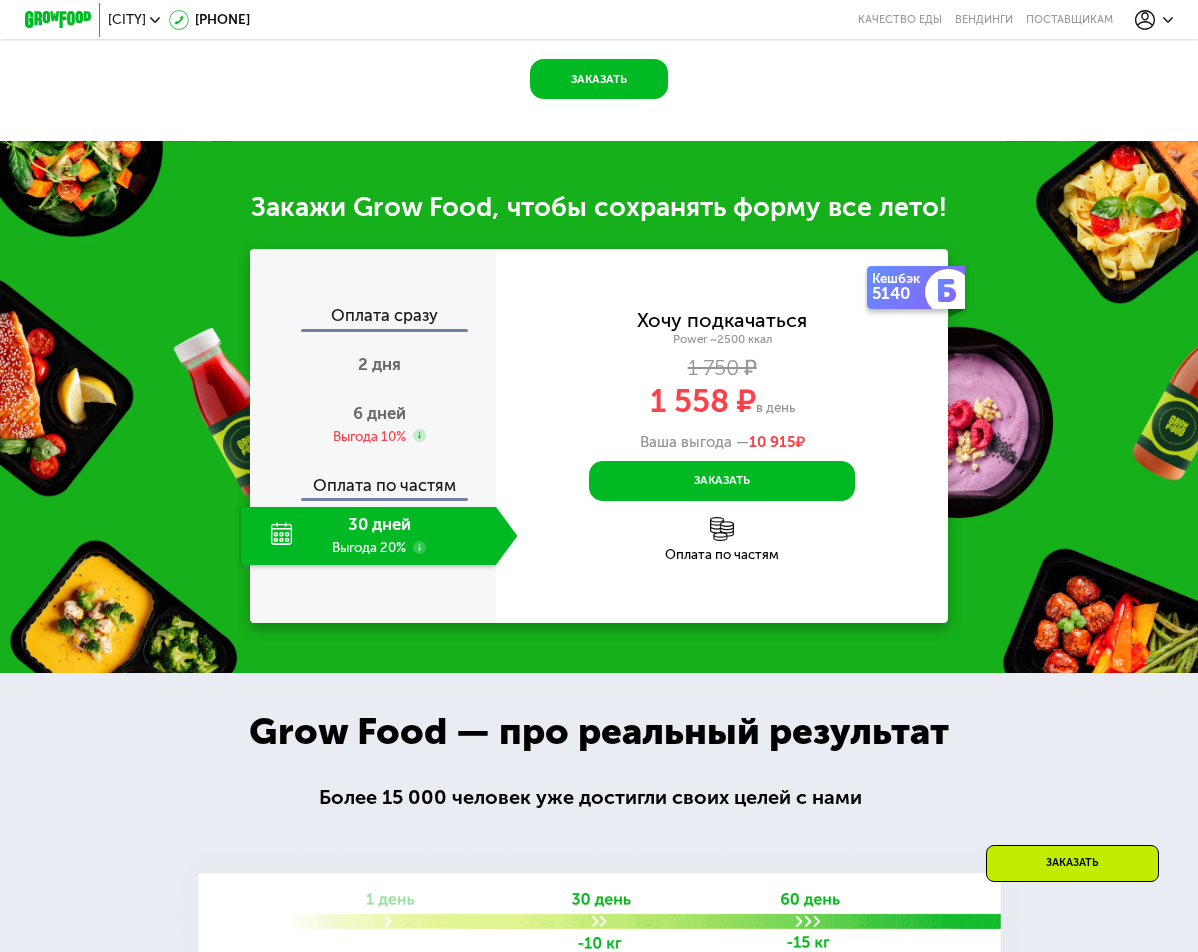scroll, scrollTop: 1600, scrollLeft: 0, axis: vertical 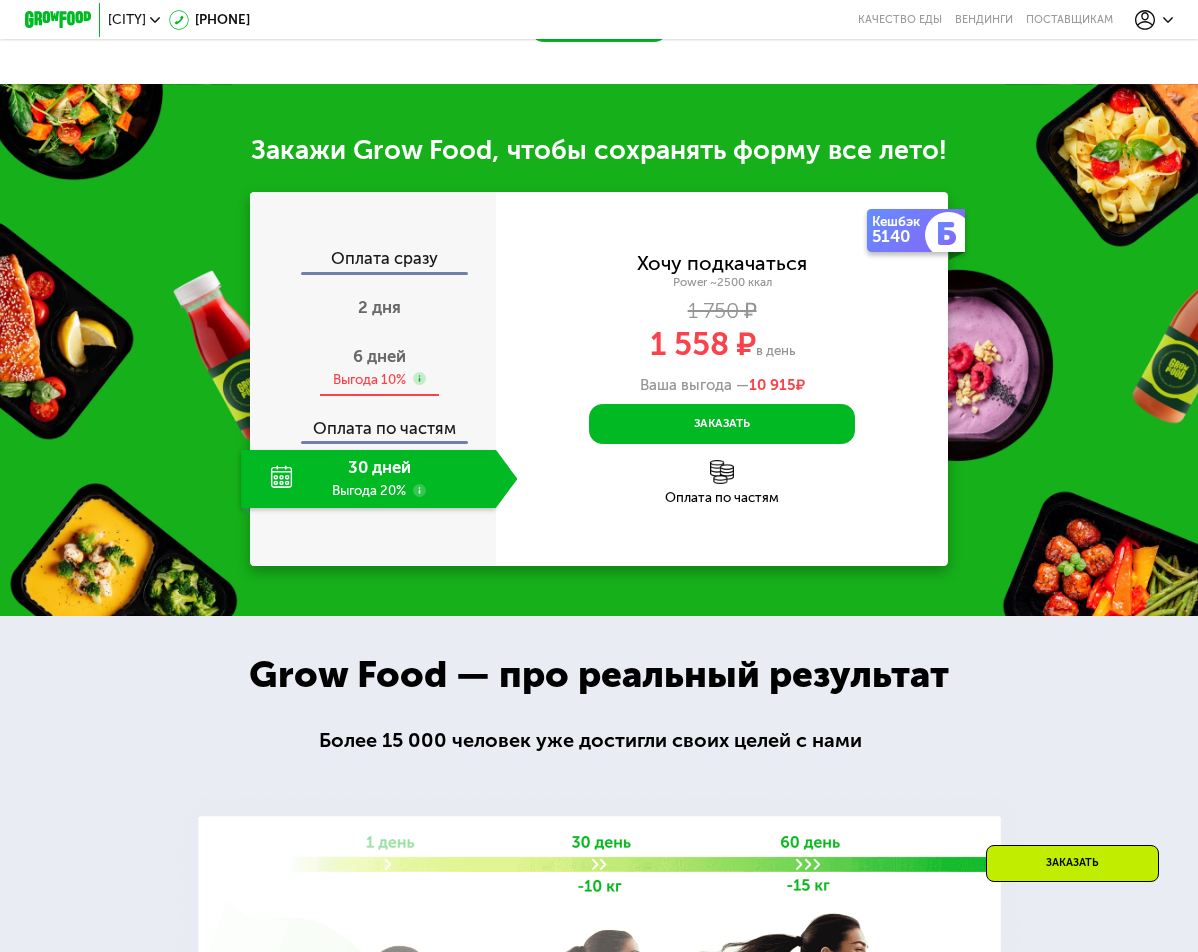 click on "6 дней Выгода 10%" at bounding box center [379, 367] 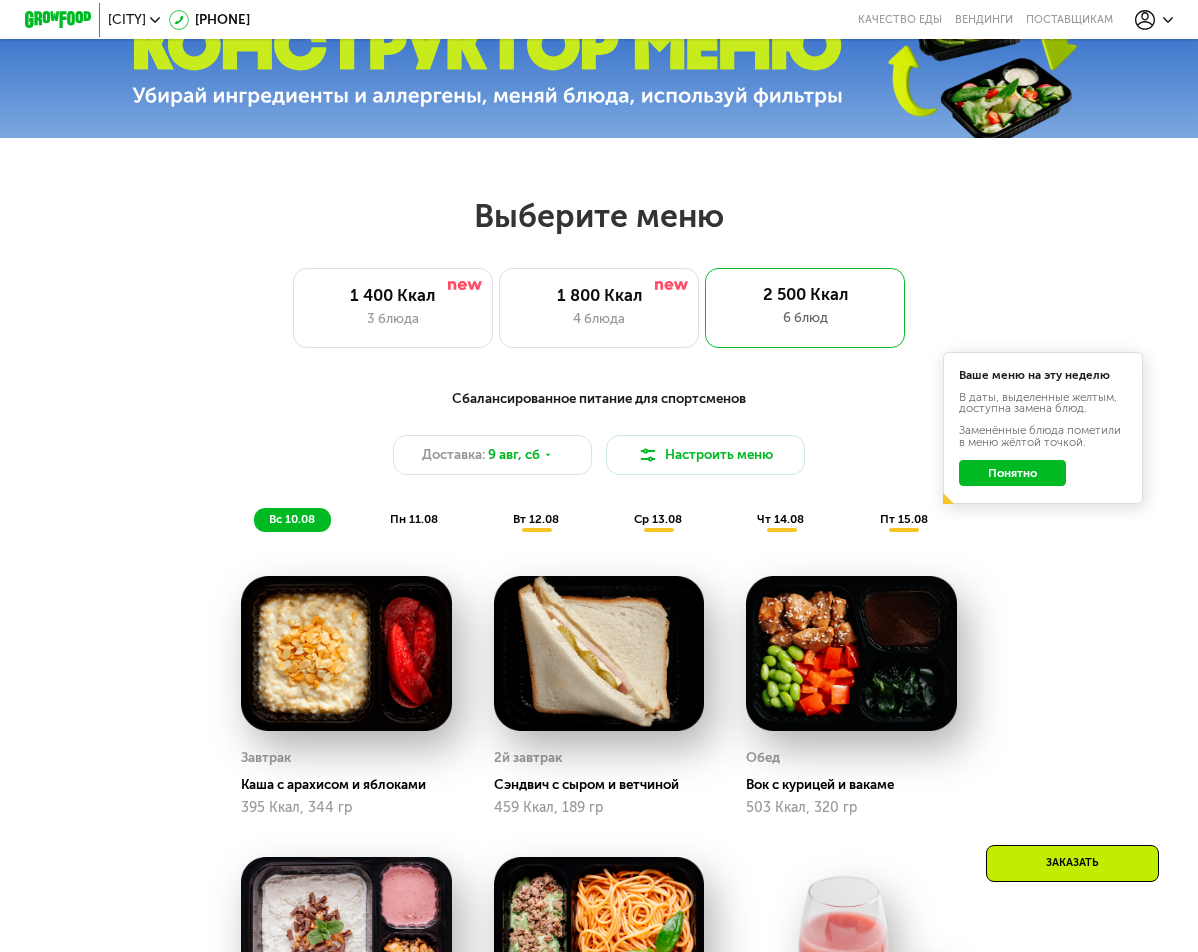 scroll, scrollTop: 500, scrollLeft: 0, axis: vertical 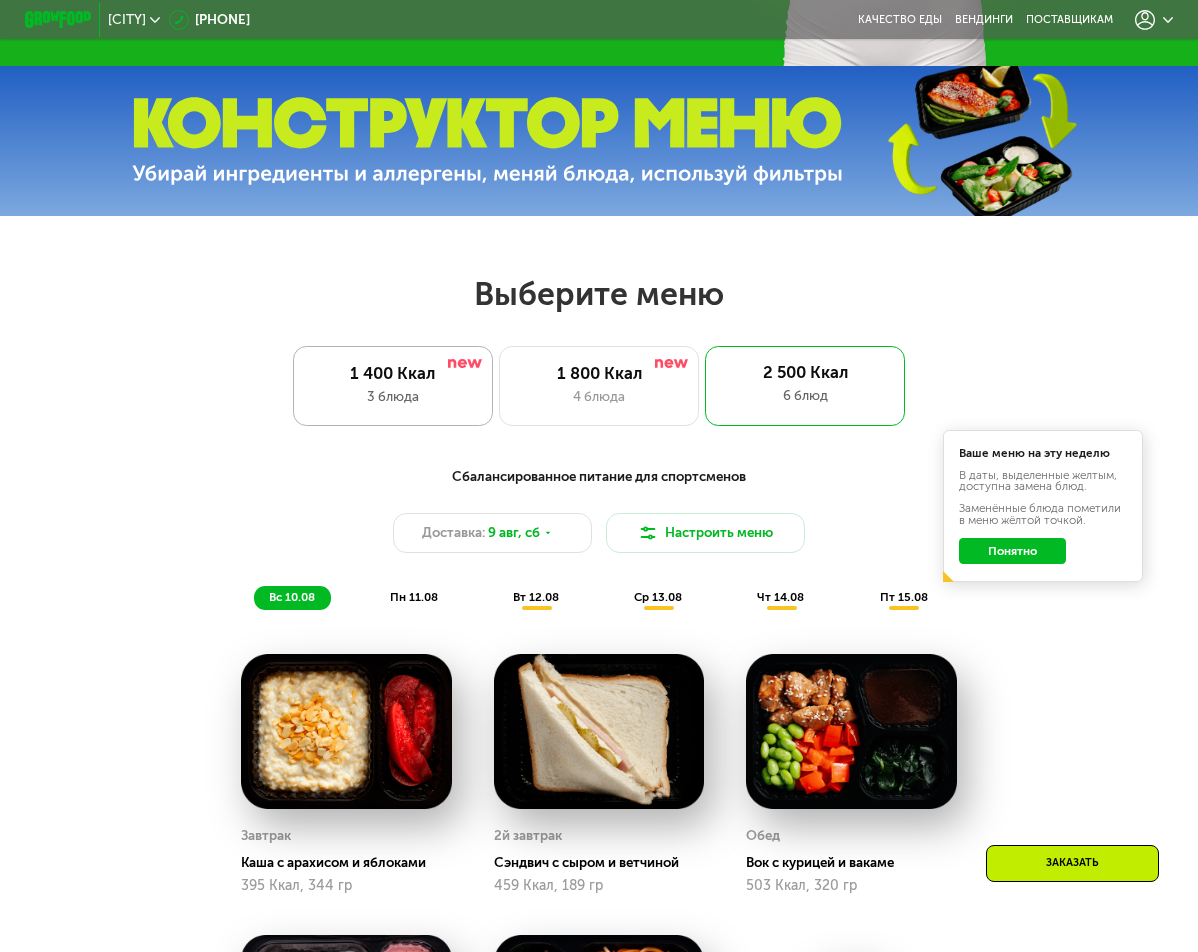 click on "3 блюда" at bounding box center (393, 397) 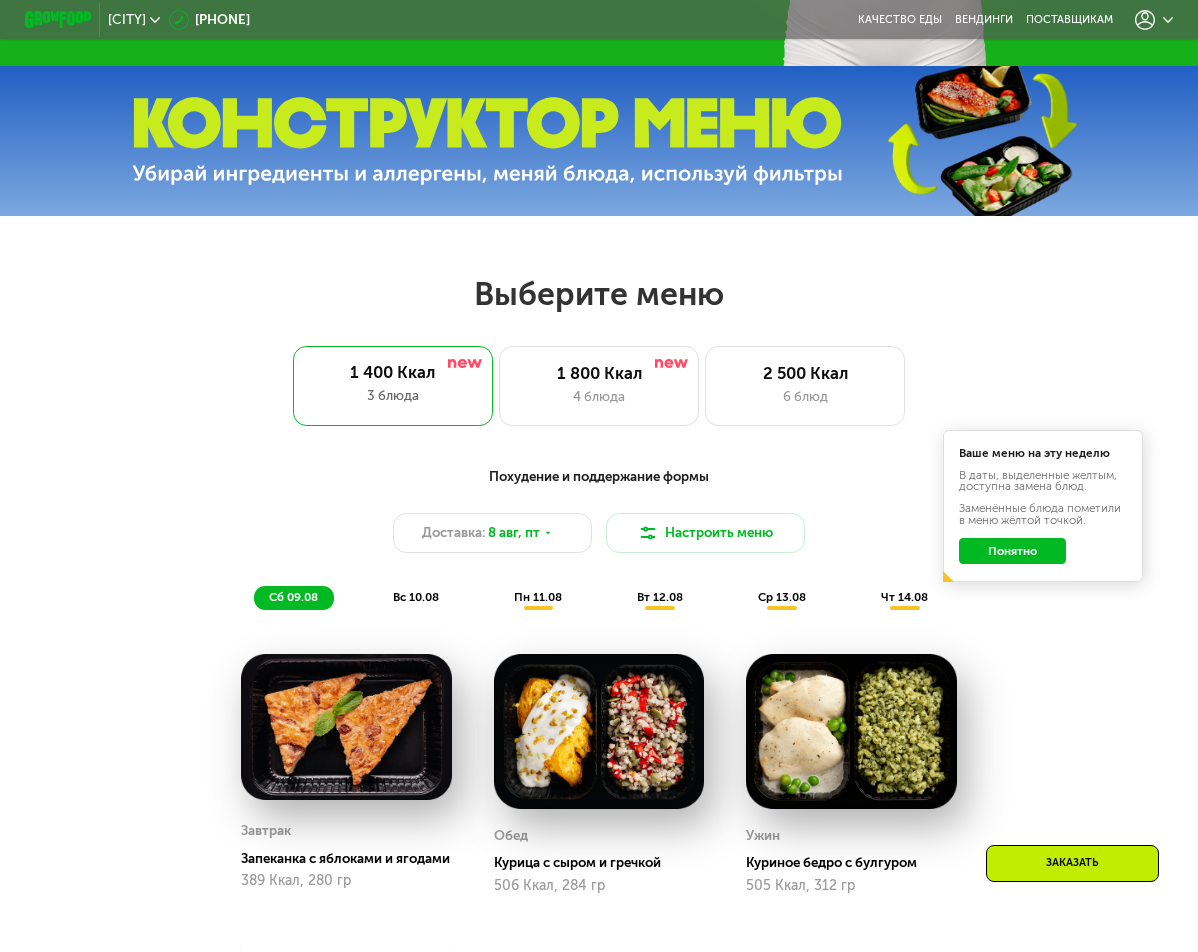click on "вс 10.08" at bounding box center [416, 597] 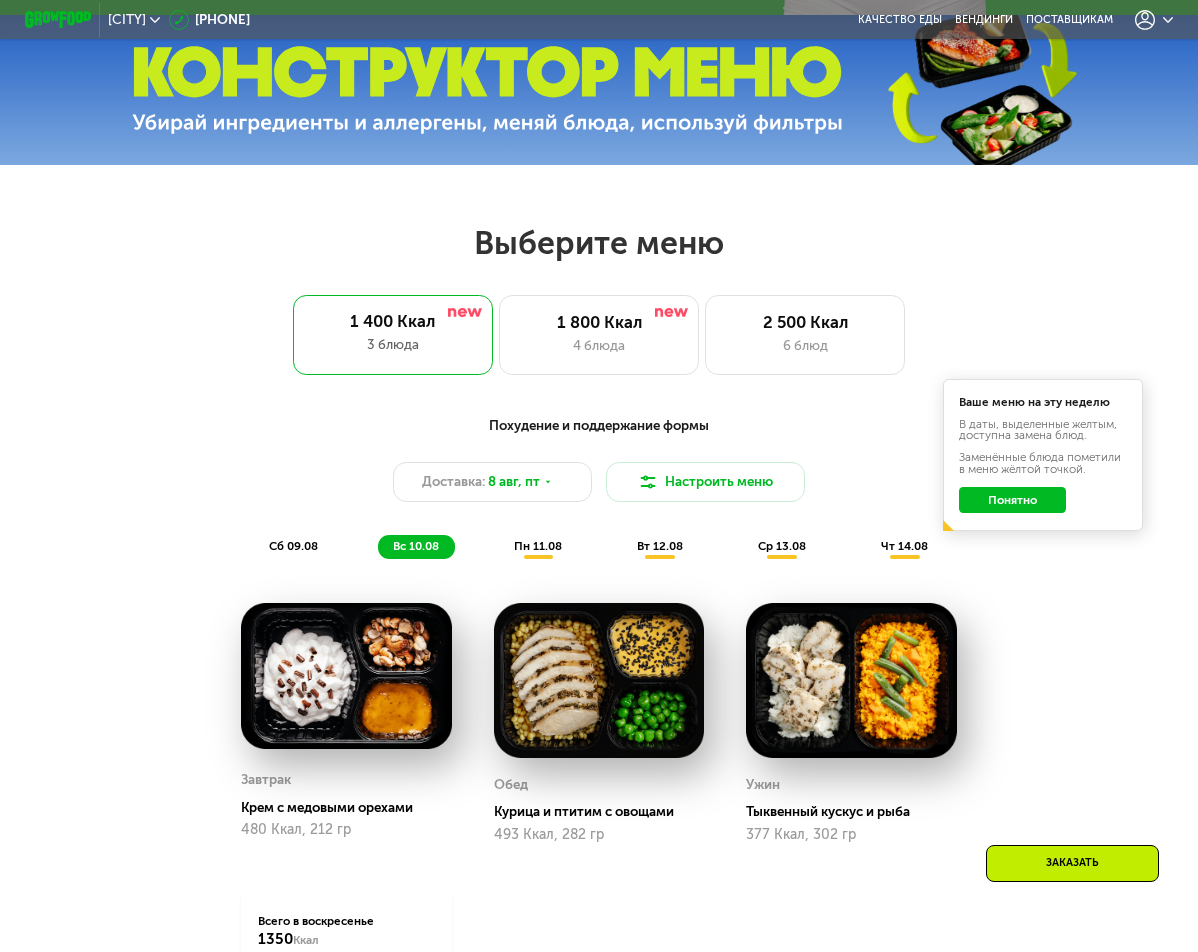 scroll, scrollTop: 600, scrollLeft: 0, axis: vertical 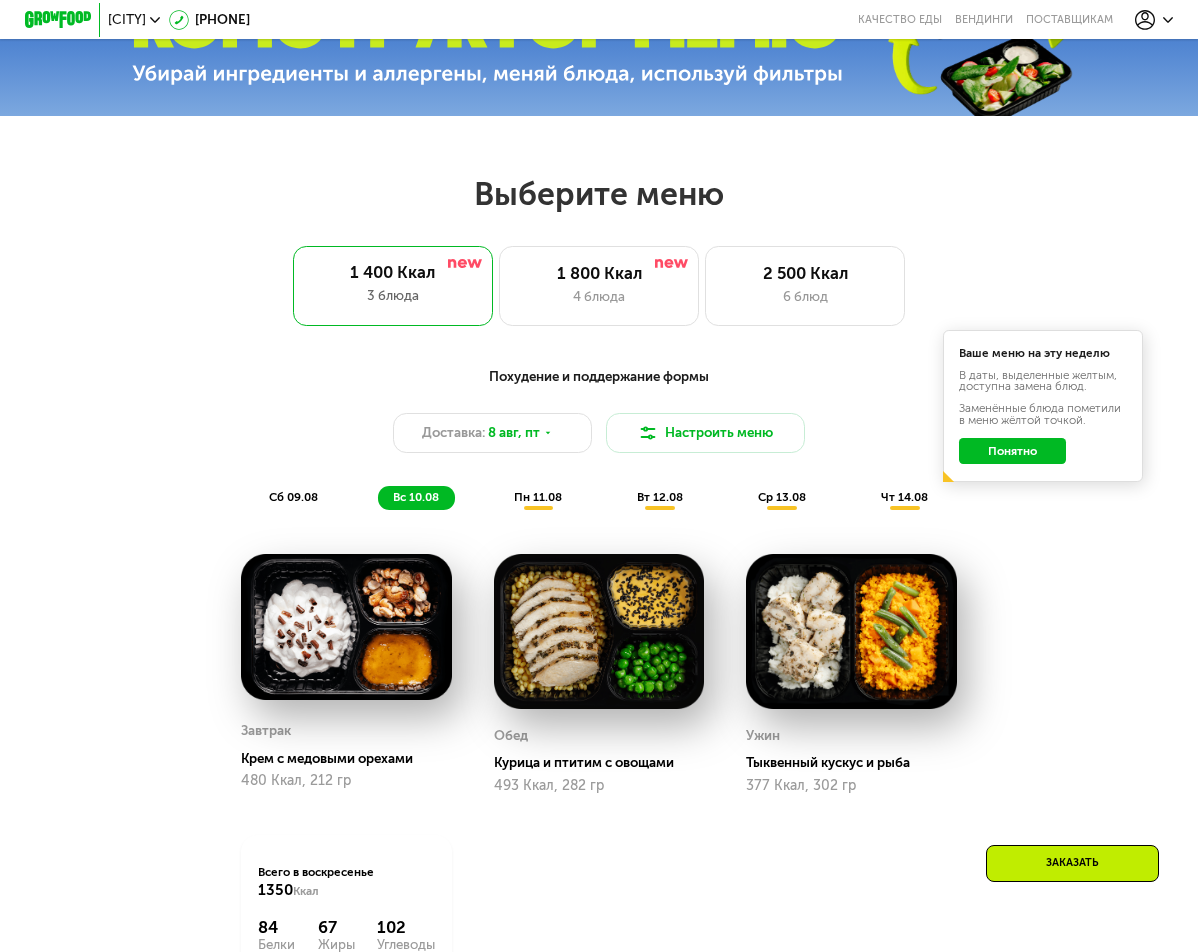 click on "пн 11.08" at bounding box center (538, 497) 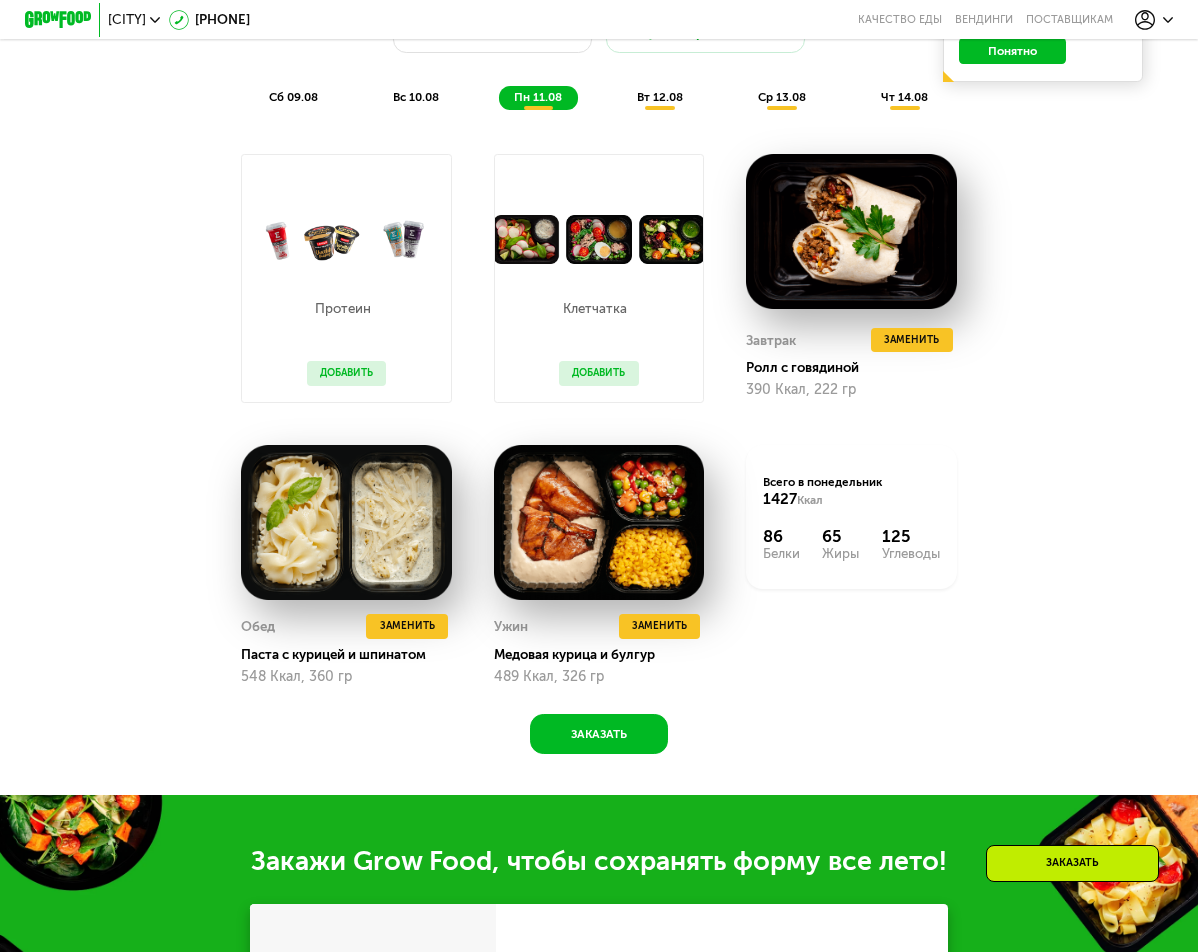 scroll, scrollTop: 900, scrollLeft: 0, axis: vertical 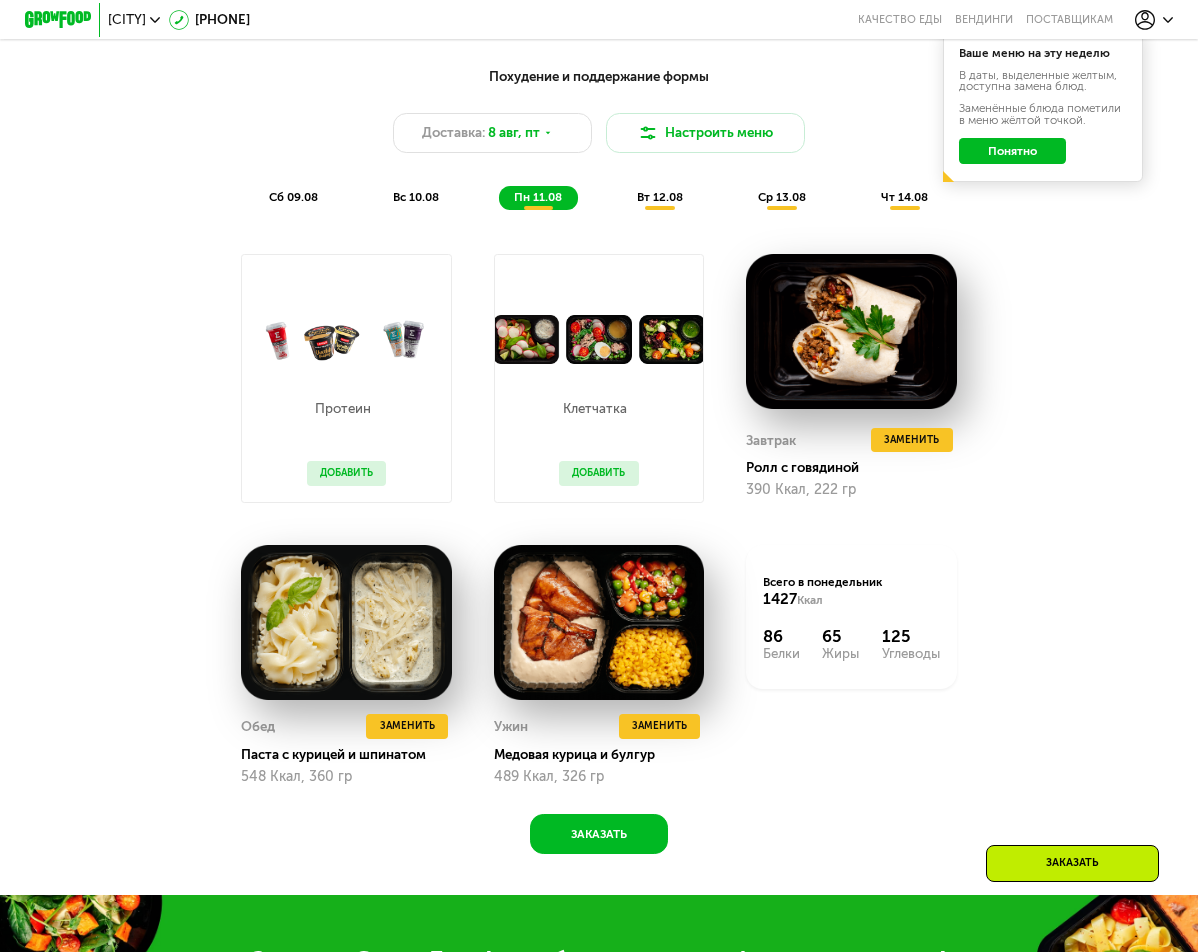 click on "вт 12.08" 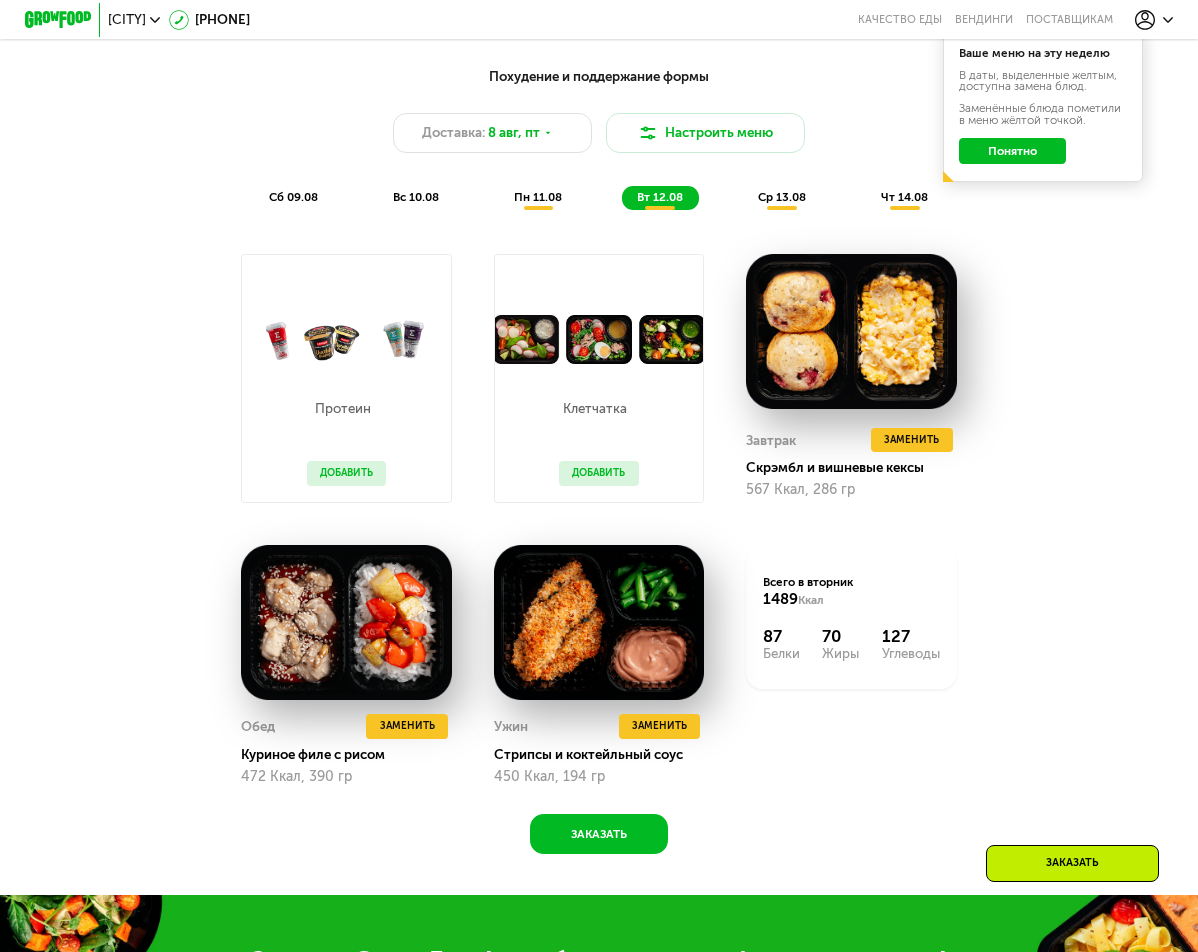 click on "ср 13.08" at bounding box center [782, 197] 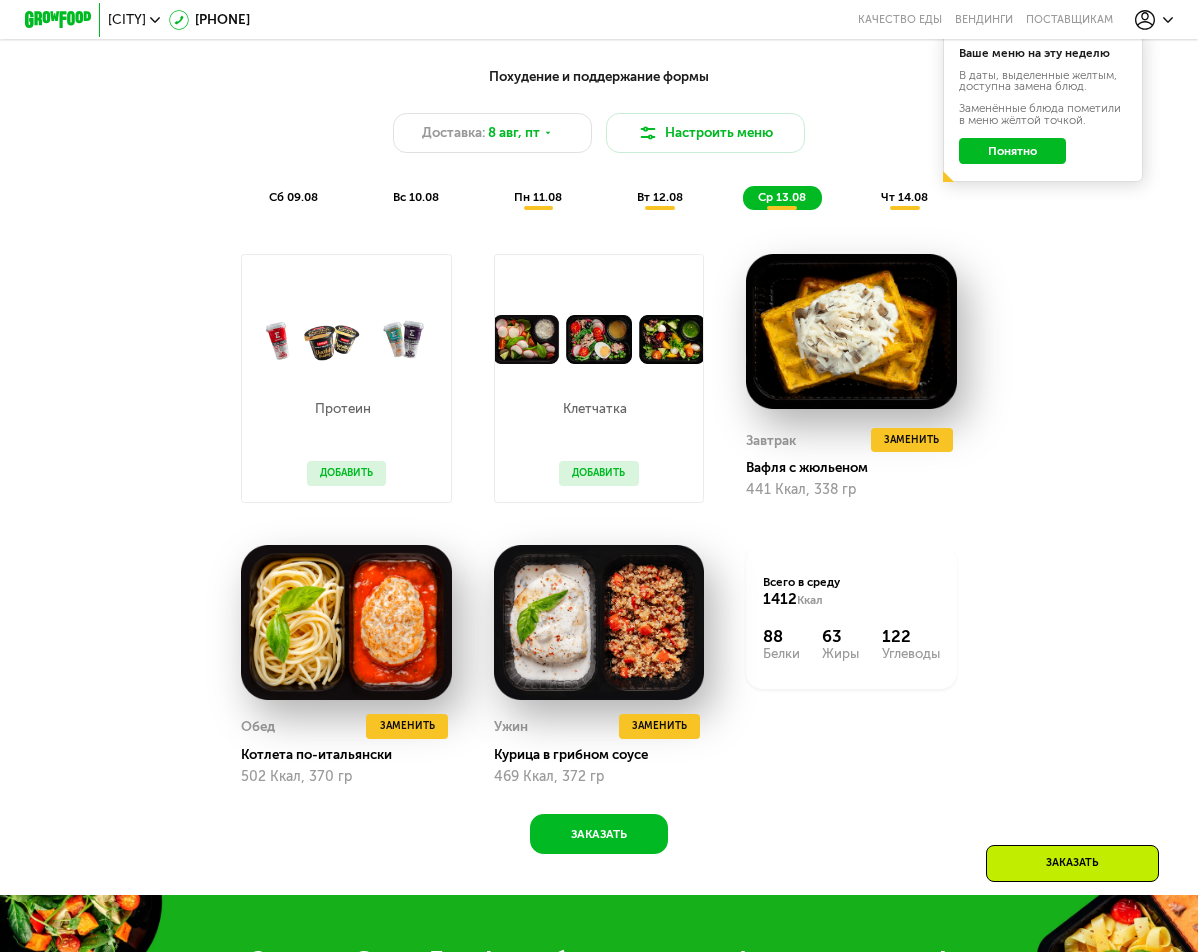 click on "чт 14.08" at bounding box center [904, 197] 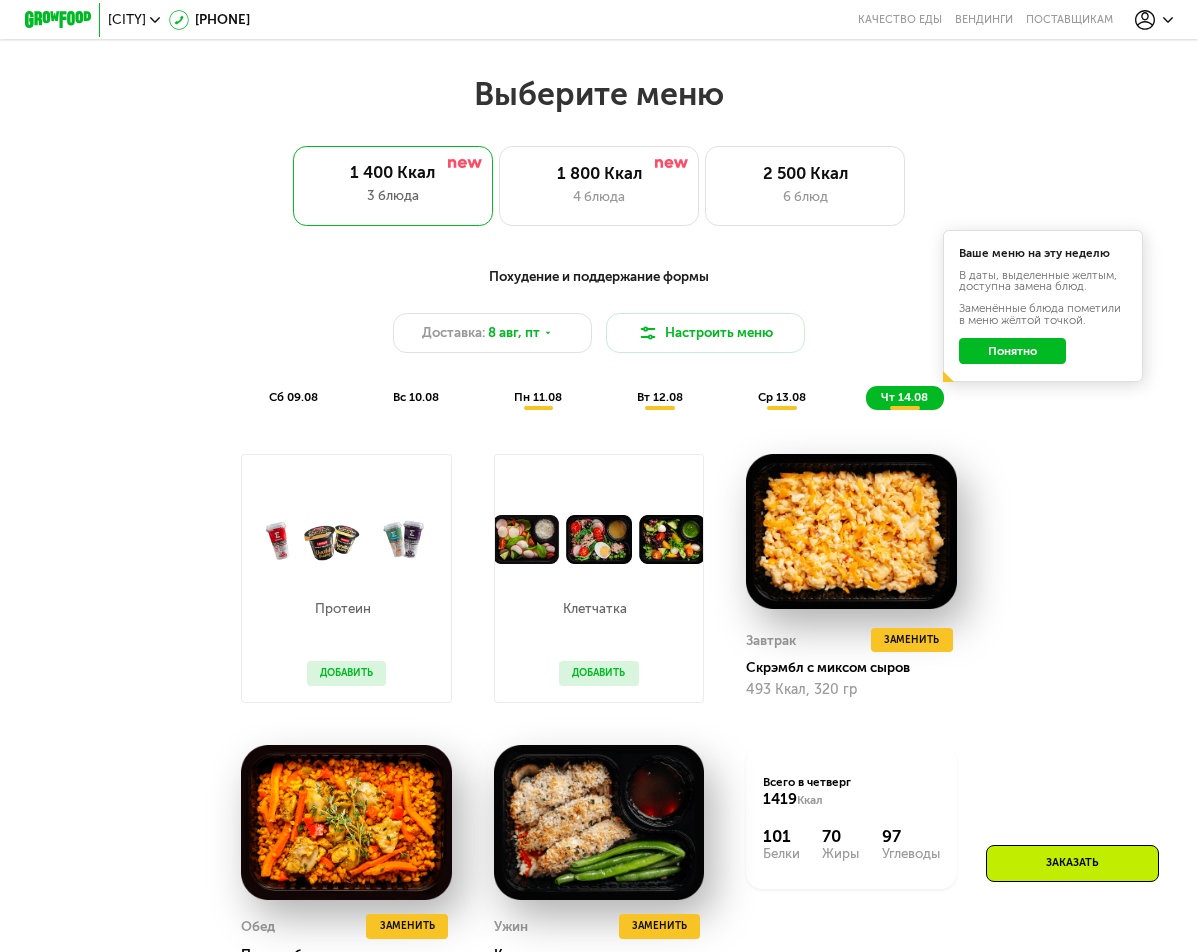 scroll, scrollTop: 500, scrollLeft: 0, axis: vertical 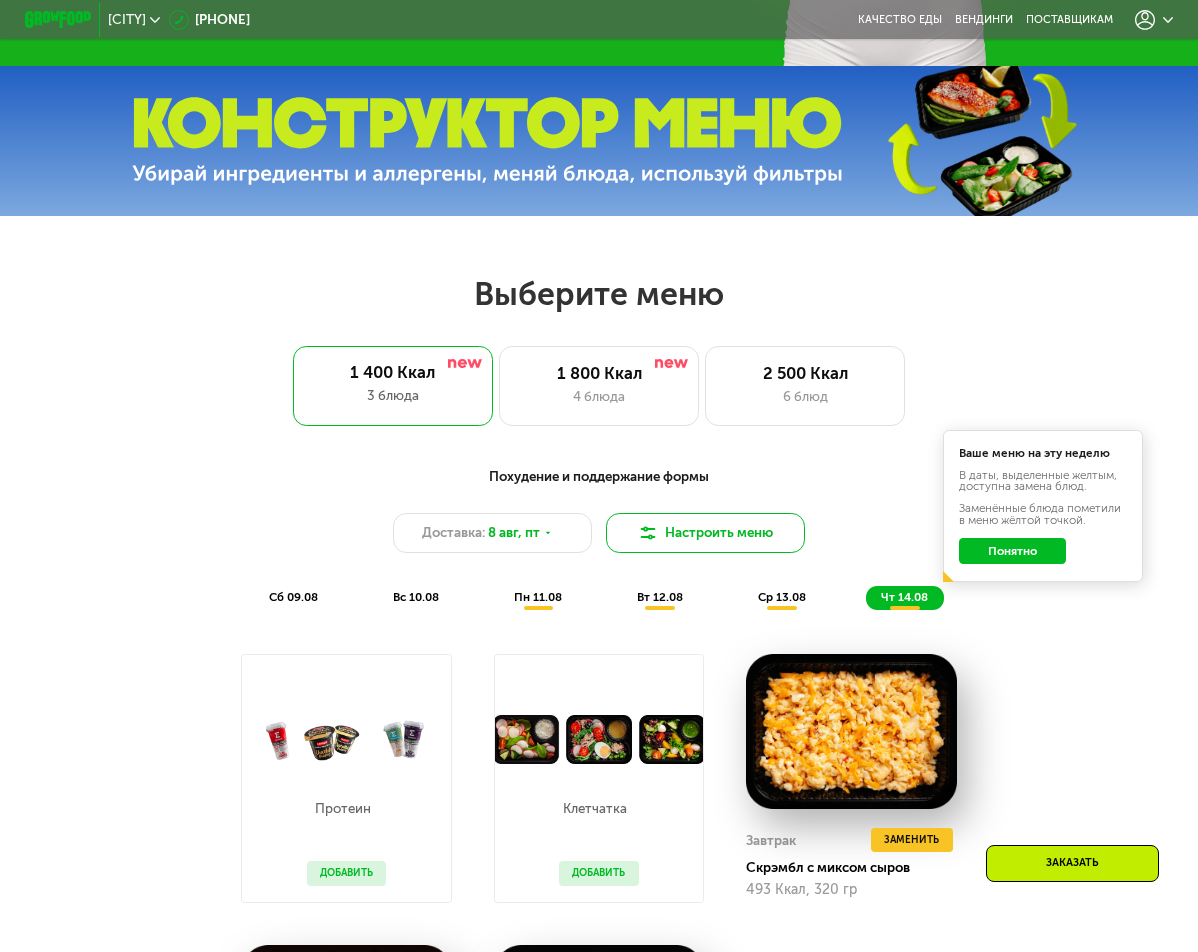 click on "Настроить меню" at bounding box center (706, 533) 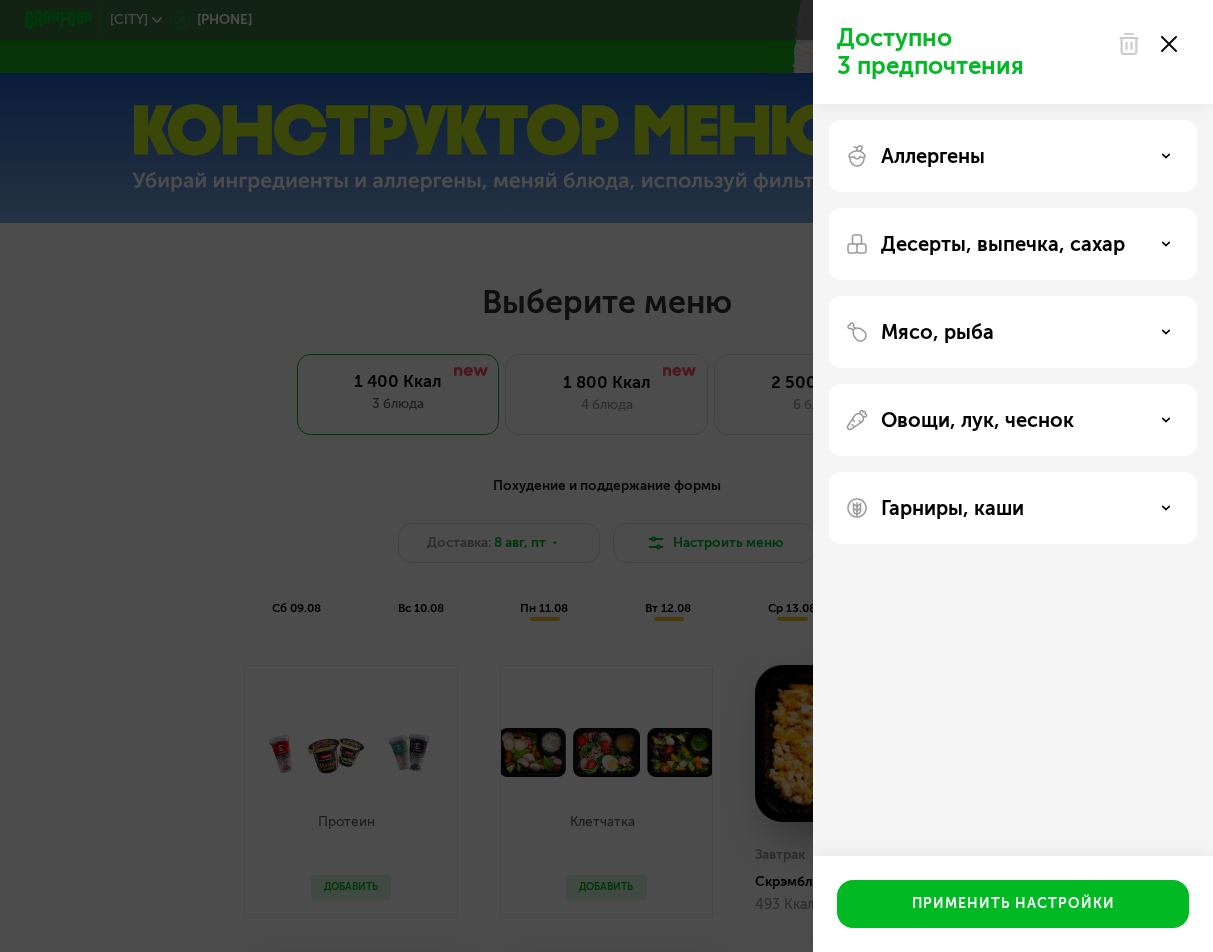 click 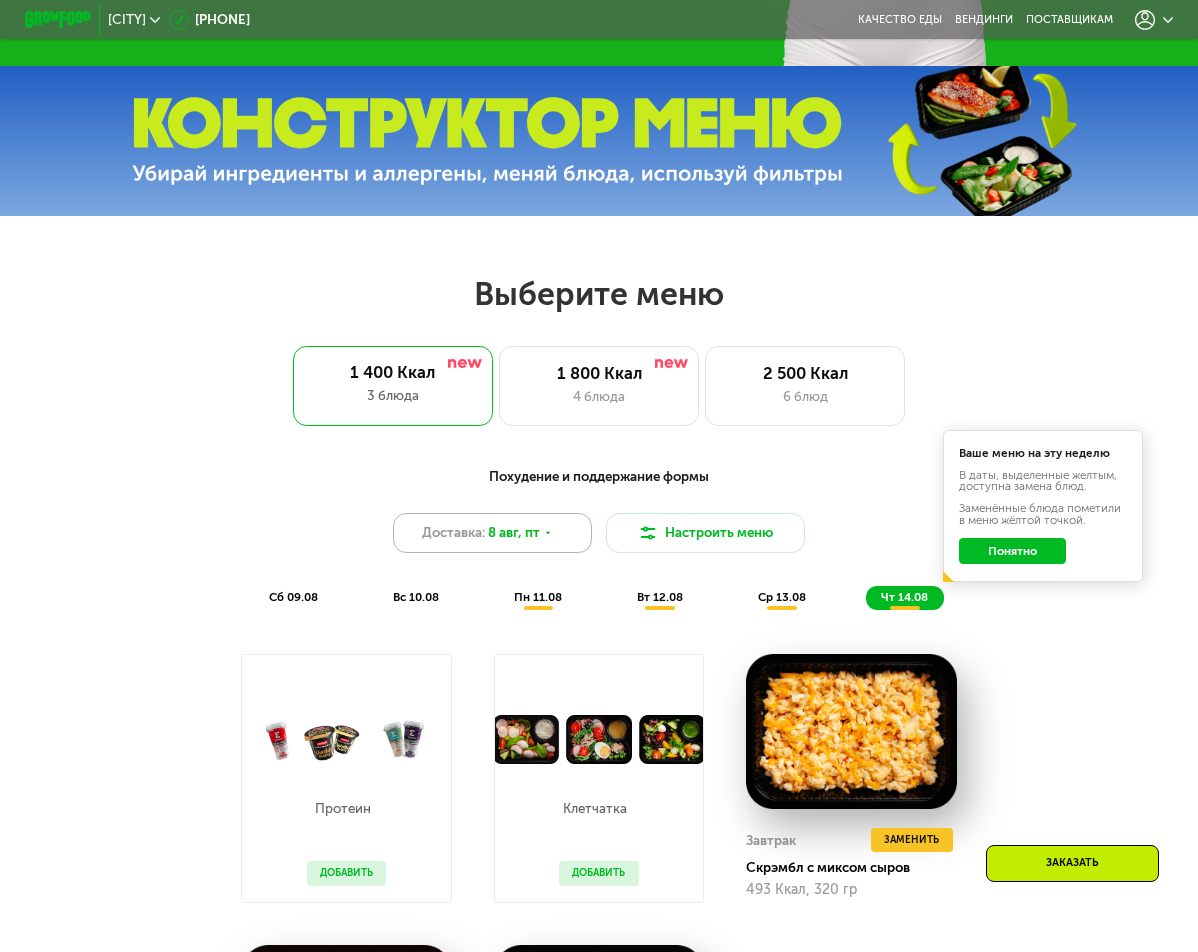 click on "Доставка:" at bounding box center (453, 533) 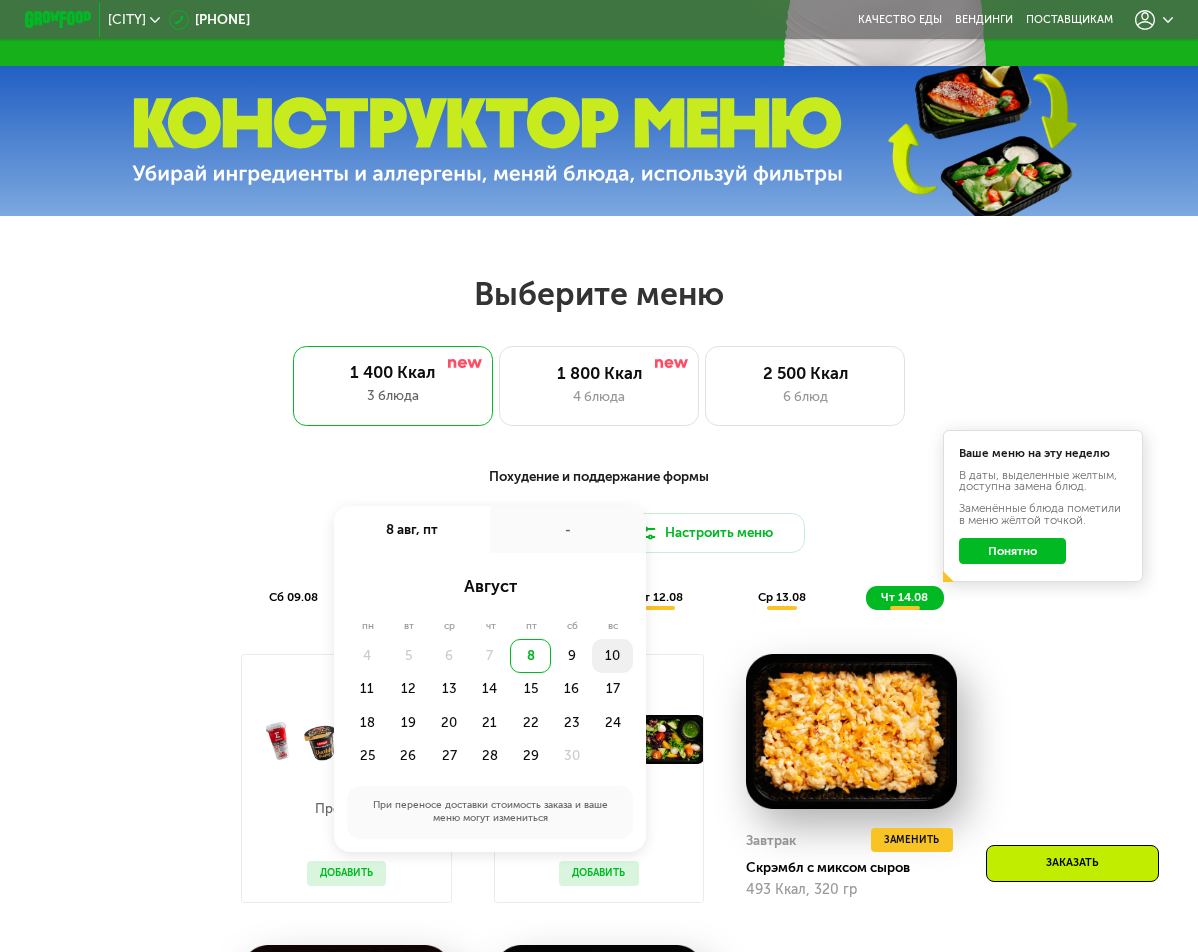 click on "10" 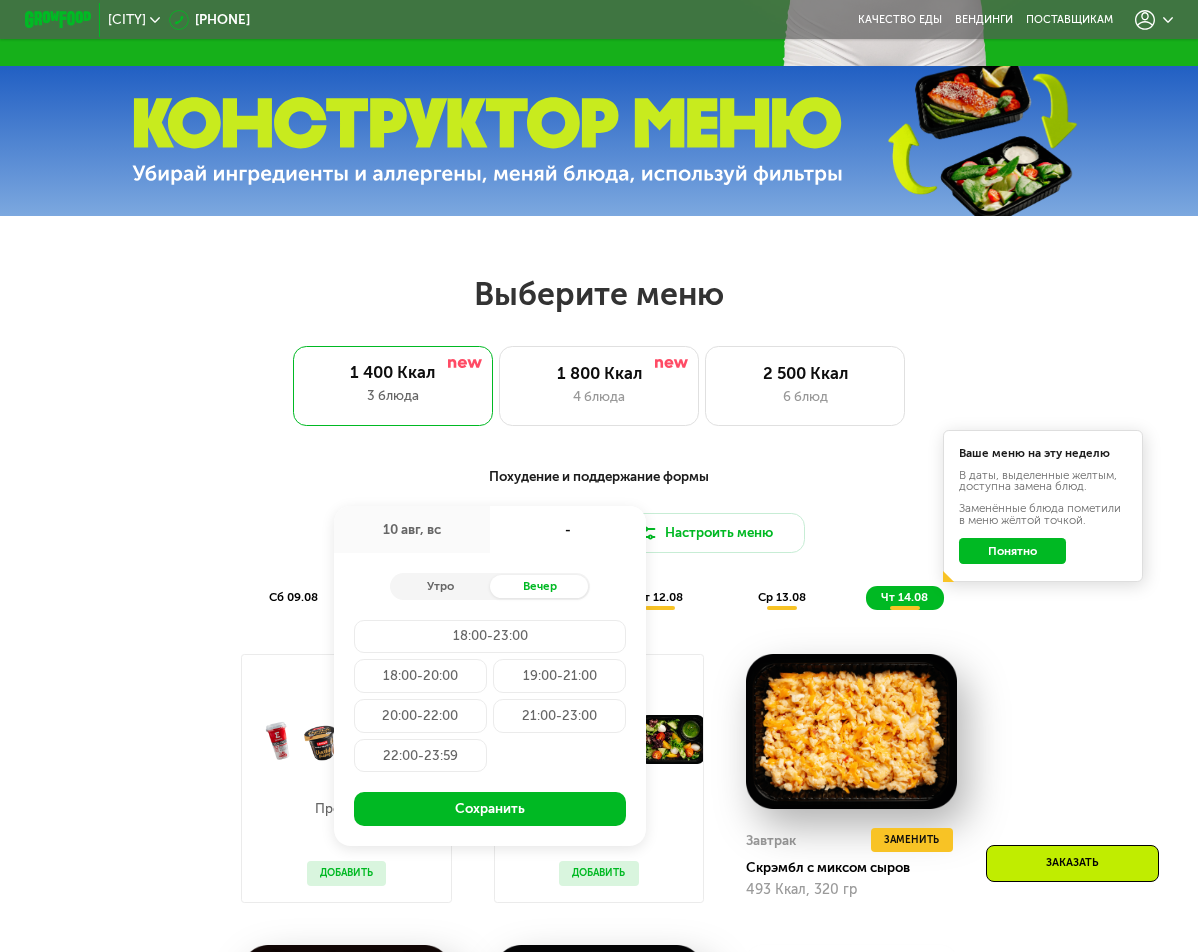 click on "Похудение и поддержание формы" at bounding box center (598, 476) 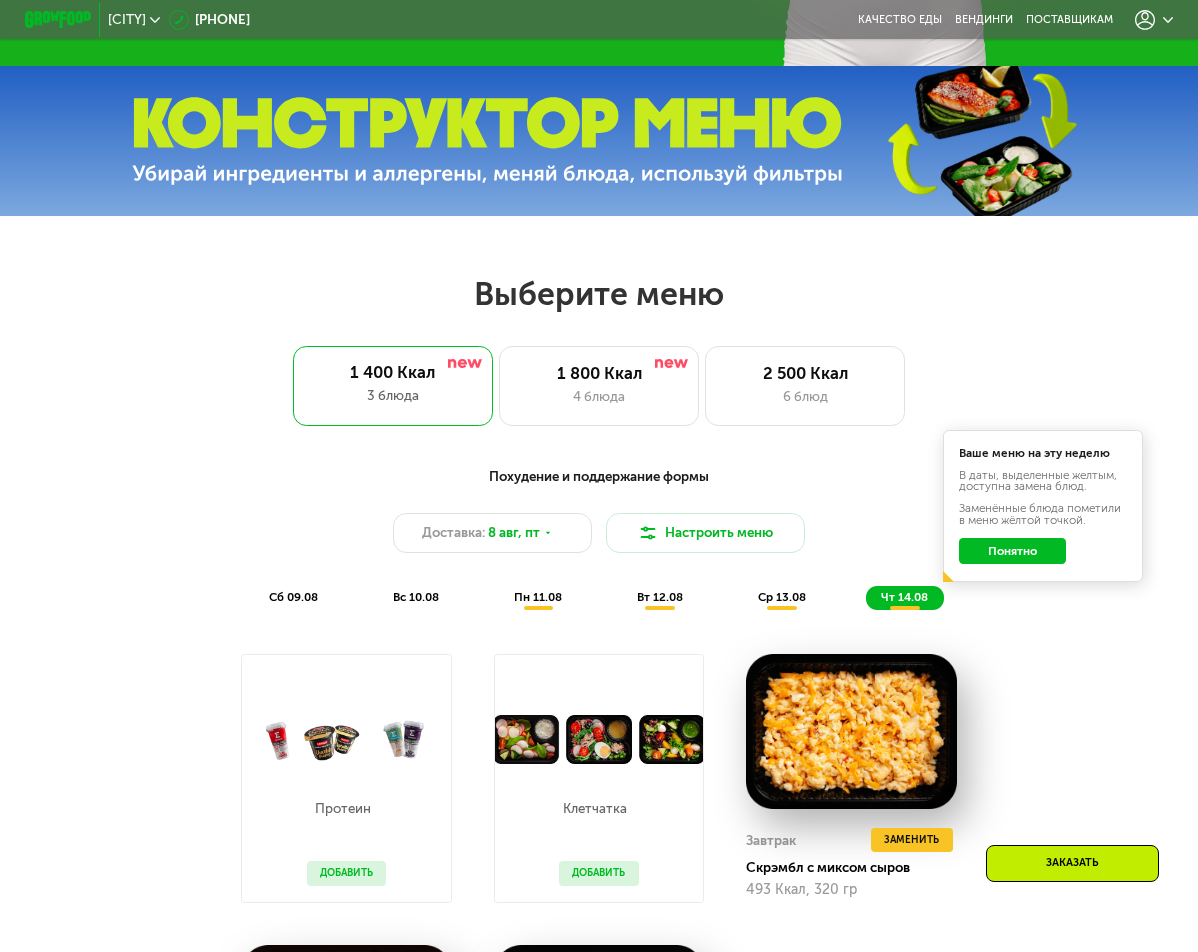 click on "Понятно" 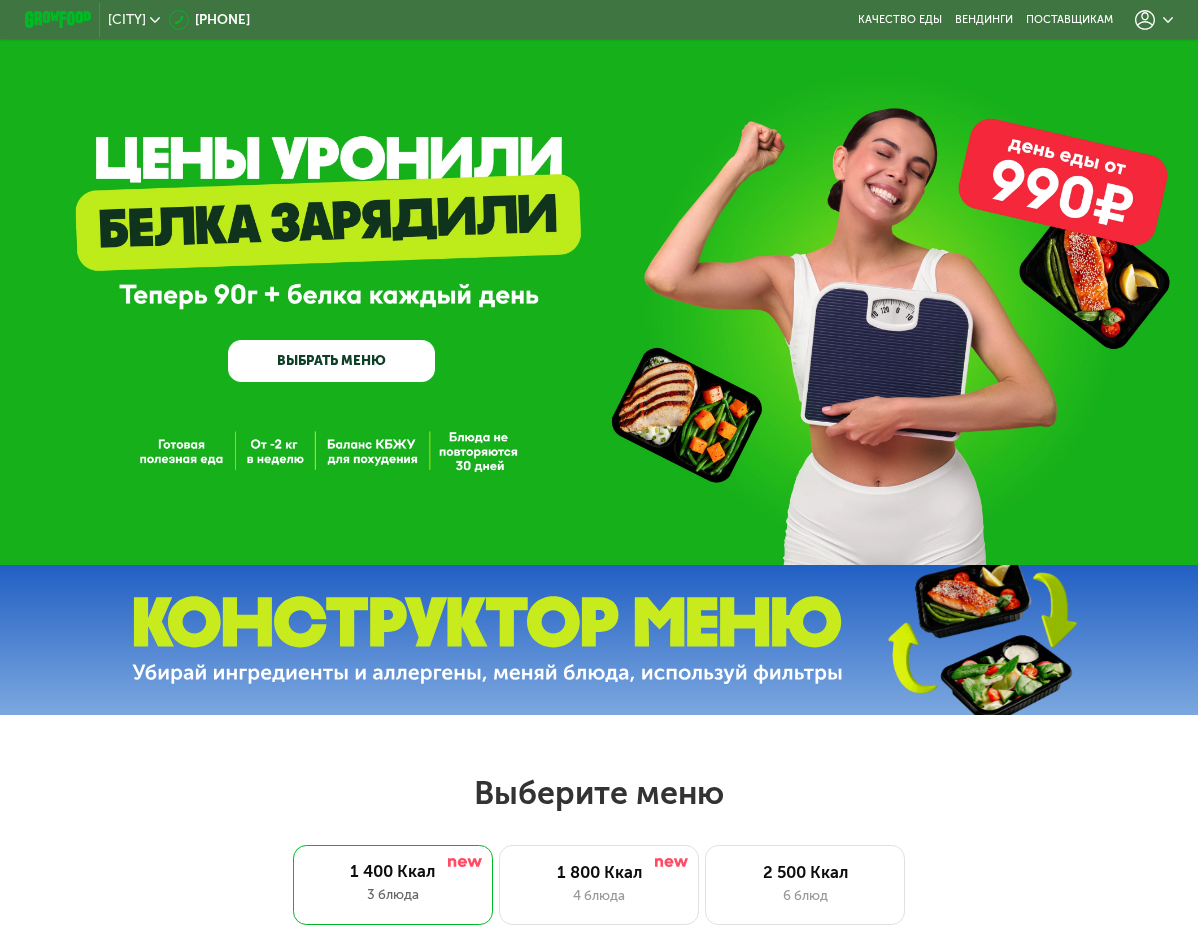 scroll, scrollTop: 0, scrollLeft: 0, axis: both 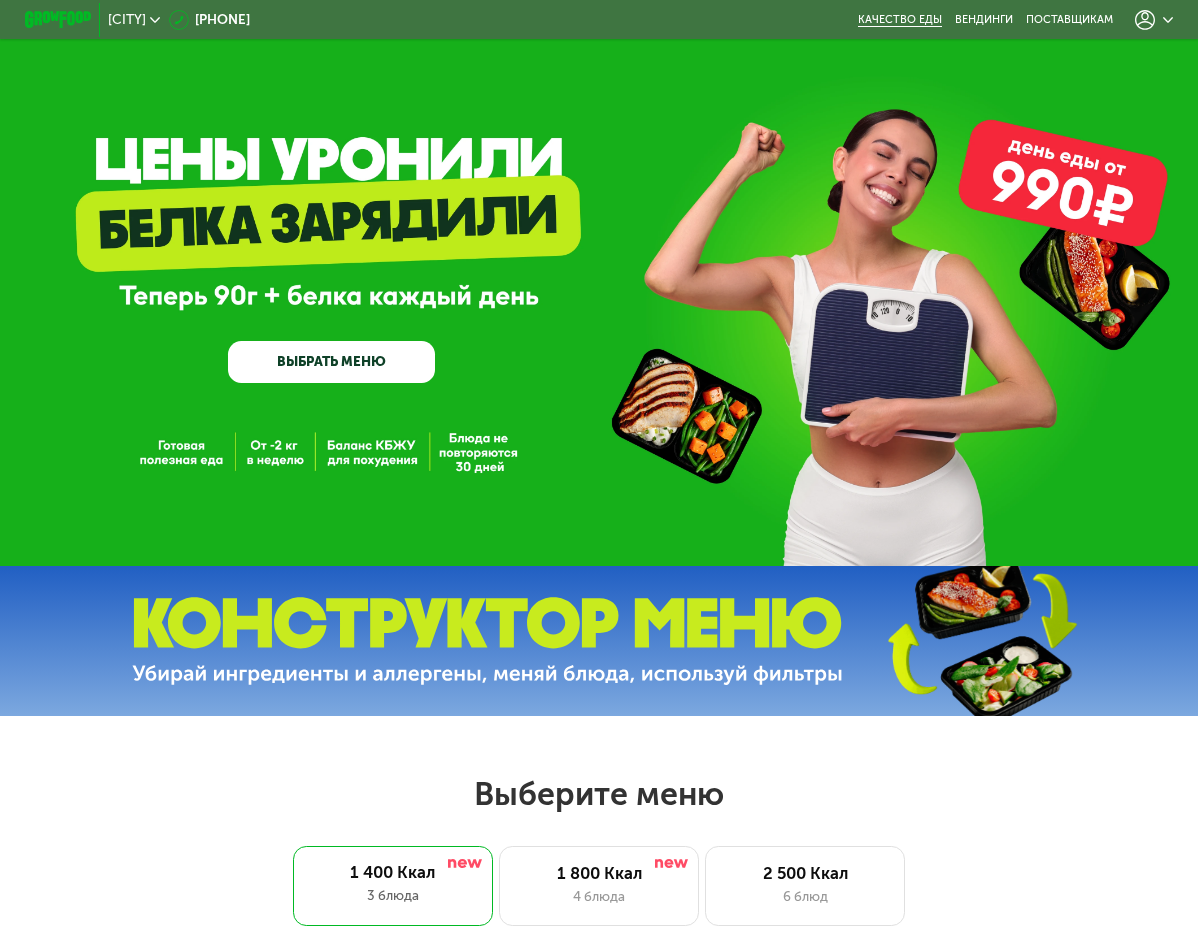 click on "Качество еды" at bounding box center (900, 19) 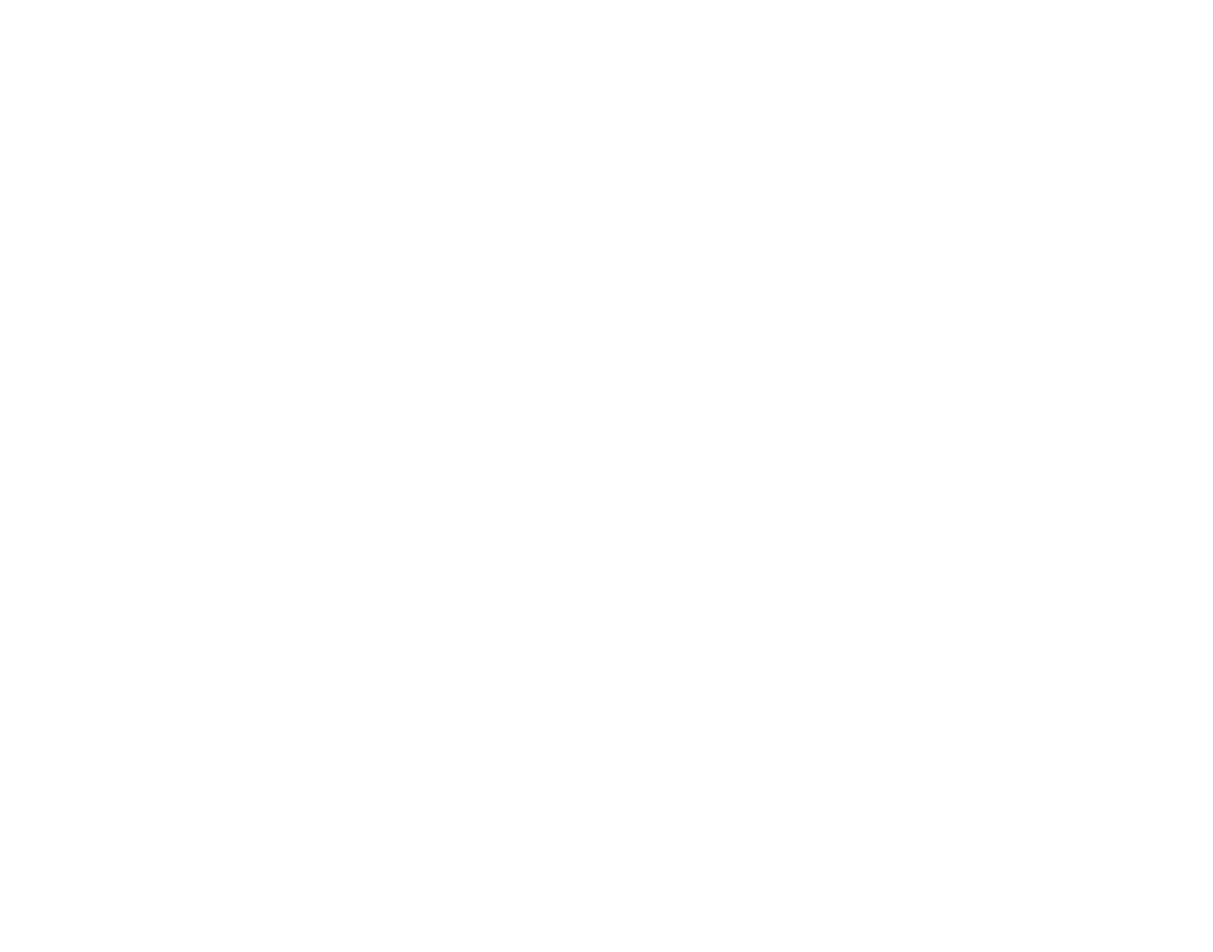 scroll, scrollTop: 0, scrollLeft: 0, axis: both 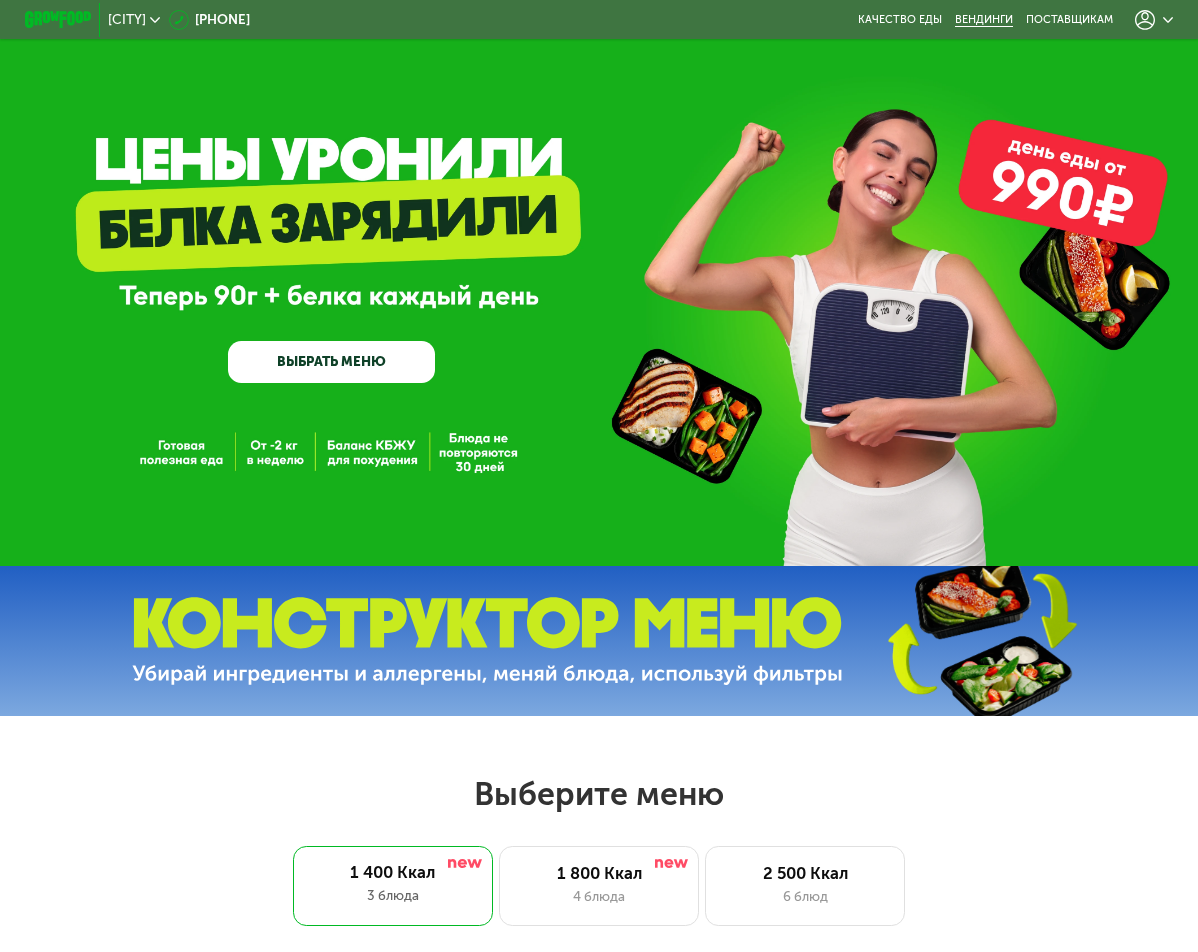 click on "Вендинги" at bounding box center [984, 19] 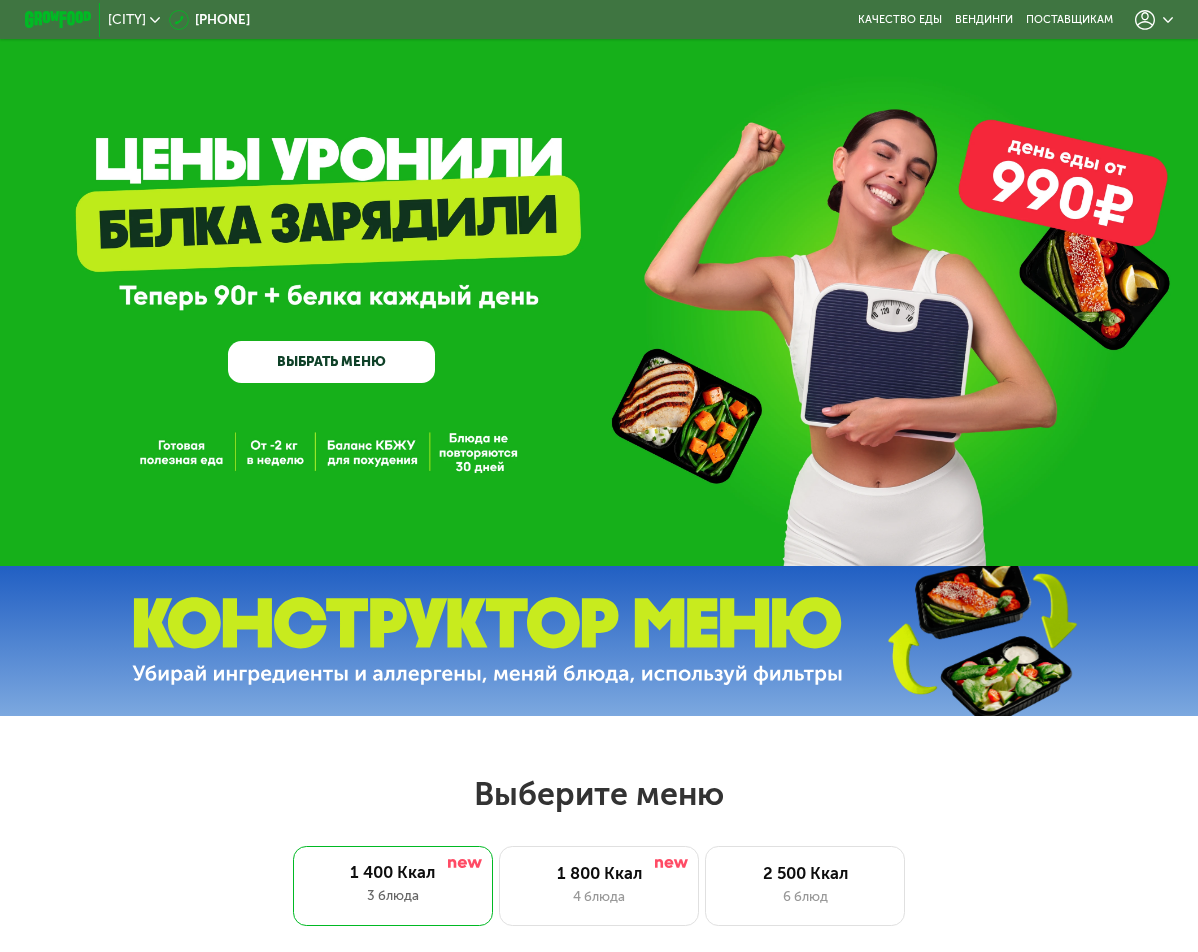 click on "[CITY]" 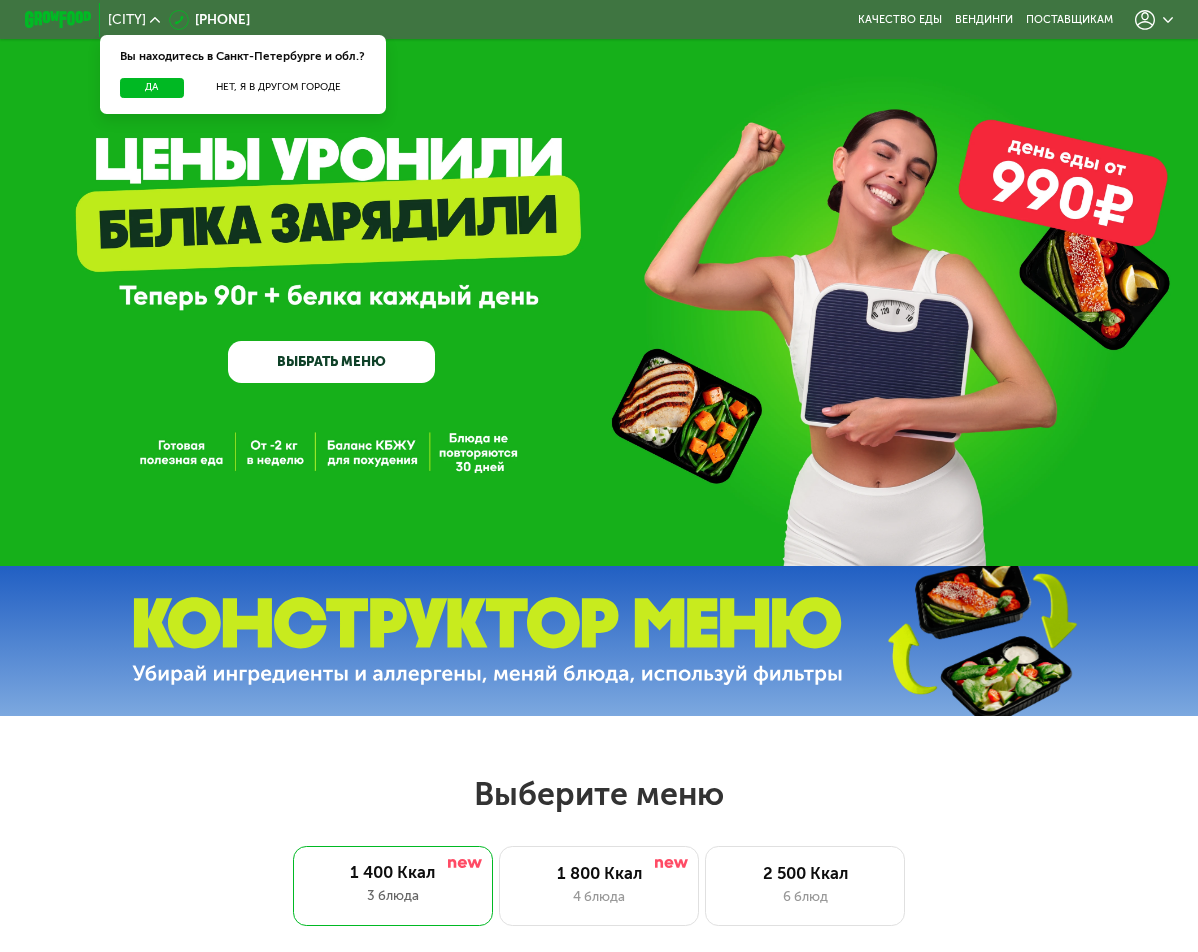 click on "GrowFood — доставка правильного питания  ВЫБРАТЬ МЕНЮ" at bounding box center (599, 283) 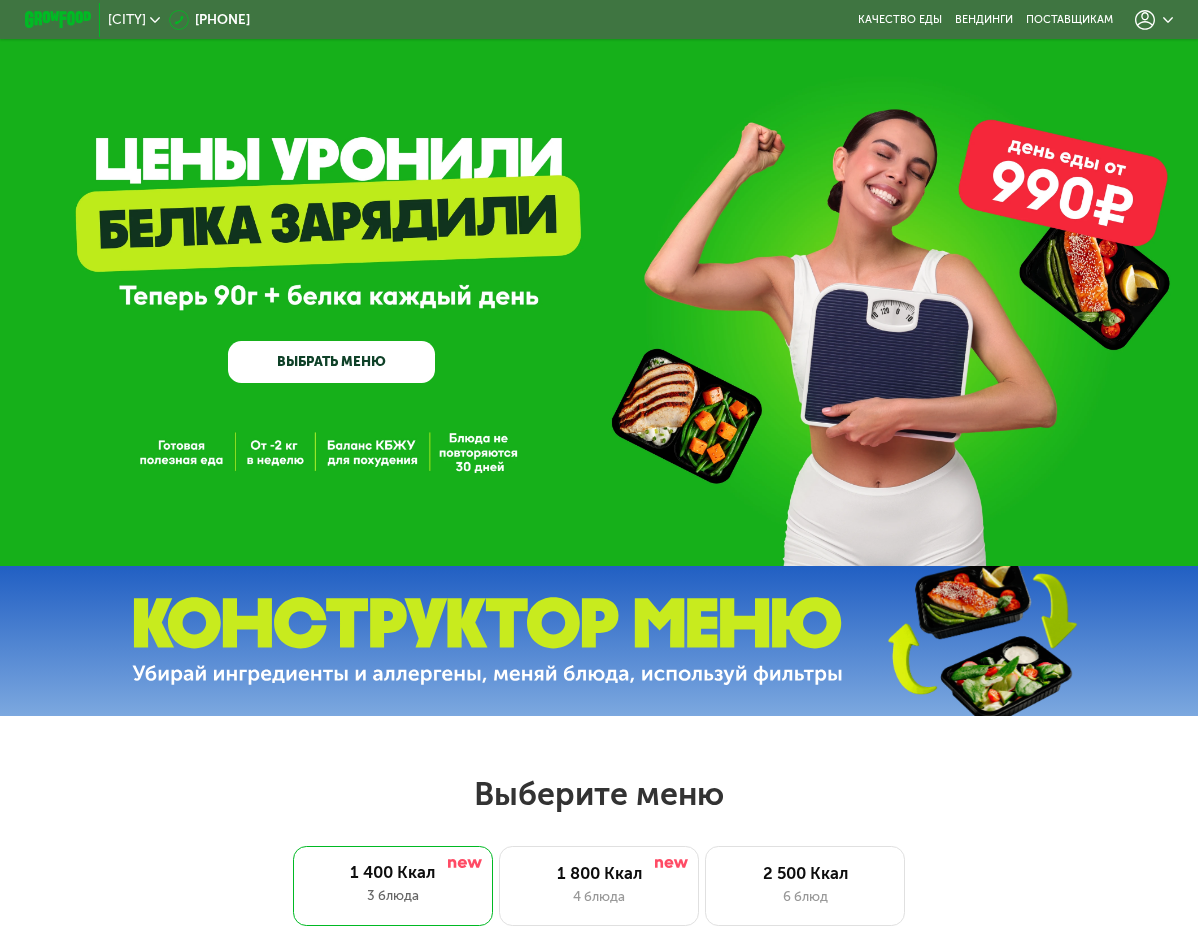click 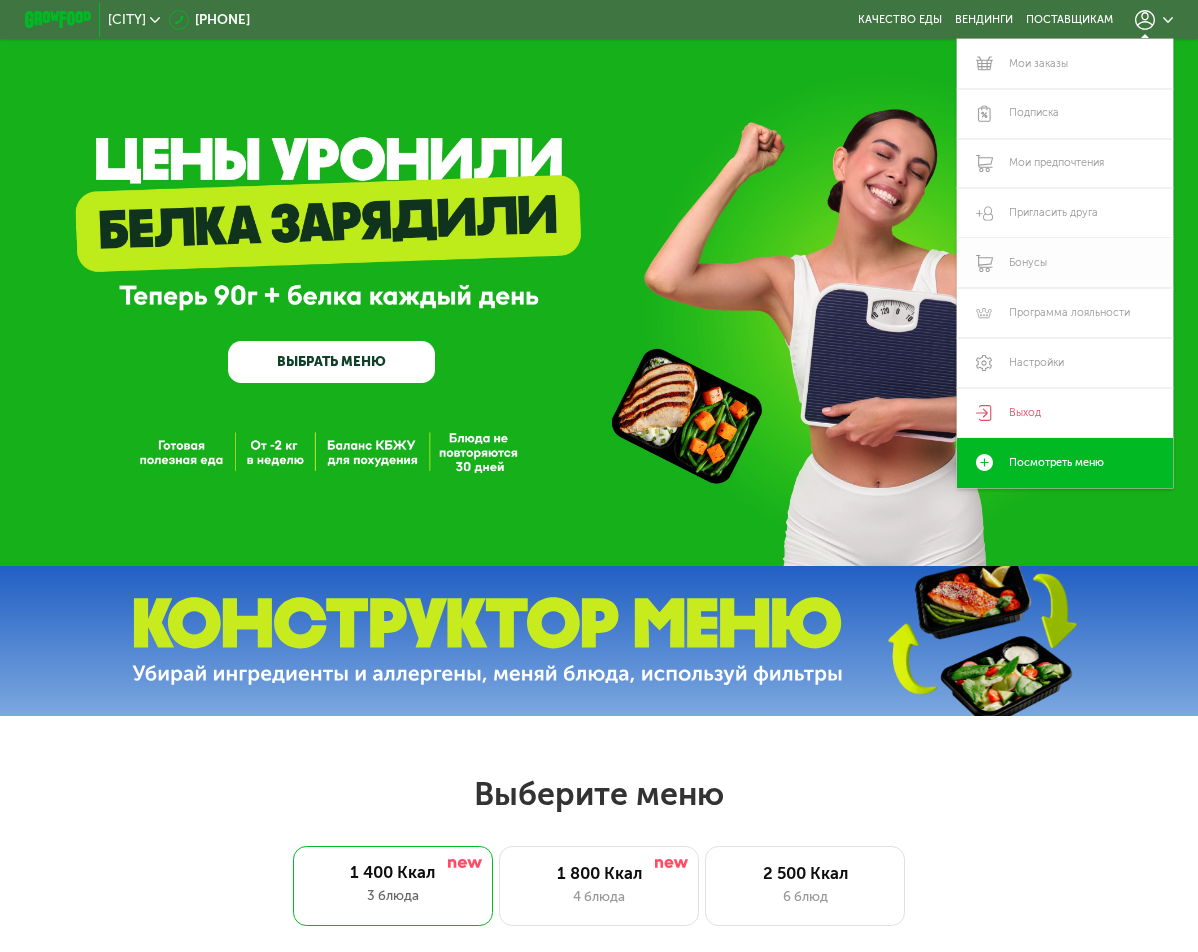 click on "Бонусы" at bounding box center [1065, 263] 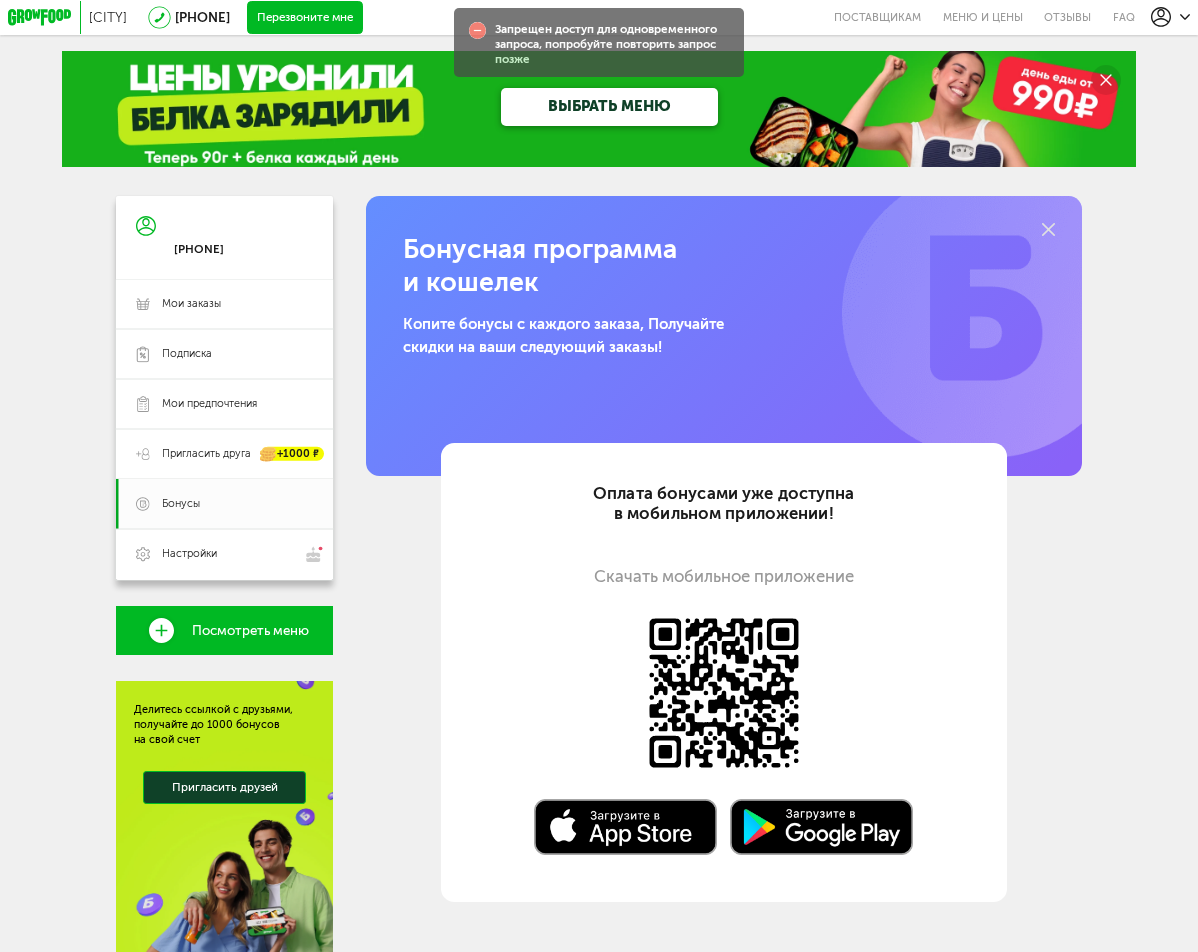 scroll, scrollTop: 0, scrollLeft: 0, axis: both 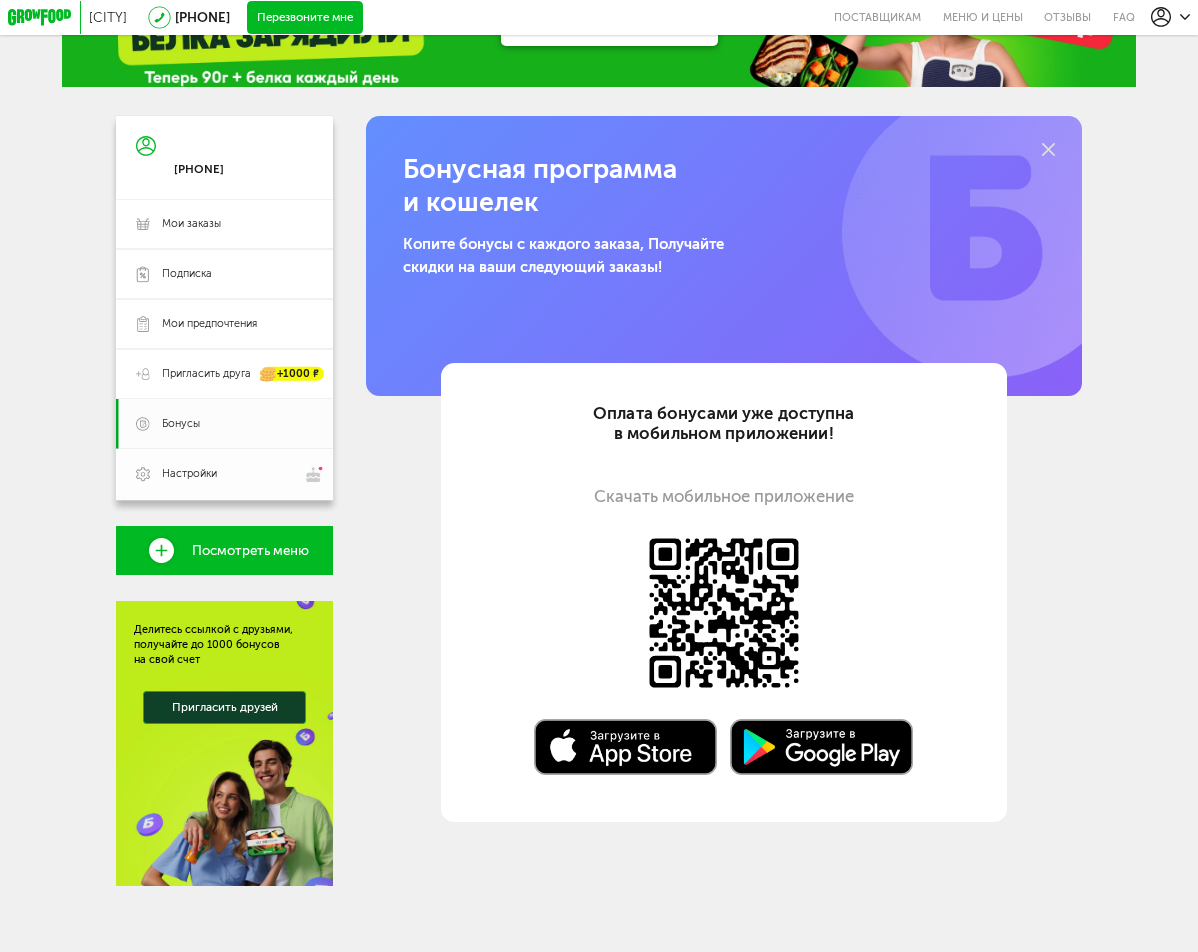 click on "Настройки" at bounding box center (189, 474) 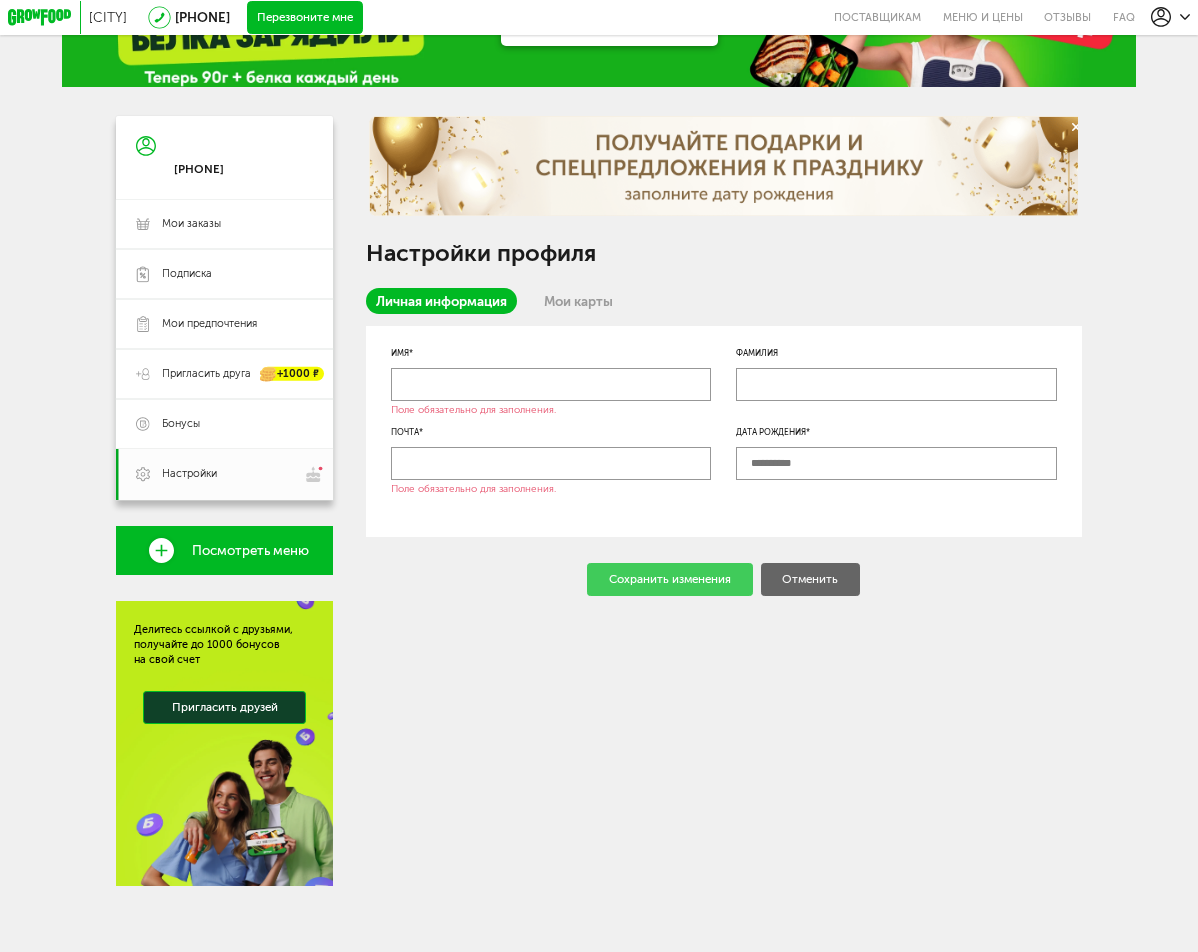 scroll, scrollTop: 0, scrollLeft: 0, axis: both 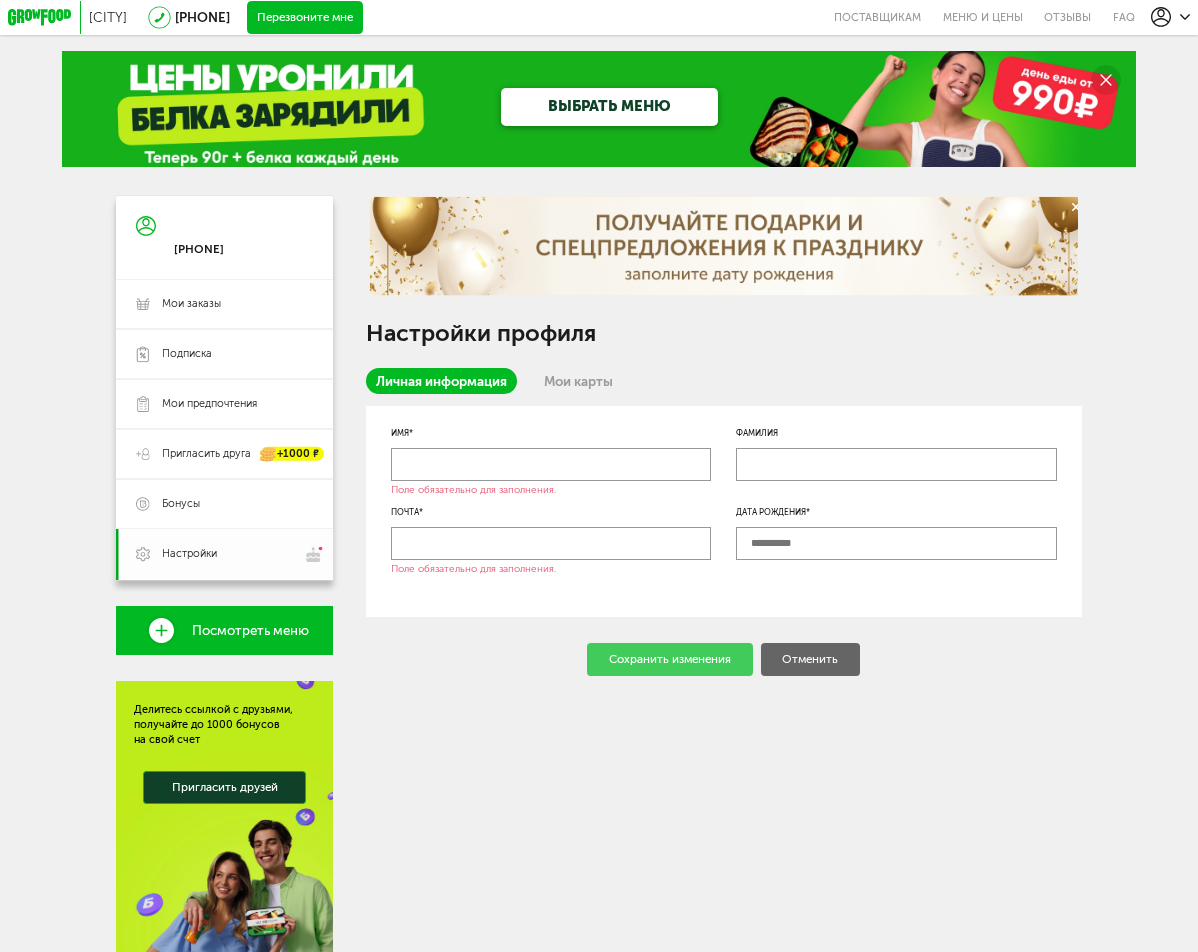 click on "Настройки" at bounding box center [224, 554] 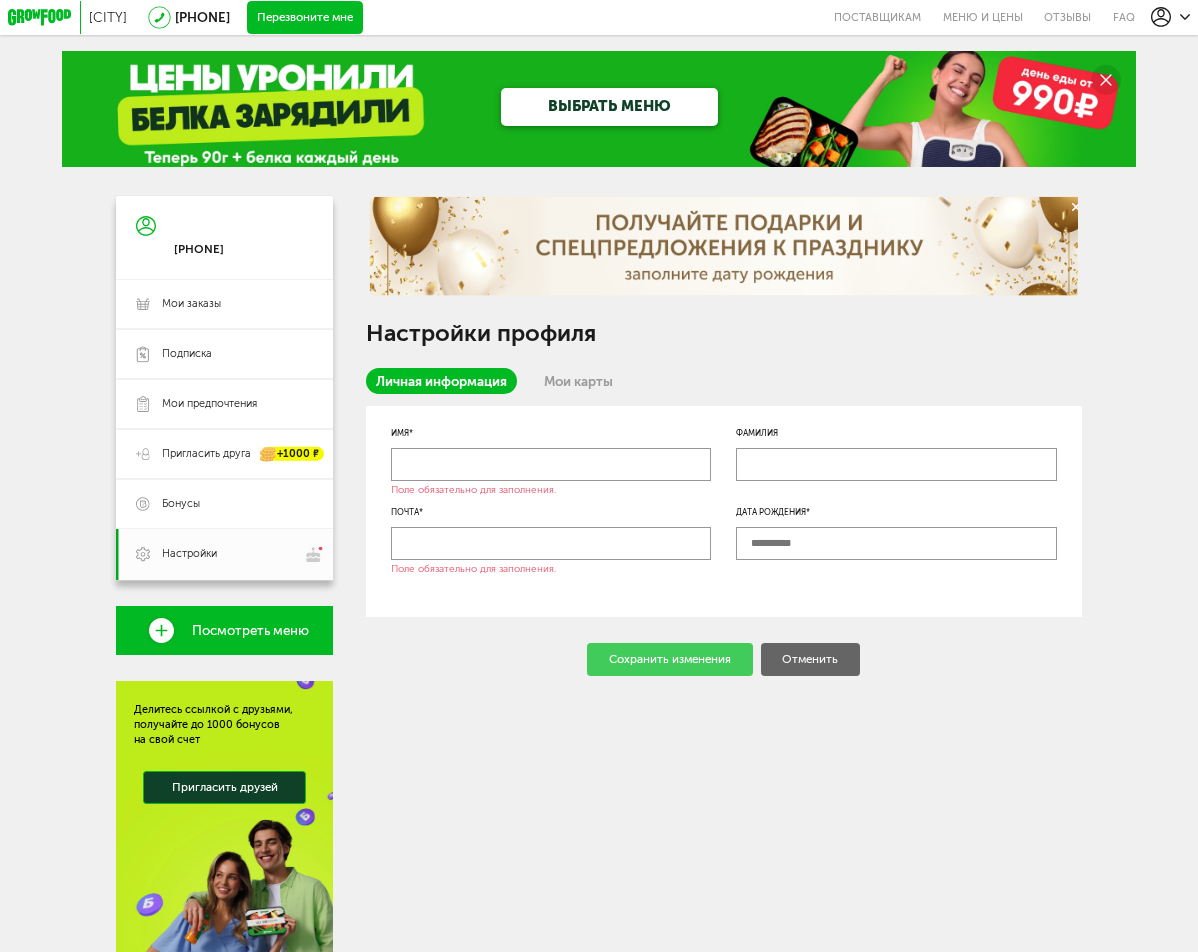 click at bounding box center (551, 464) 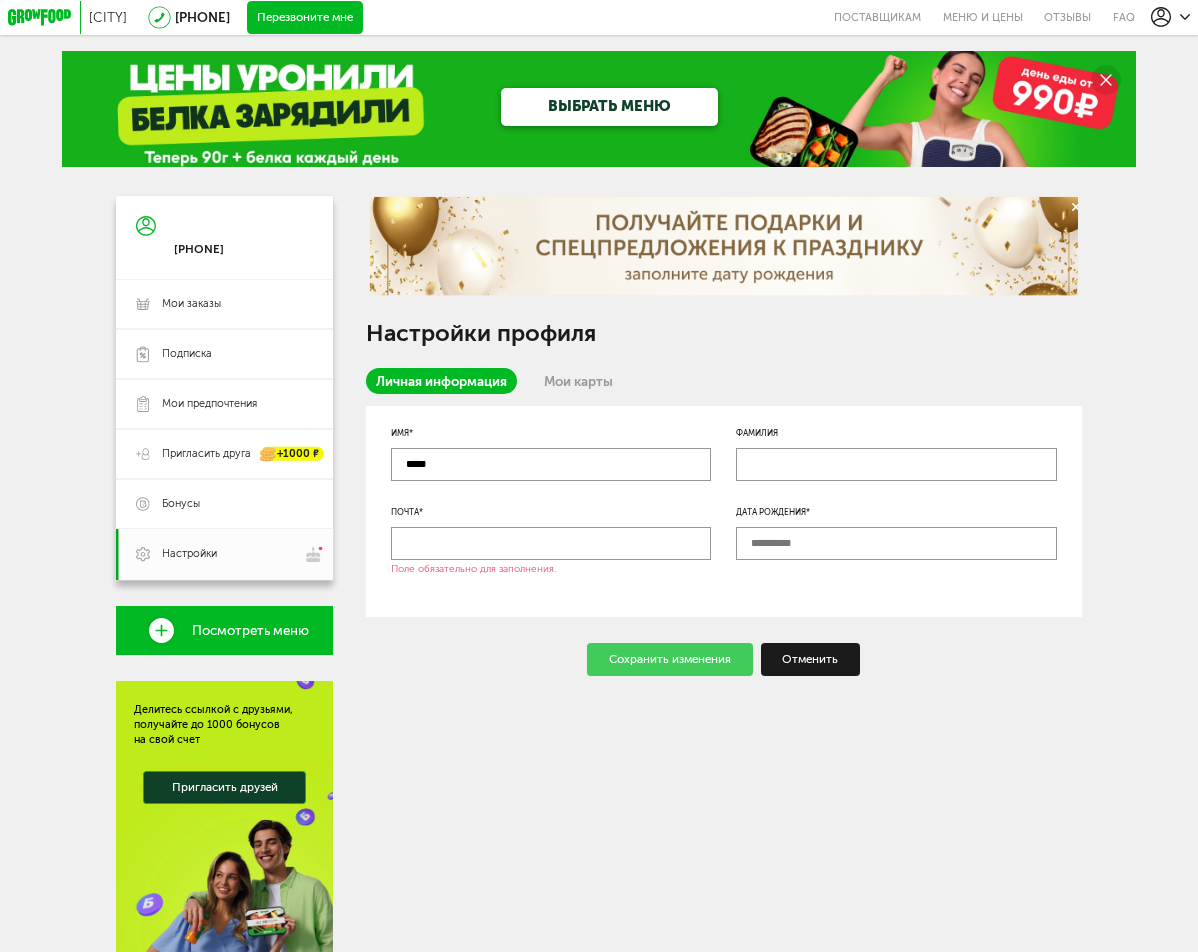 type on "*****" 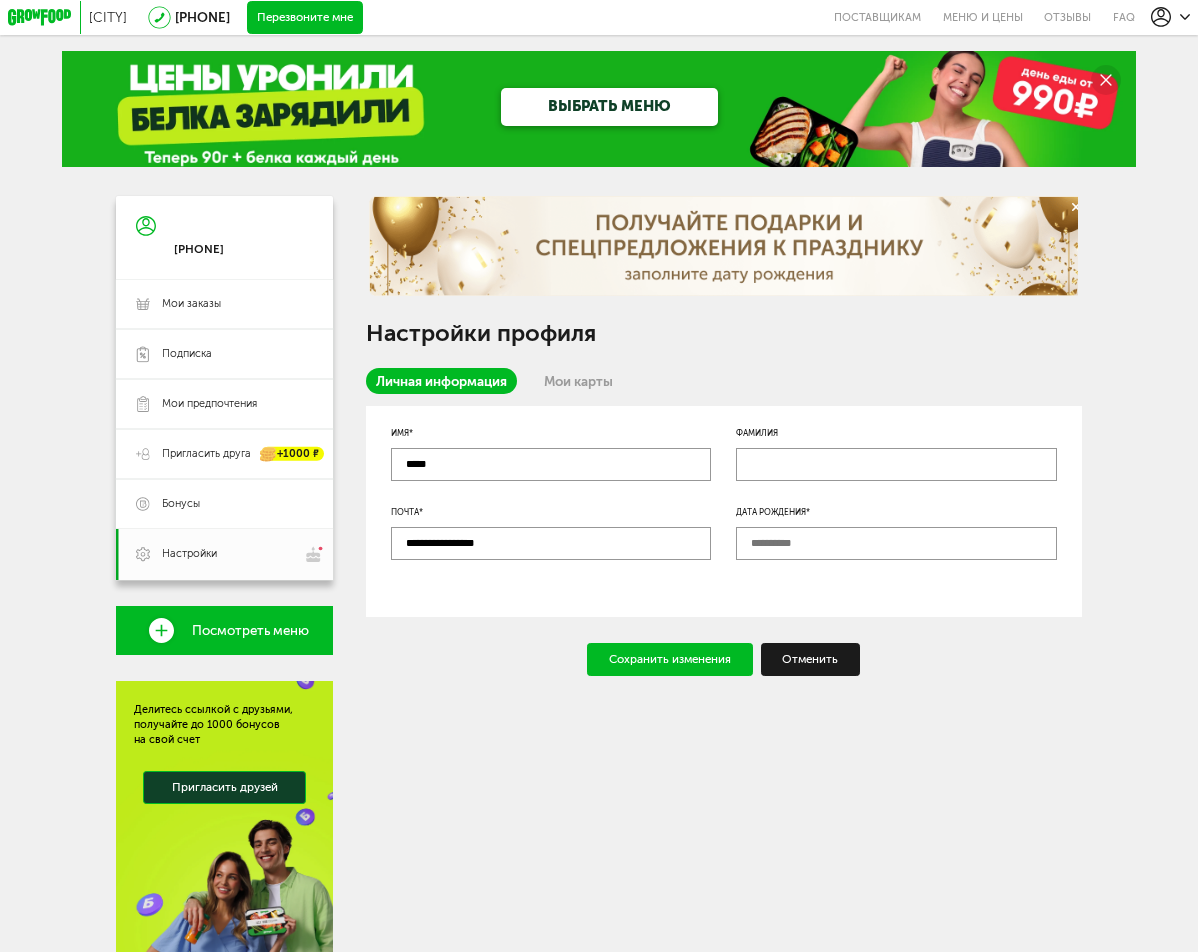 drag, startPoint x: 461, startPoint y: 557, endPoint x: 809, endPoint y: 567, distance: 348.14365 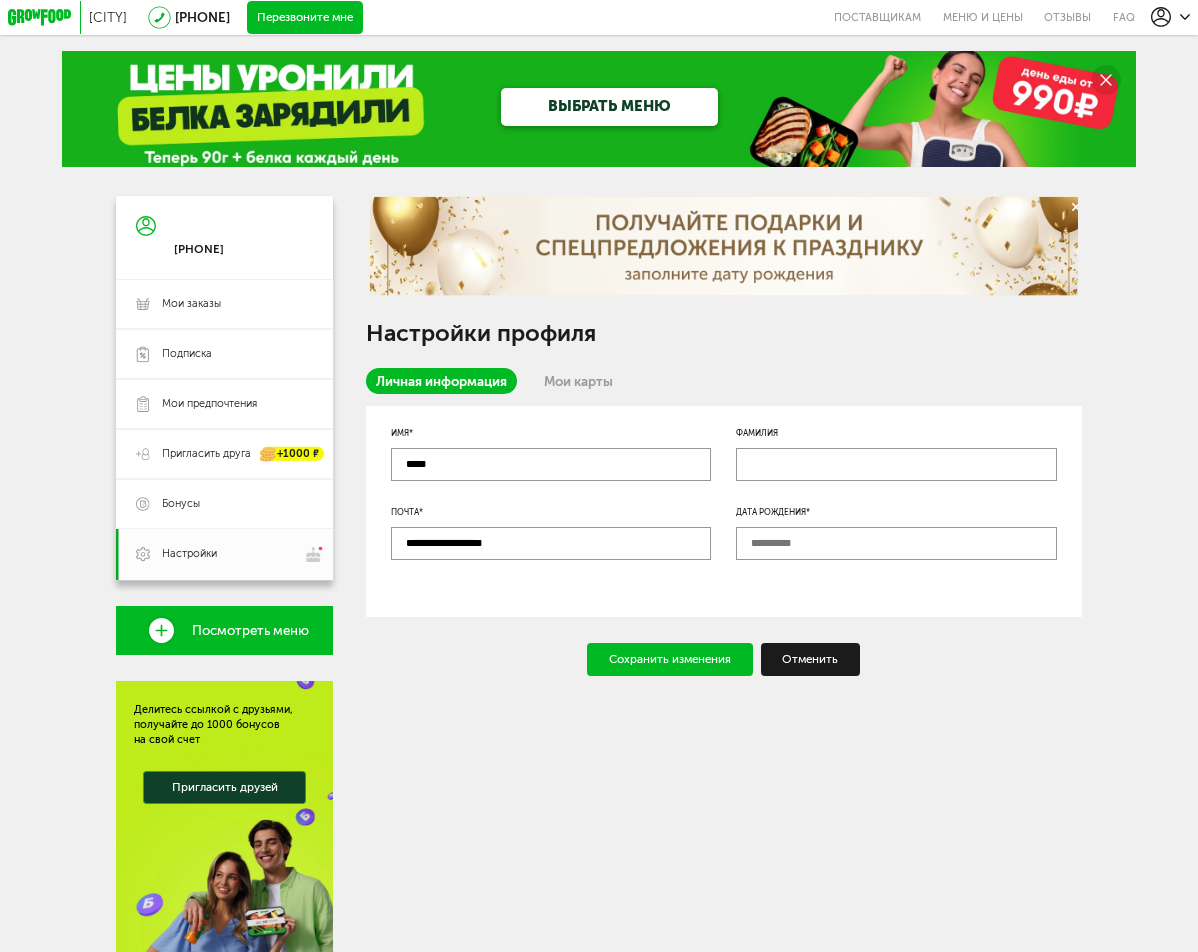 type on "**********" 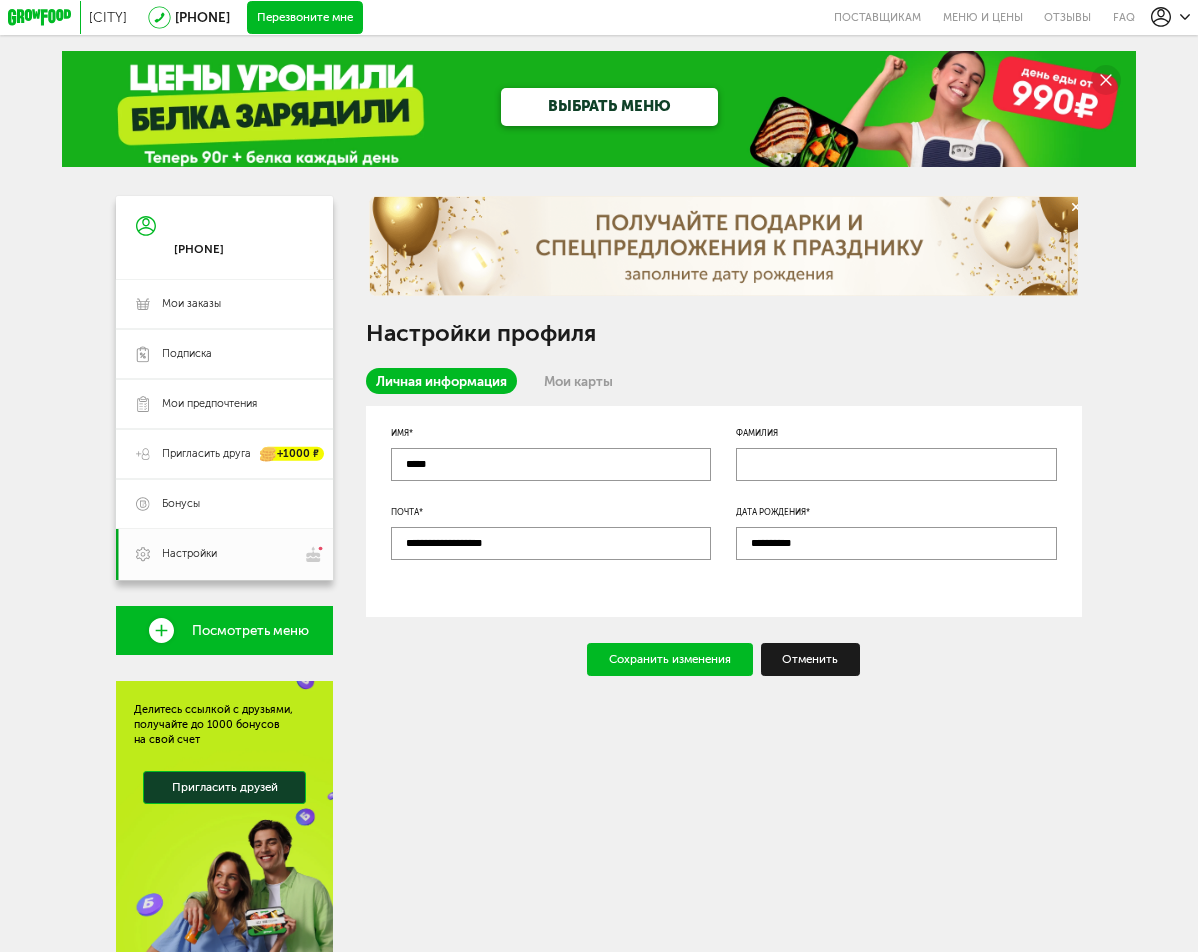 type on "**********" 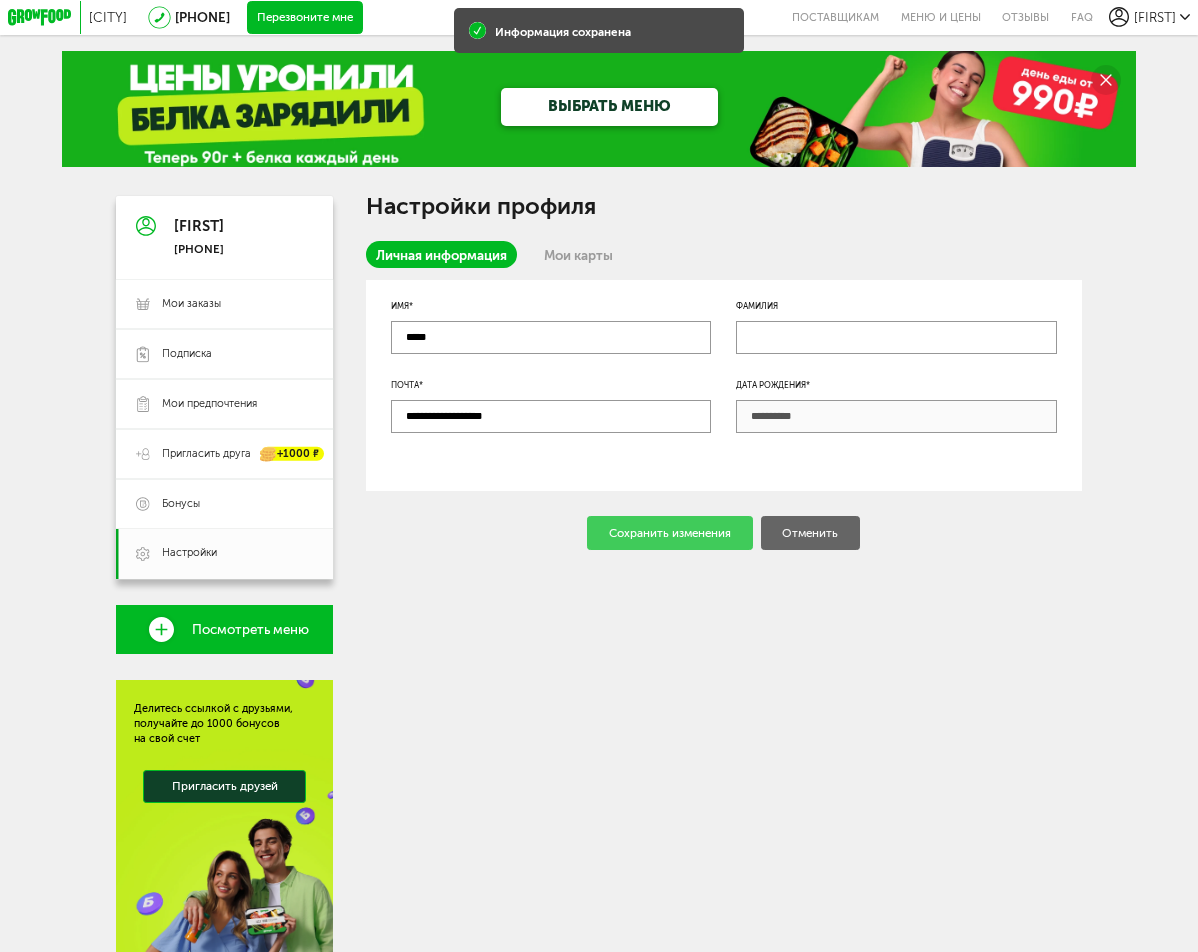 click on "Мои карты" at bounding box center [578, 254] 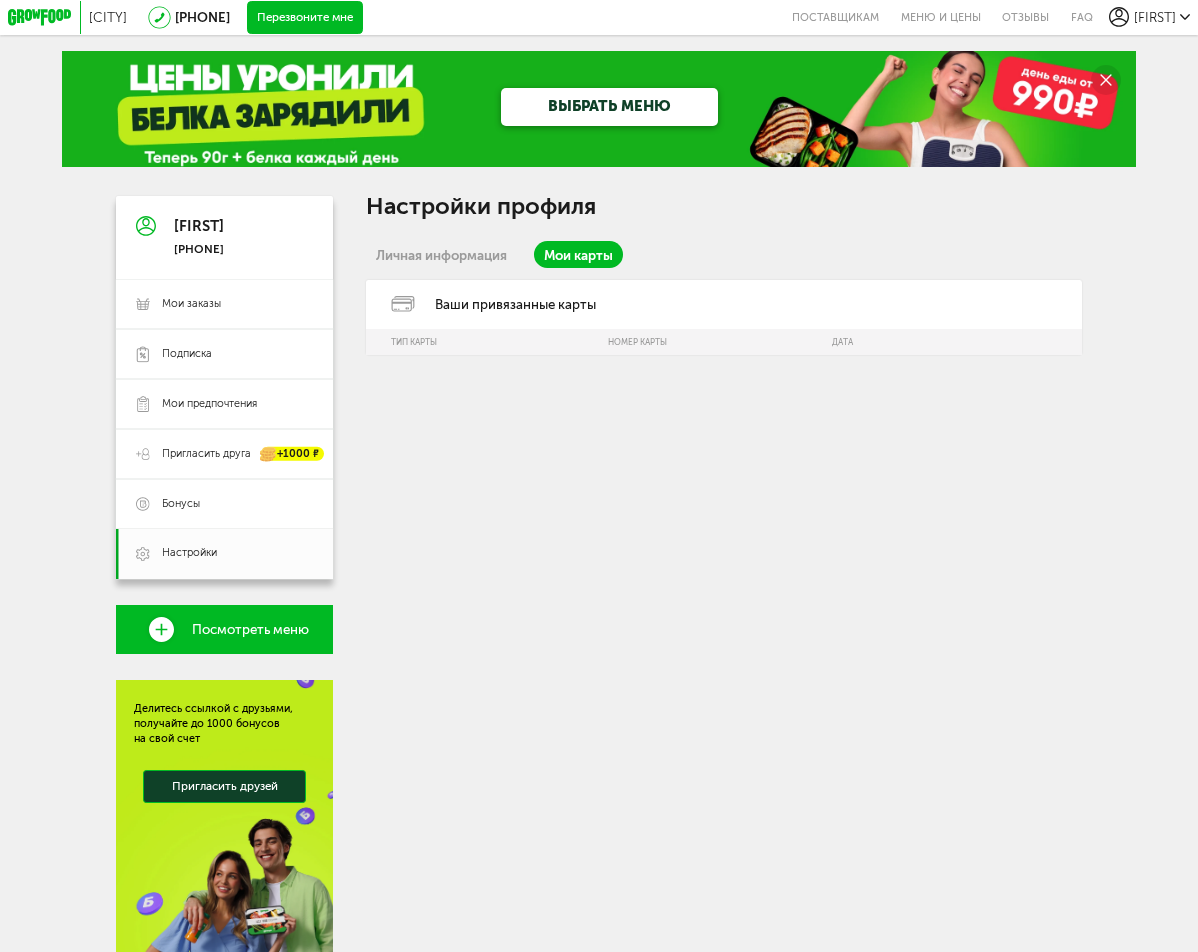 click on "Личная информация" at bounding box center [441, 254] 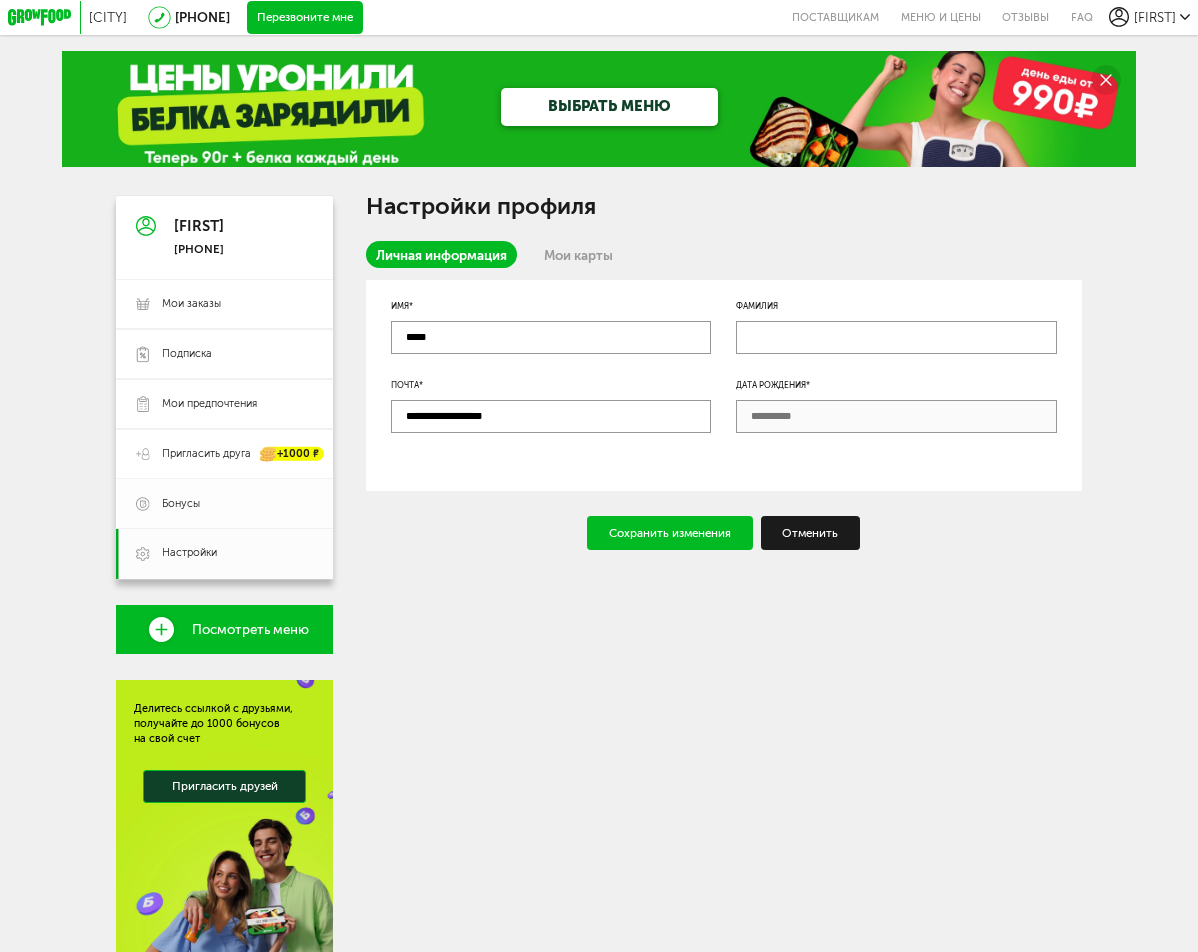click on "Бонусы" at bounding box center (181, 504) 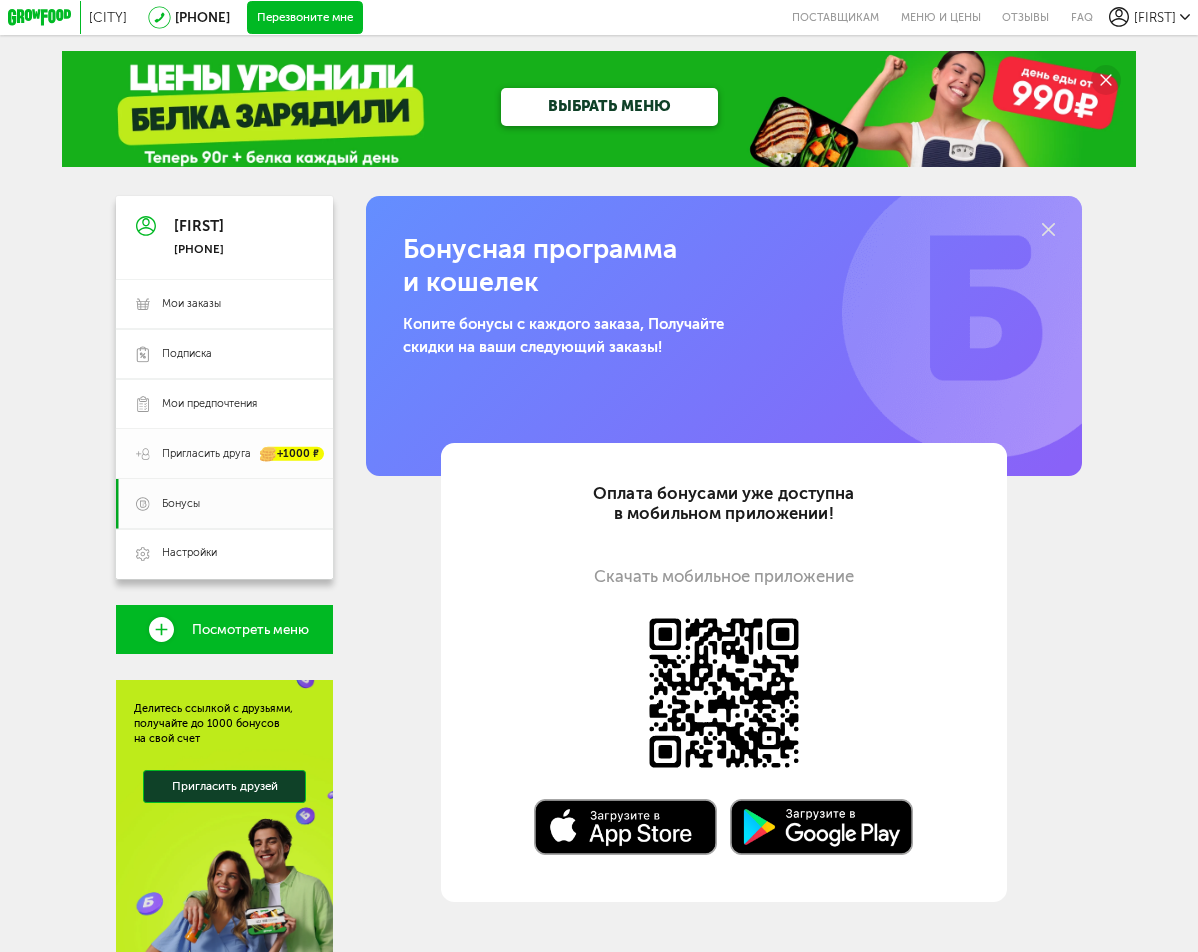 click on "Пригласить друга" at bounding box center (206, 454) 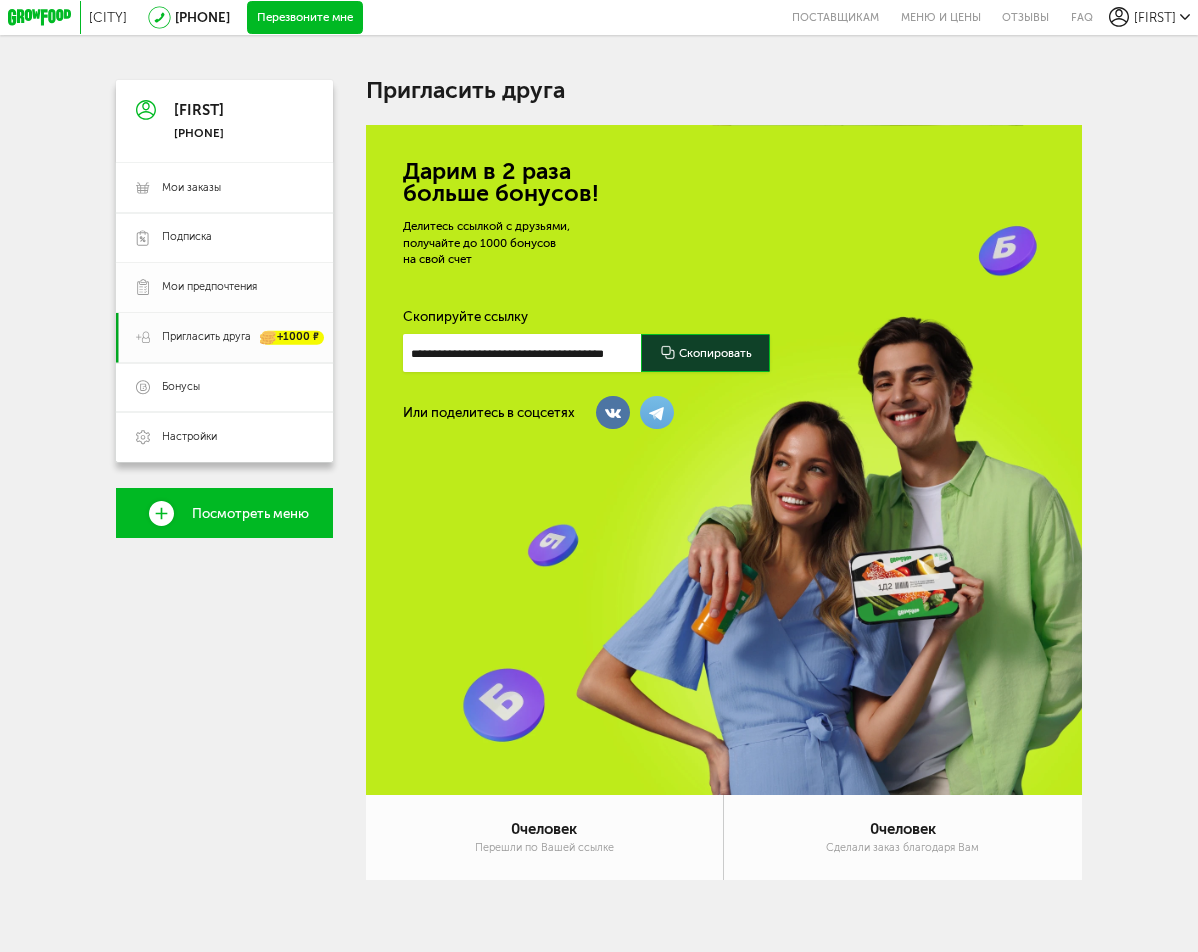 click on "Мои предпочтения" at bounding box center (209, 287) 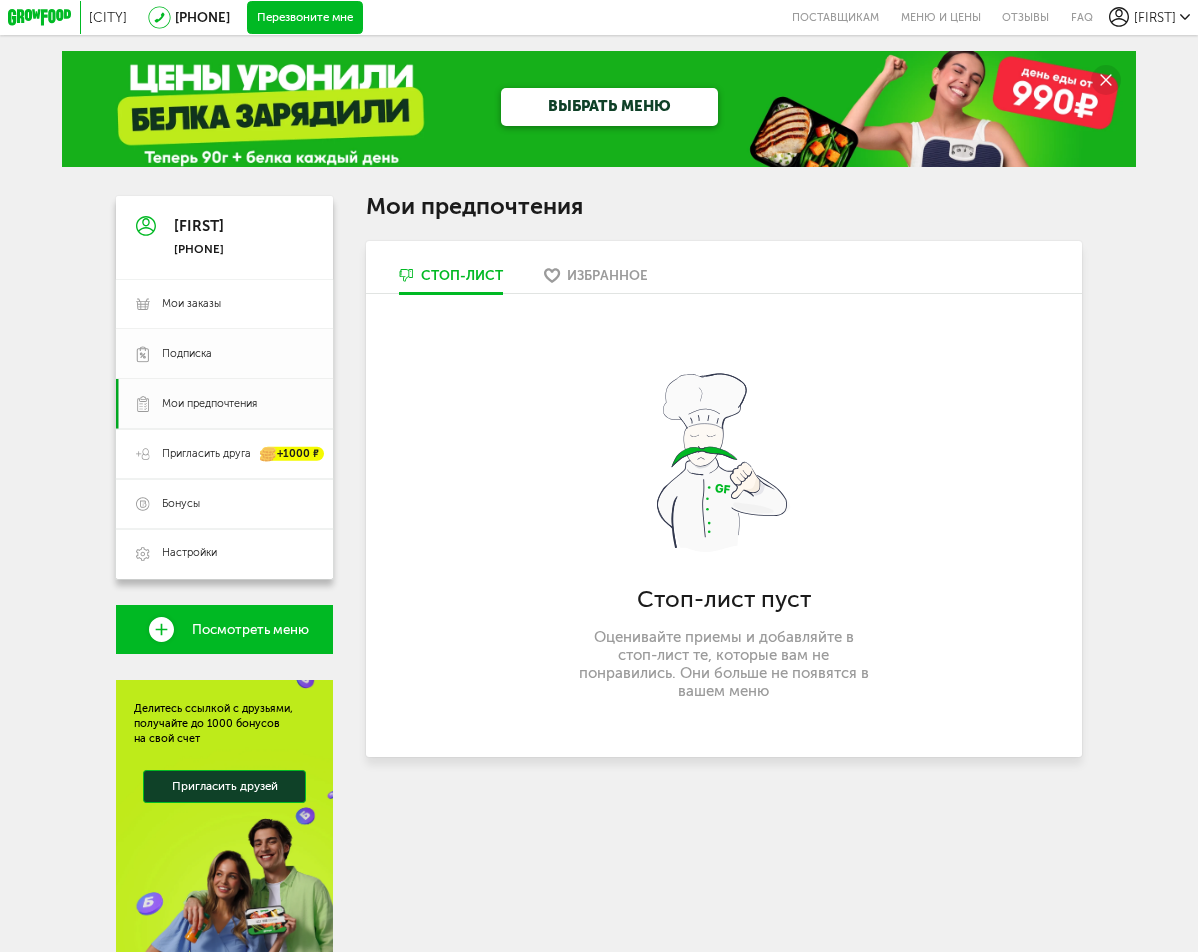 click on "Подписка" at bounding box center (237, 354) 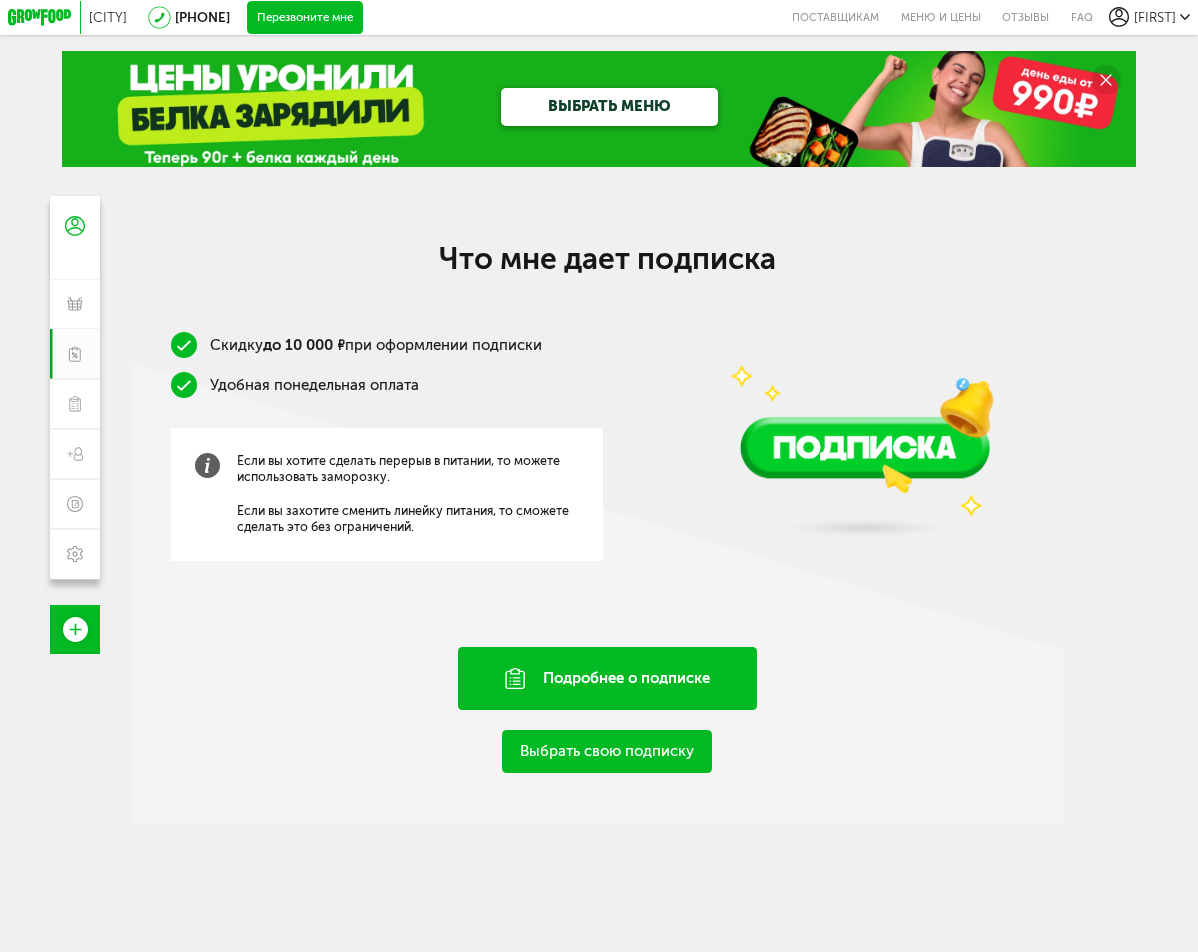 click on "Подробнее о подписке" at bounding box center [608, 678] 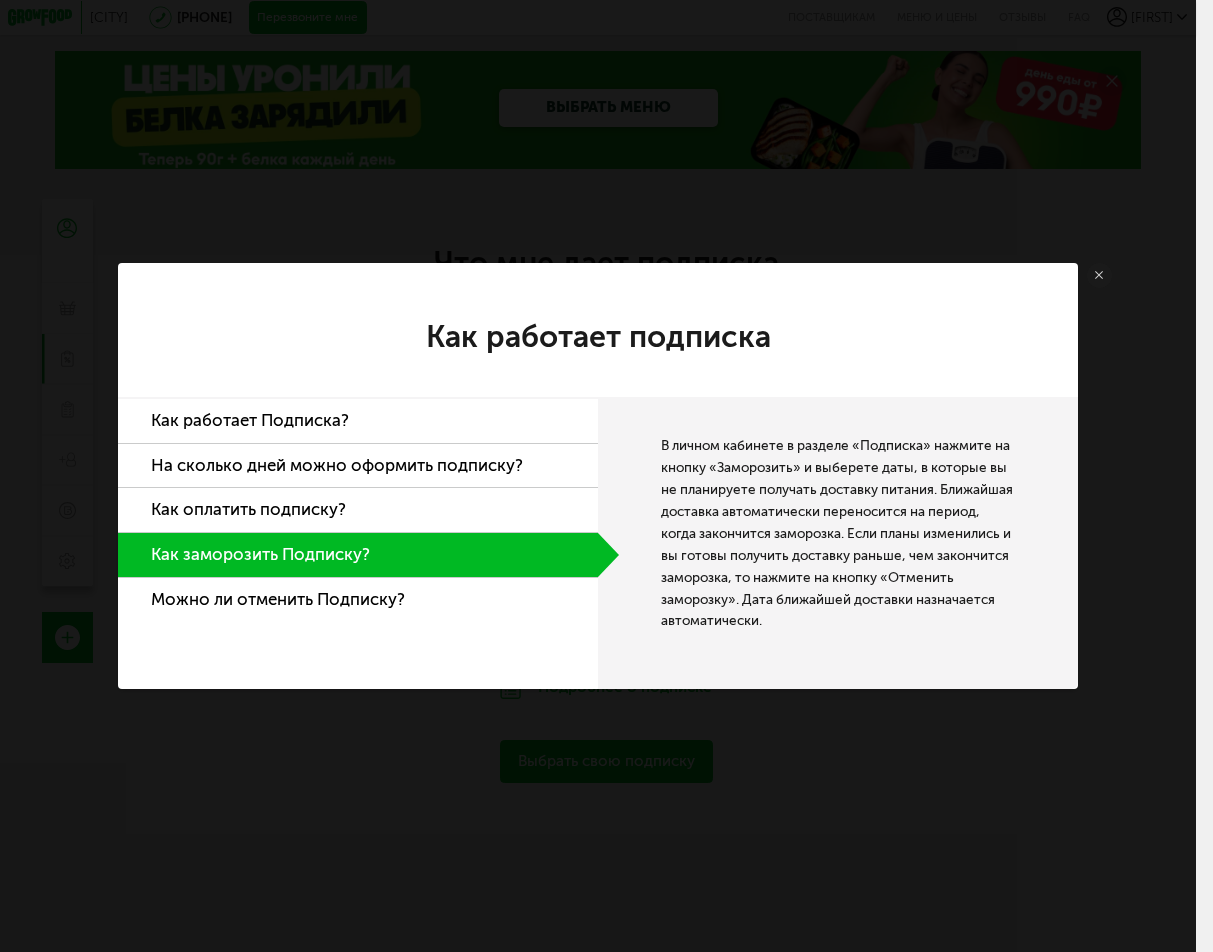 click on "Как работает подписка   Как работает Подписка? На сколько дней можно оформить подписку? Как оплатить подписку? Как заморозить Подписку? Можно ли отменить Подписку?" at bounding box center (598, 476) 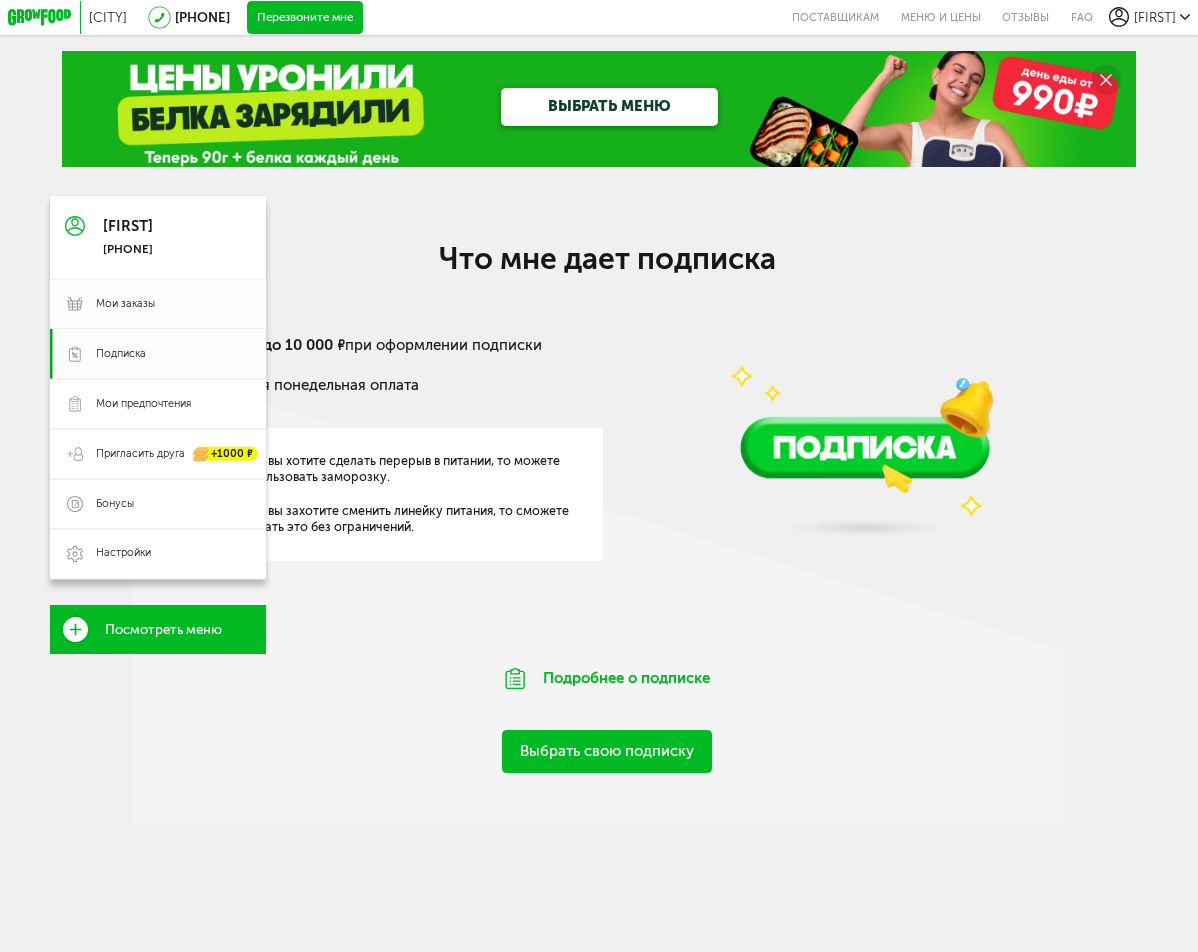 click on "Мои заказы" at bounding box center (125, 304) 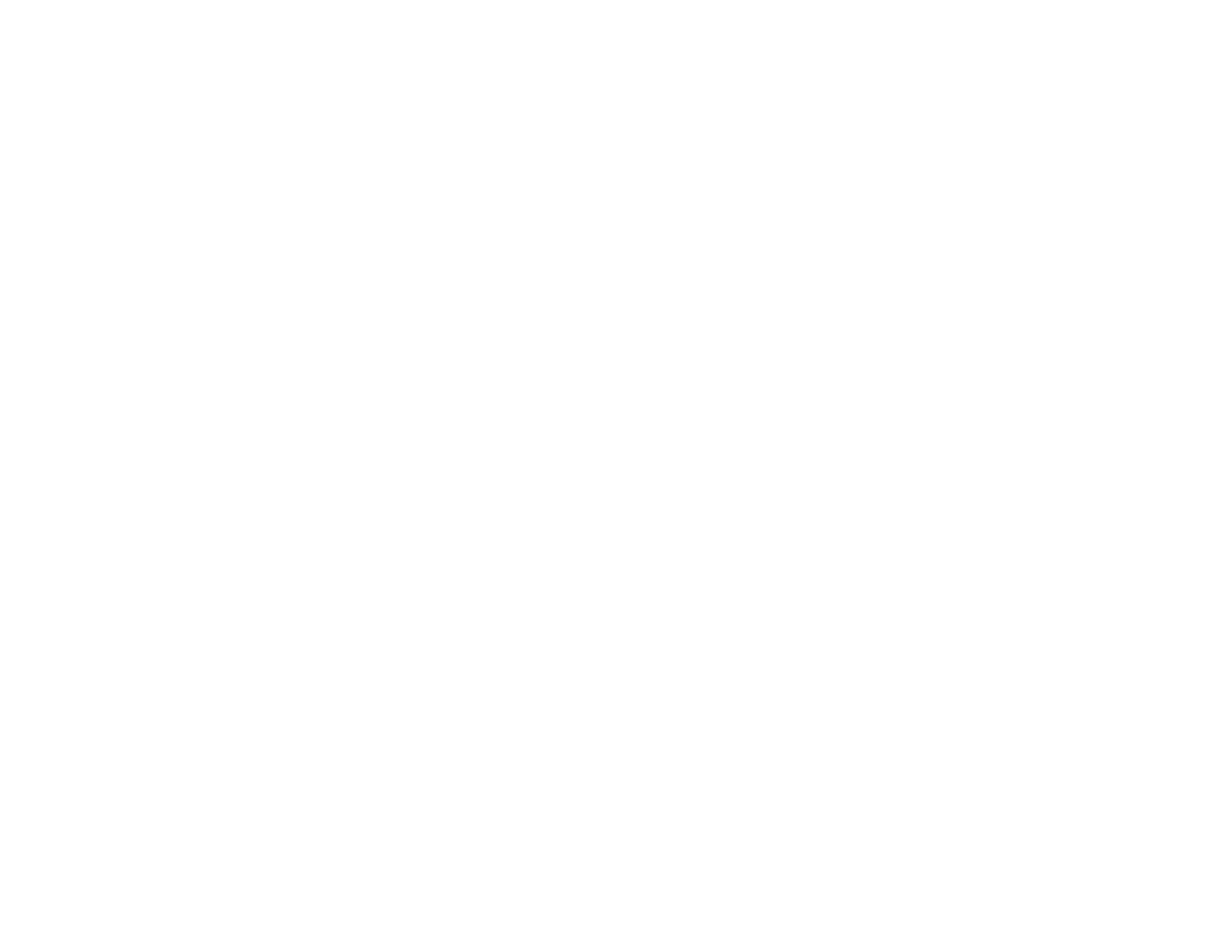 scroll, scrollTop: 0, scrollLeft: 0, axis: both 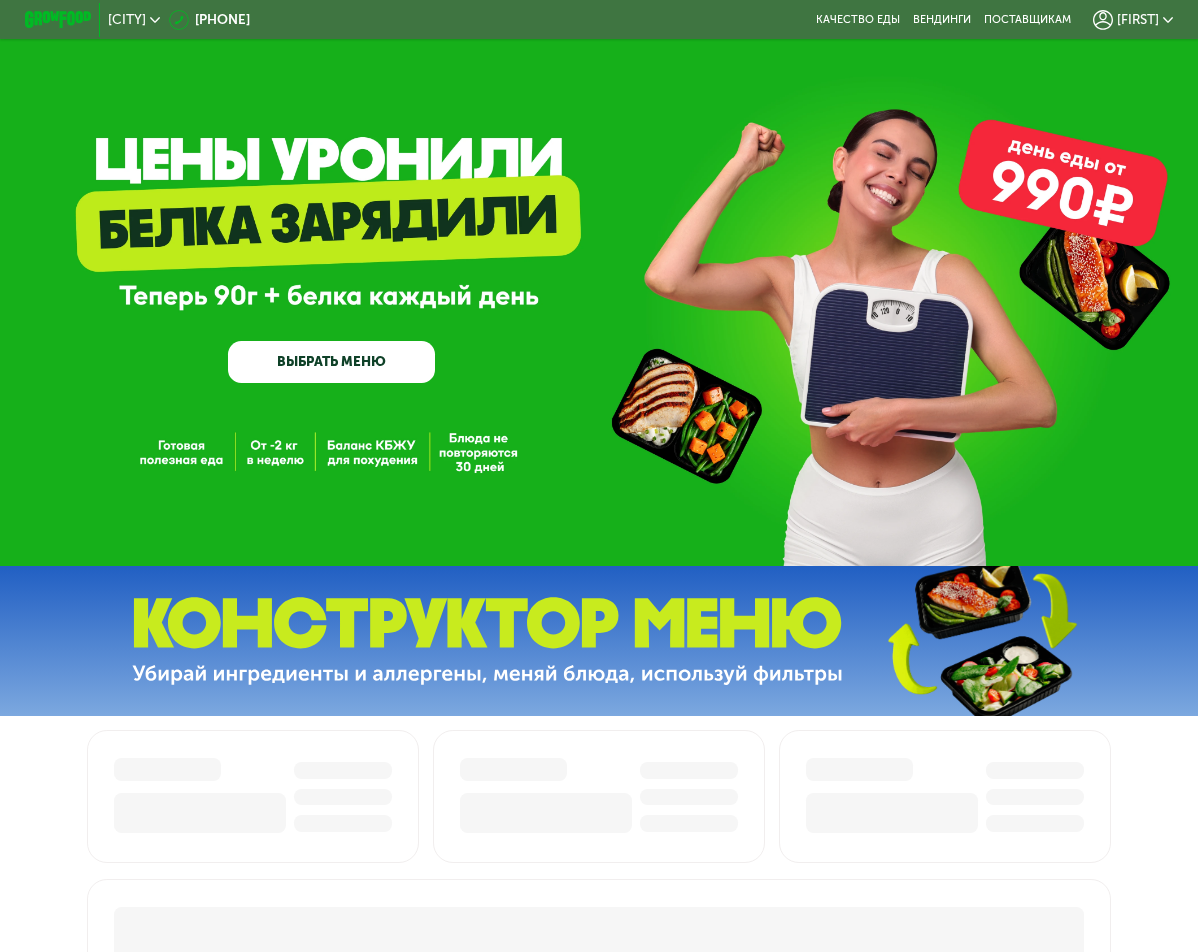 click on "Алена" at bounding box center [1138, 19] 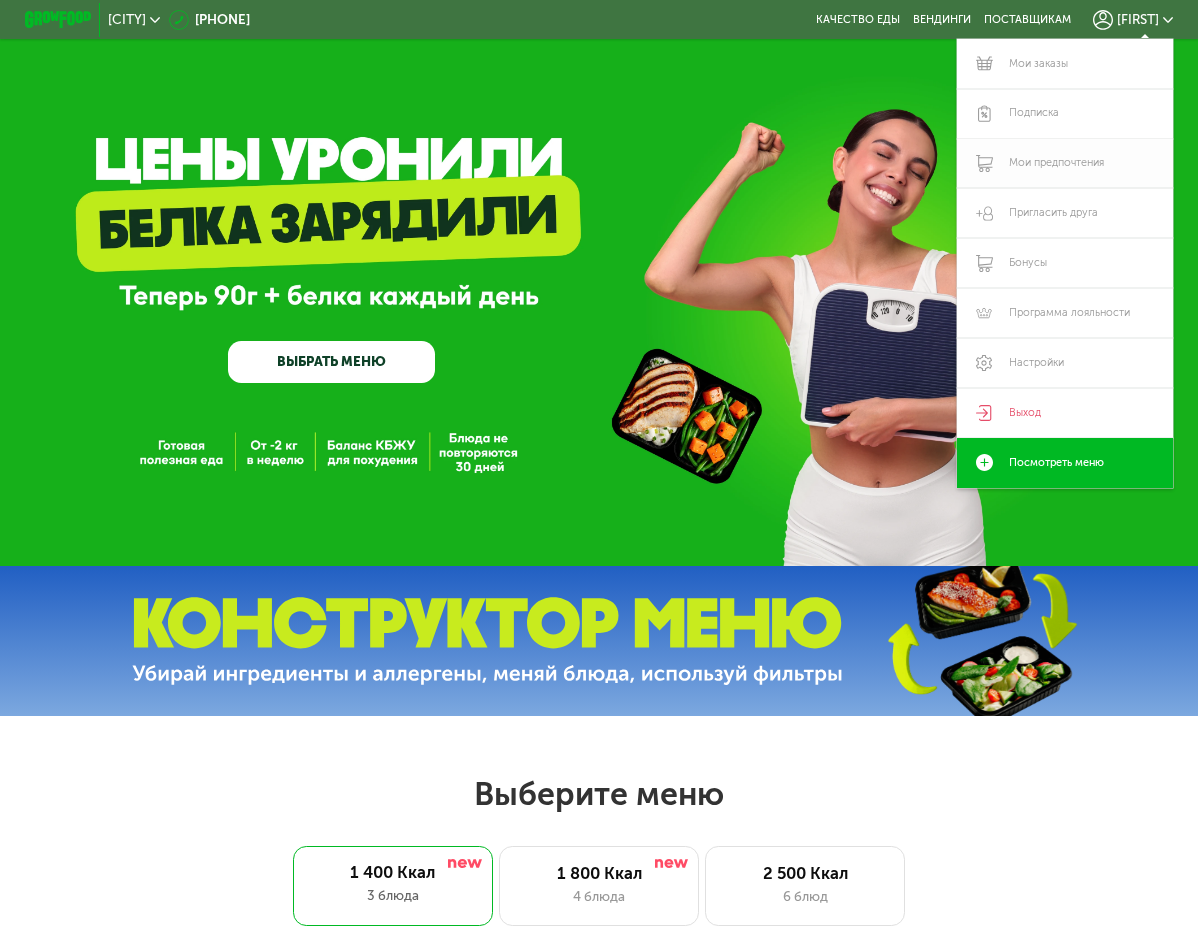 click on "Мои предпочтения" at bounding box center (1065, 164) 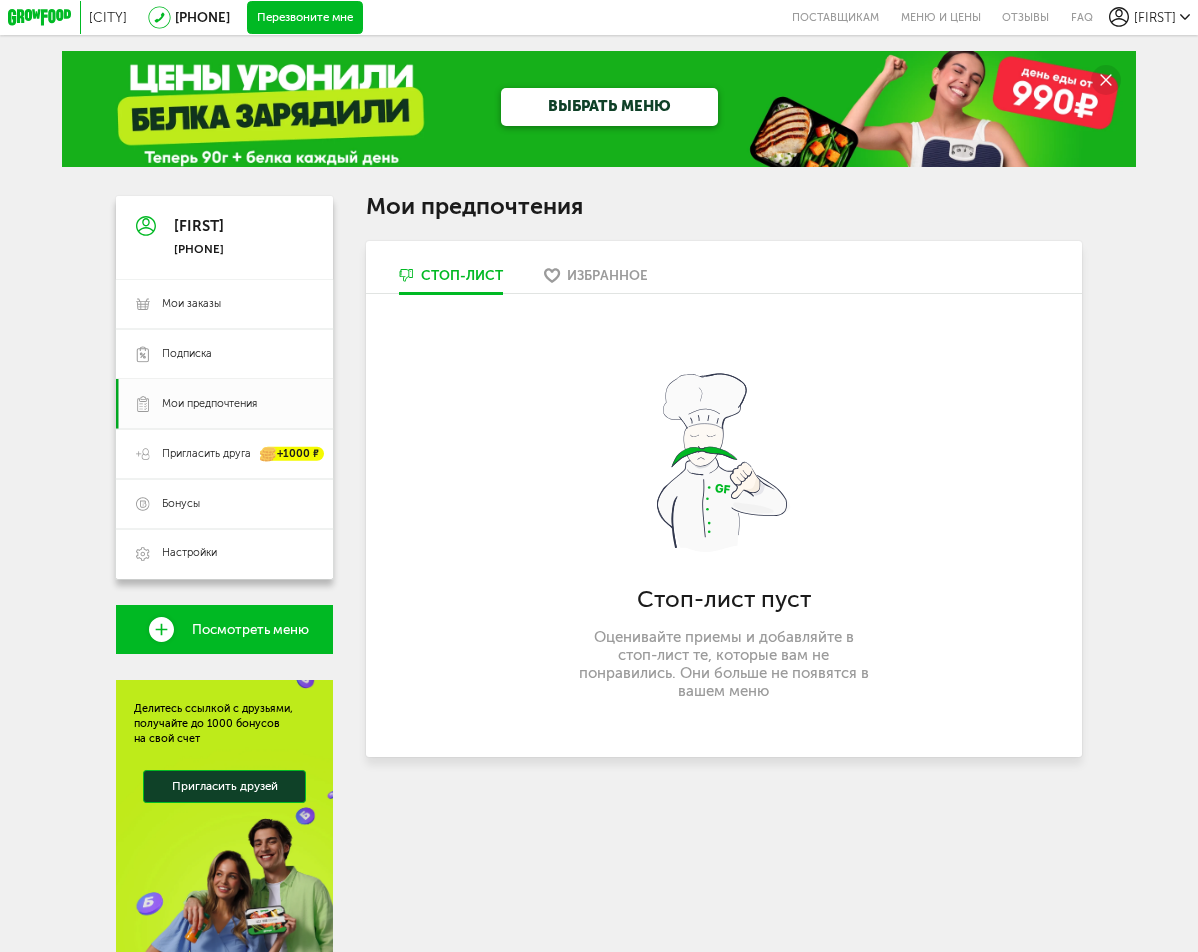 scroll, scrollTop: 0, scrollLeft: 0, axis: both 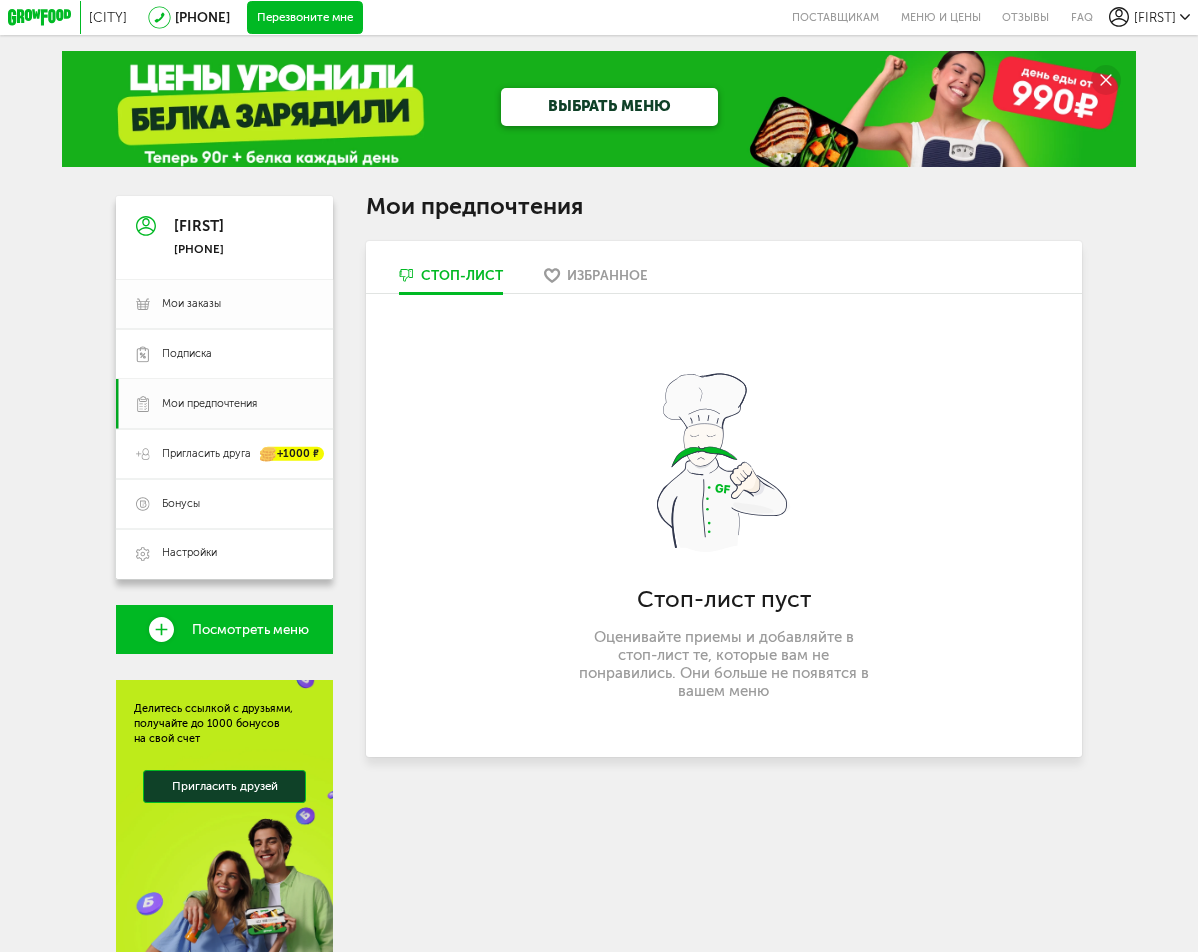 click on "Мои заказы" at bounding box center (191, 304) 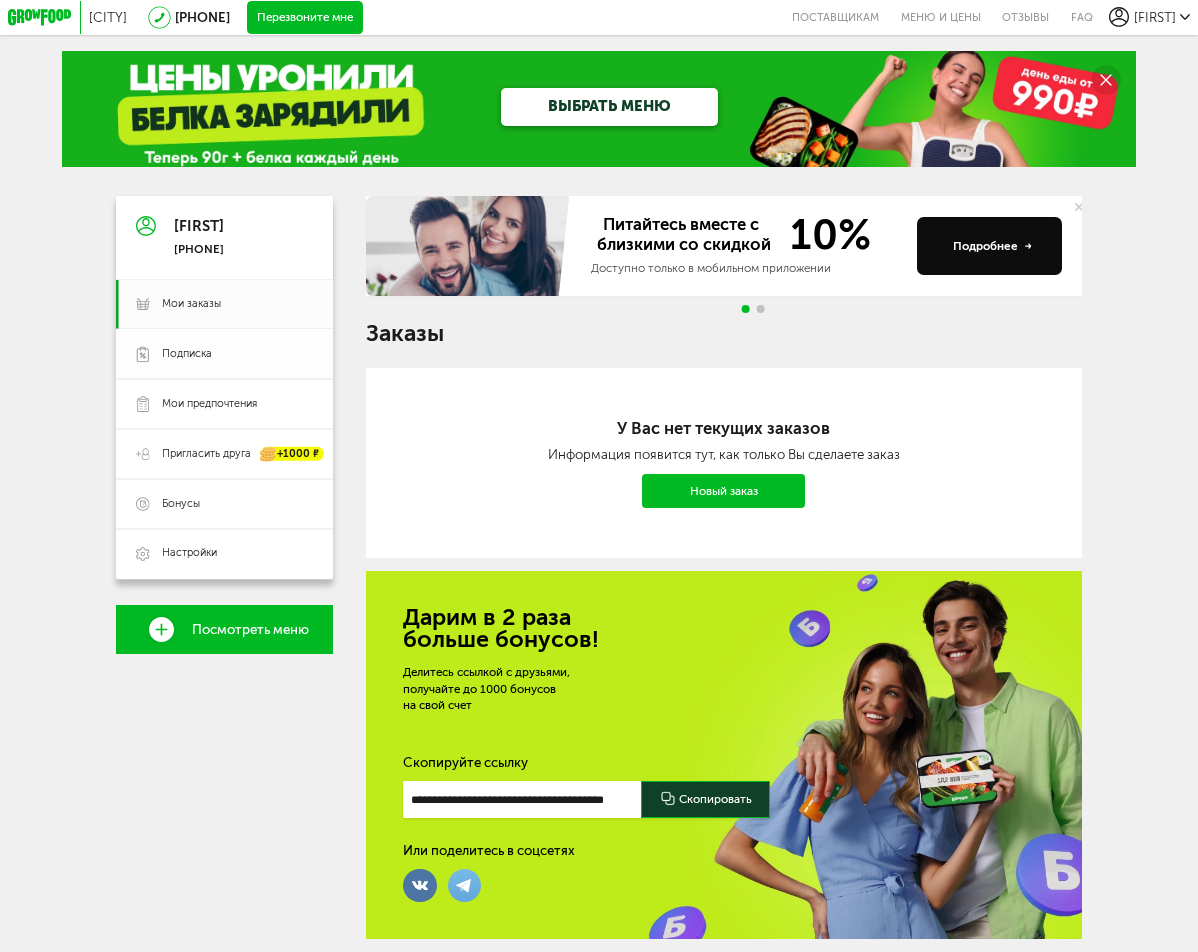 click on "Подписка" at bounding box center (187, 354) 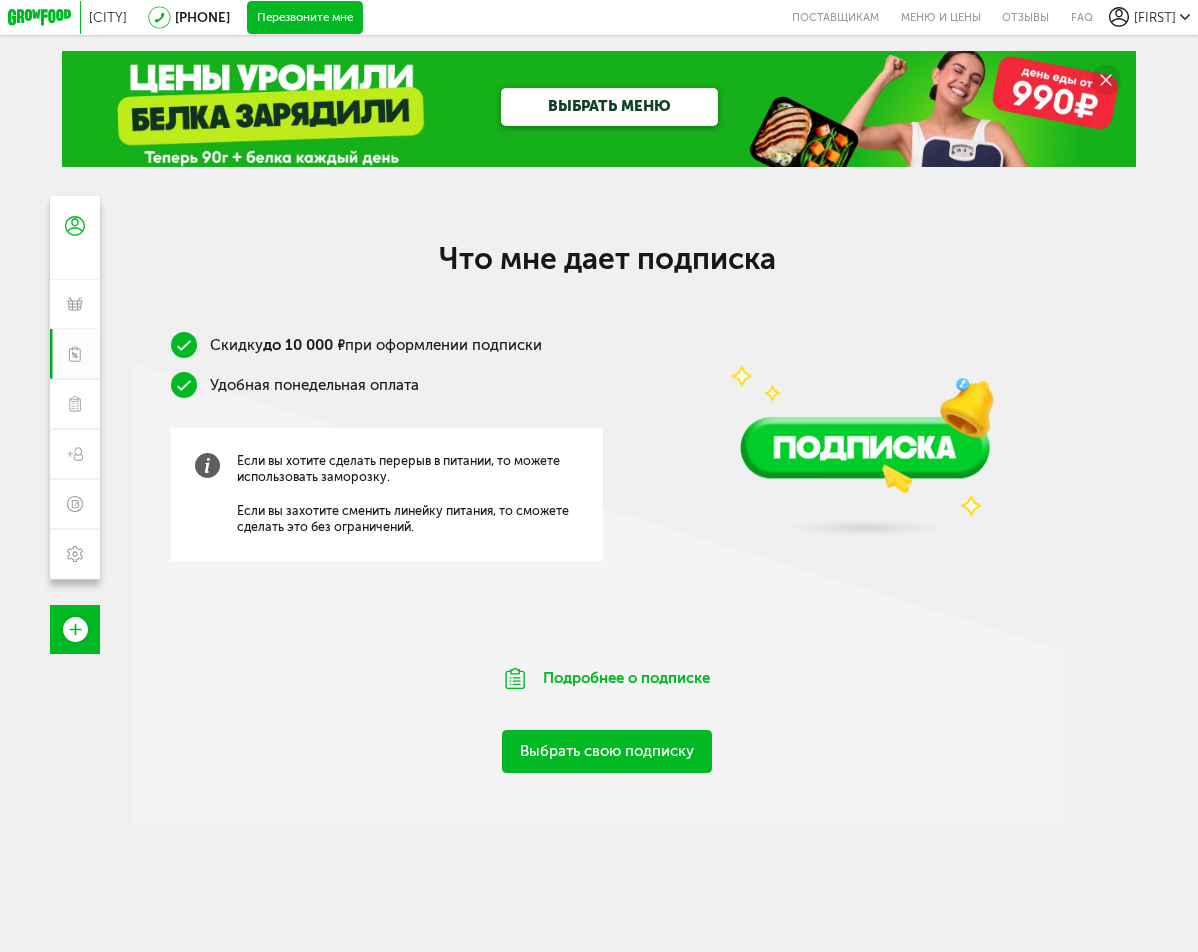 scroll, scrollTop: 0, scrollLeft: 0, axis: both 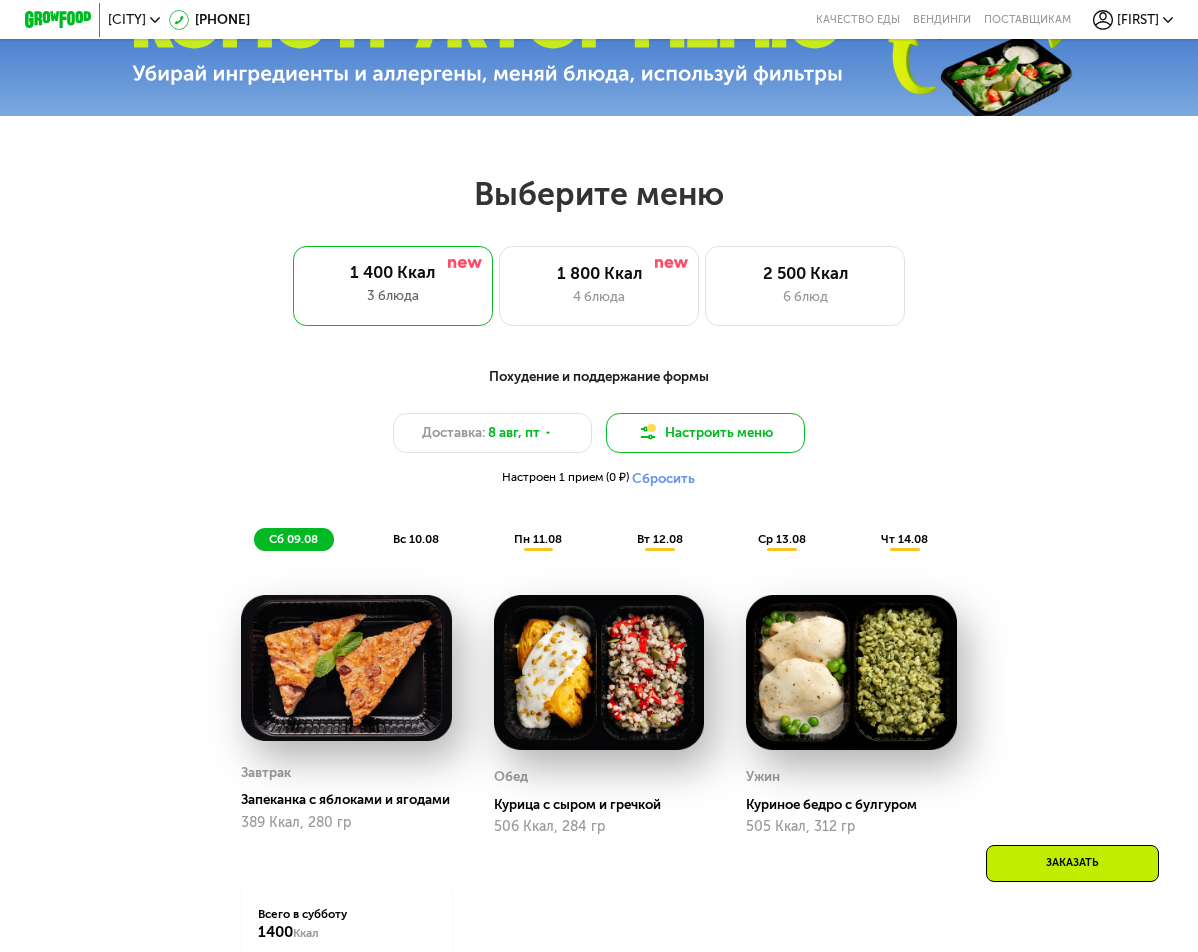 click on "Настроить меню" at bounding box center [706, 433] 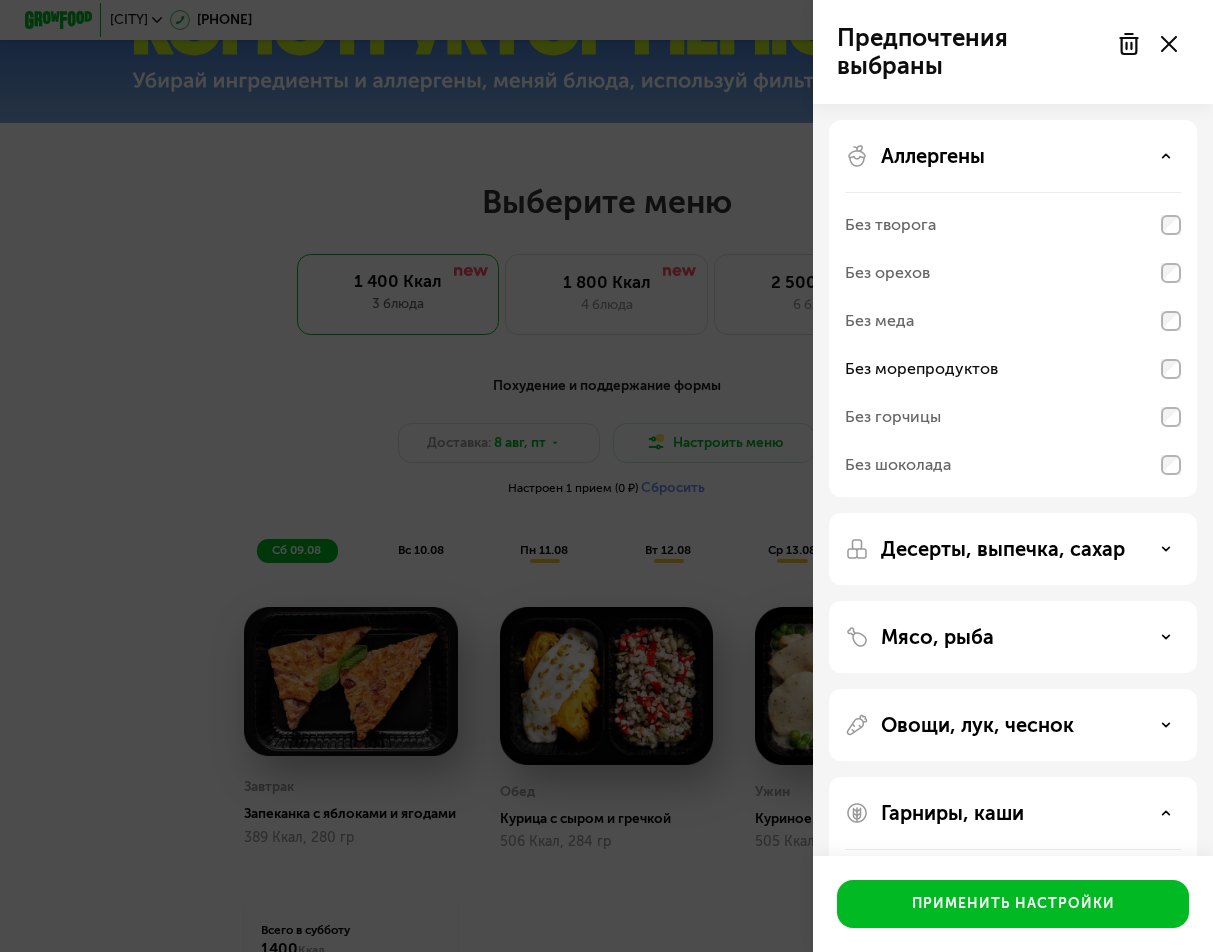 click on "Предпочтения выбраны Аллергены Без творога Без орехов Без меда Без морепродуктов Без горчицы Без шоколада Десерты, выпечка, сахар Мясо, рыба Овощи, лук, чеснок Гарниры, каши Без нута Без булгура Без кускуса Без гречки Без молочных каш  Применить настройки" 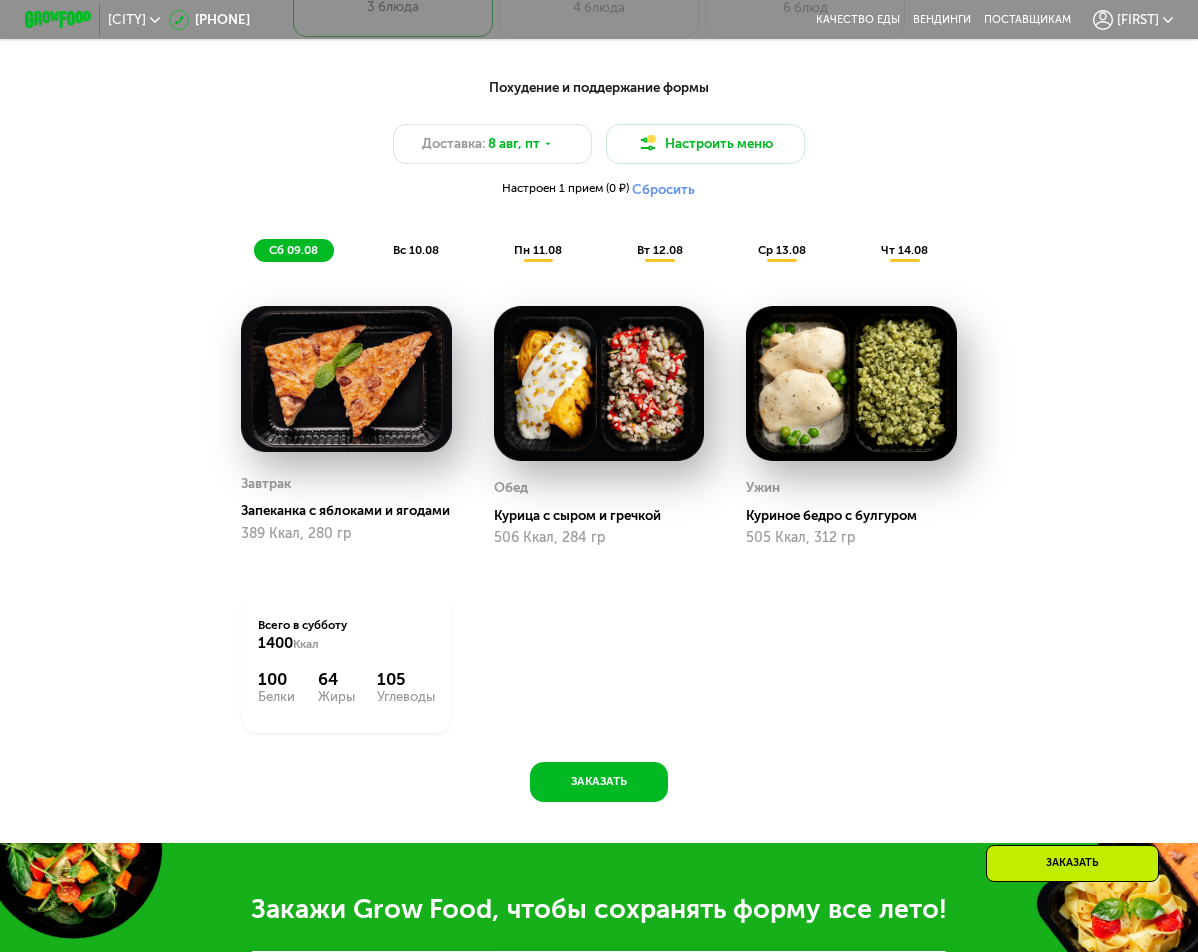 scroll, scrollTop: 1100, scrollLeft: 0, axis: vertical 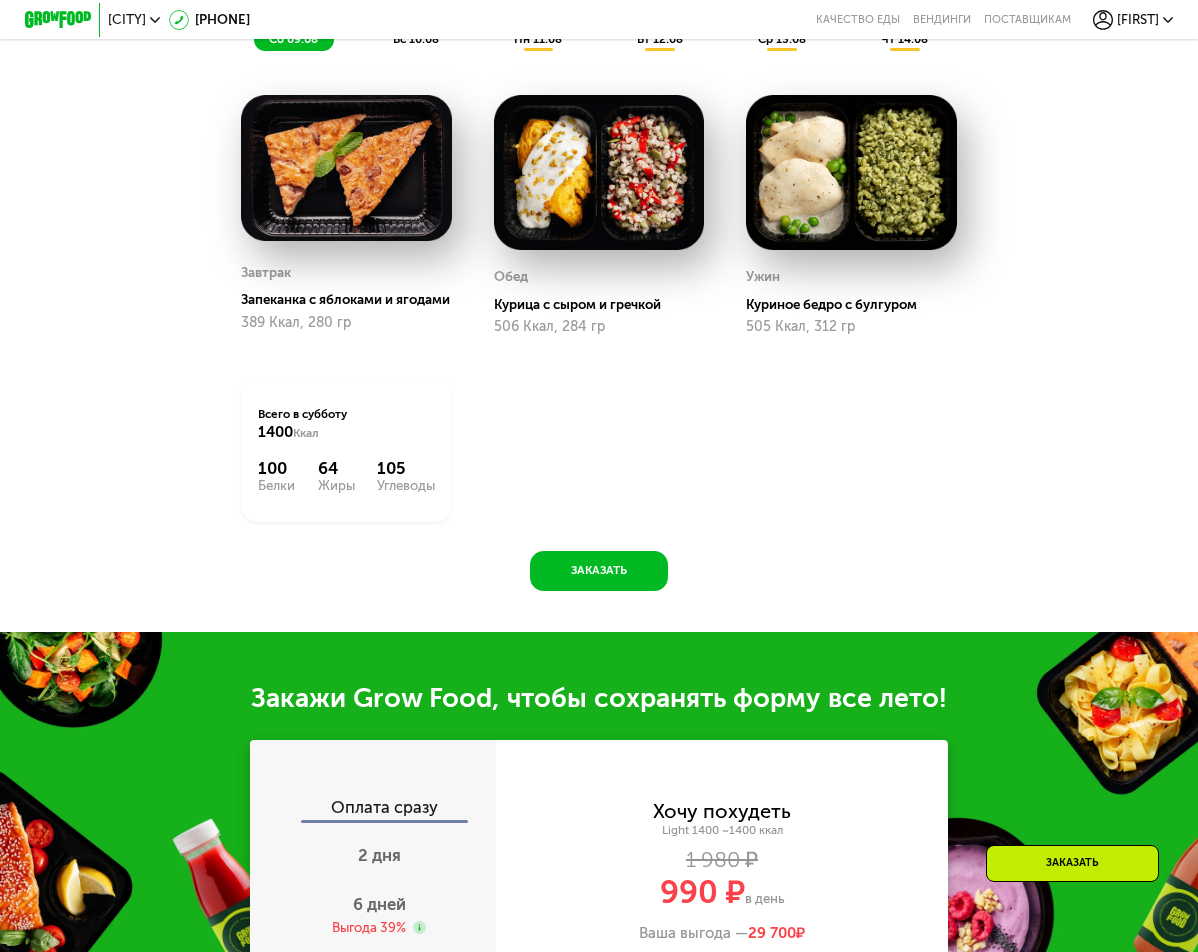 click on "Похудение и поддержание формы Доставка: 8 авг, пт Настроить меню   Настроен 1 прием (0 ₽)     Сбросить  сб 09.08 вс 10.08 пн 11.08 вт 12.08 ср 13.08 чт 14.08" at bounding box center (598, -42) 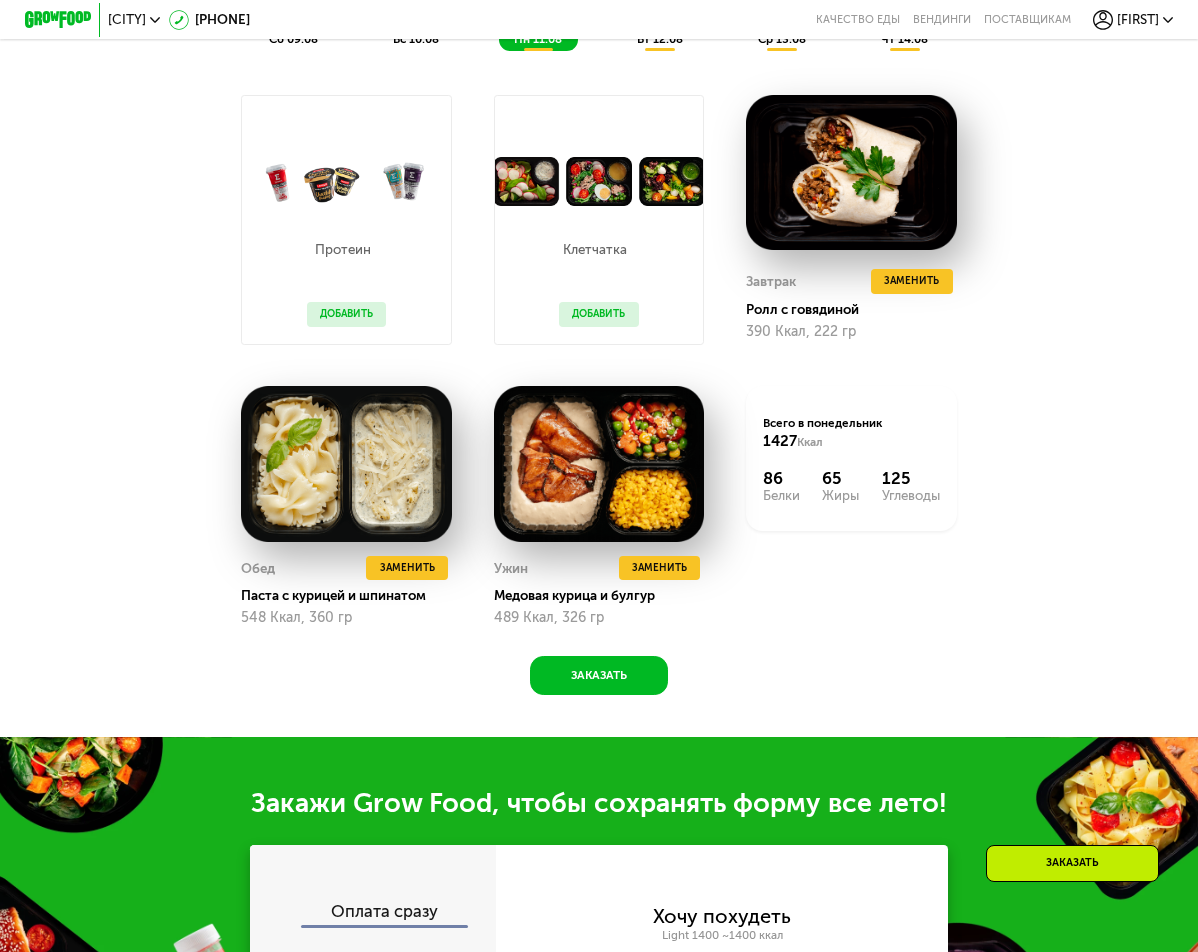click on "Протеин  Добавить" at bounding box center [346, 275] 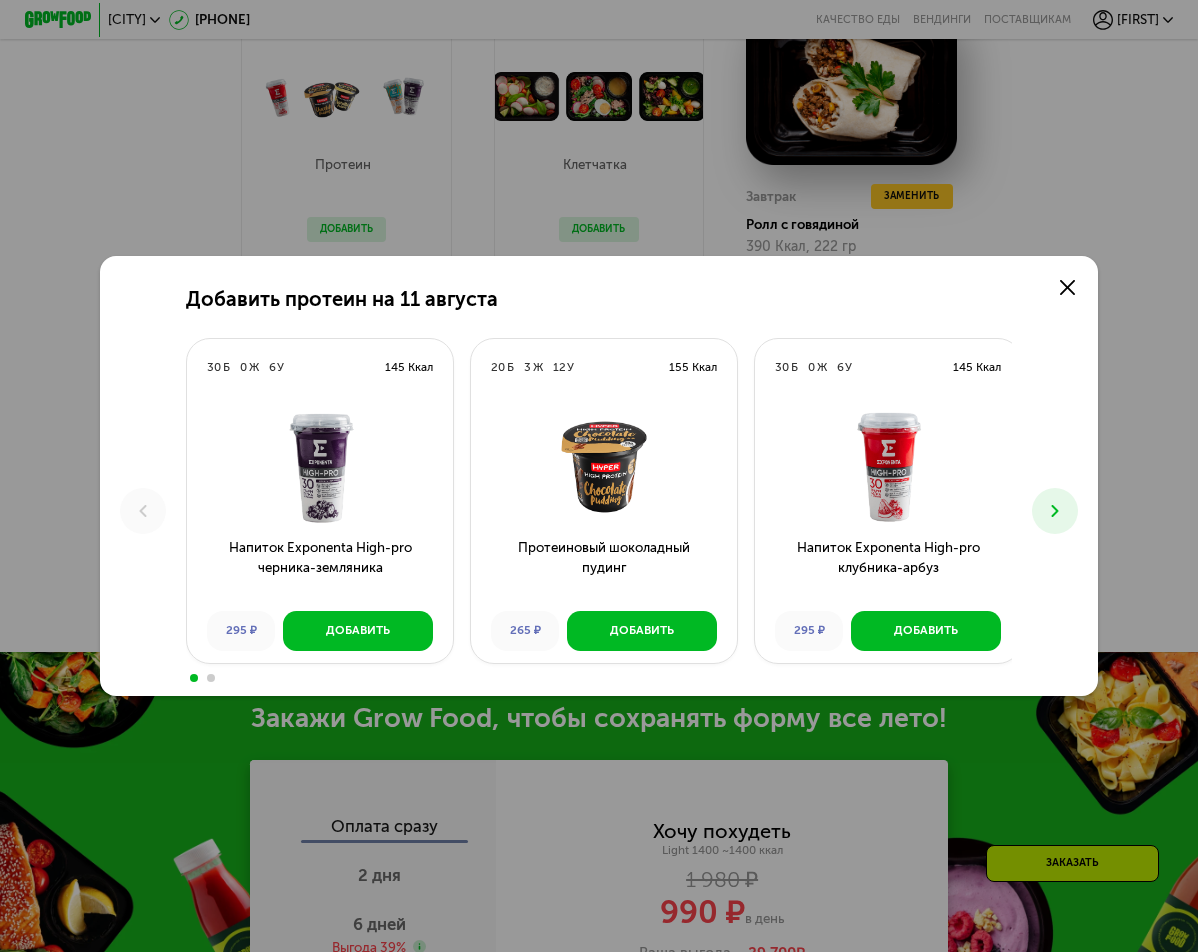 scroll, scrollTop: 1300, scrollLeft: 0, axis: vertical 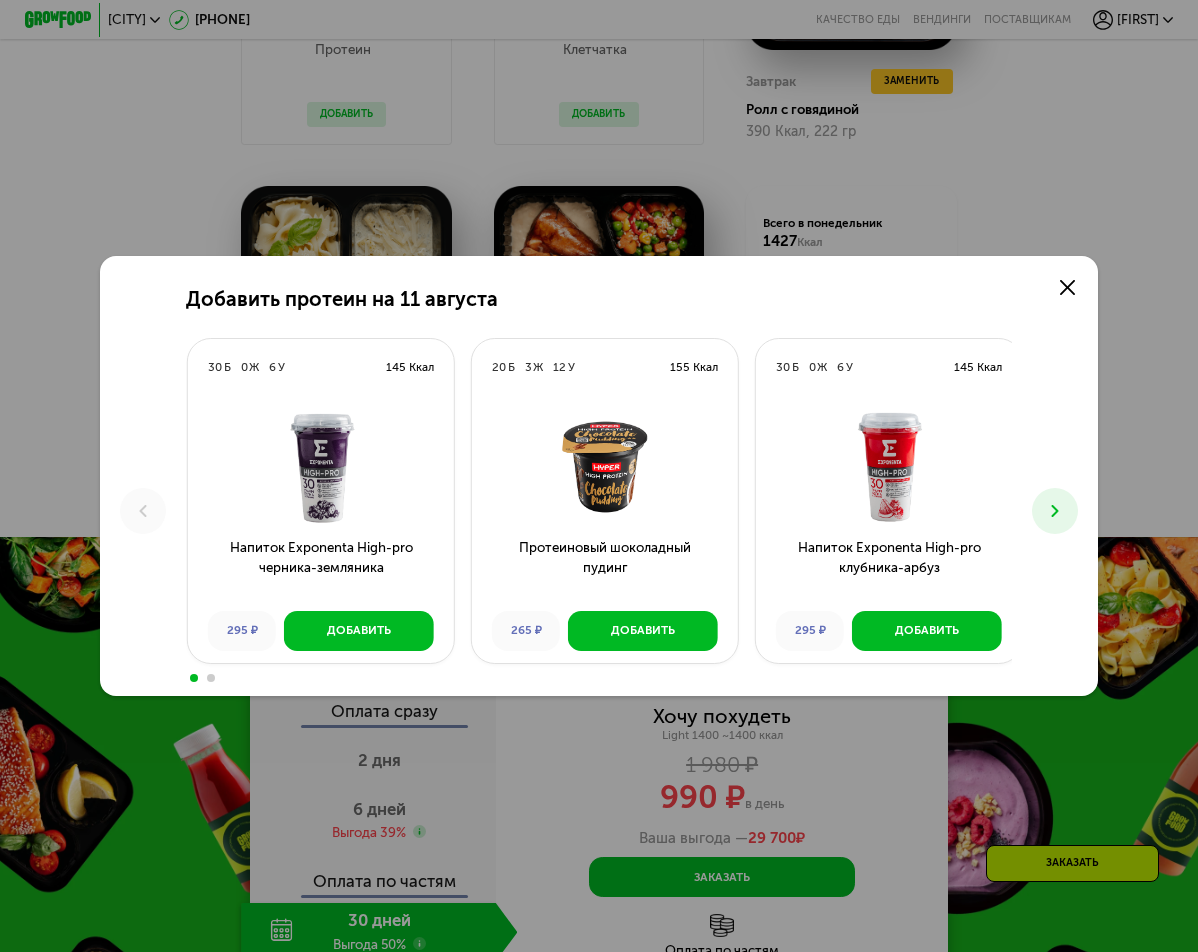 click on "Напиток Exponenta High-pro клубника-арбуз" at bounding box center (889, 568) 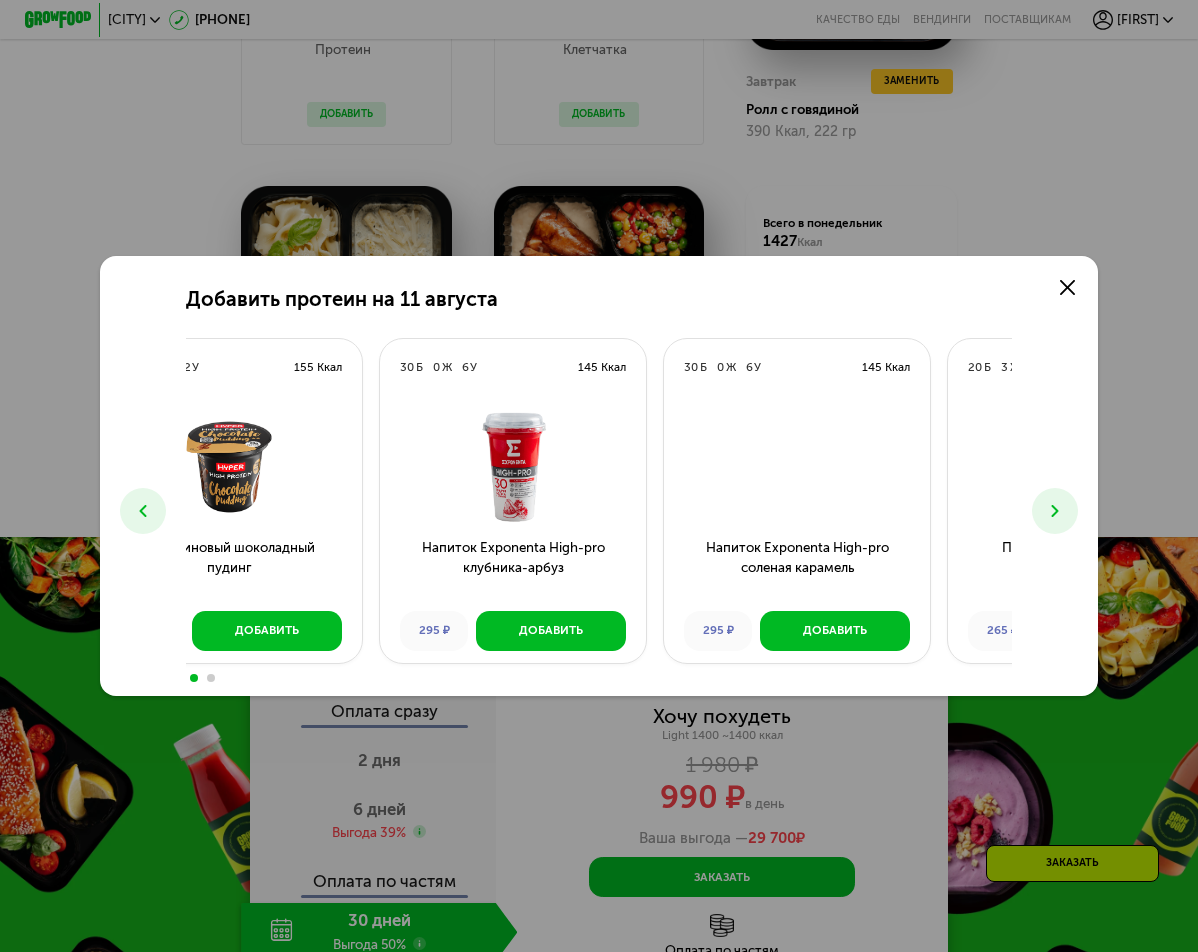 click on "Напиток Exponenta High-pro клубника-арбуз" at bounding box center (513, 568) 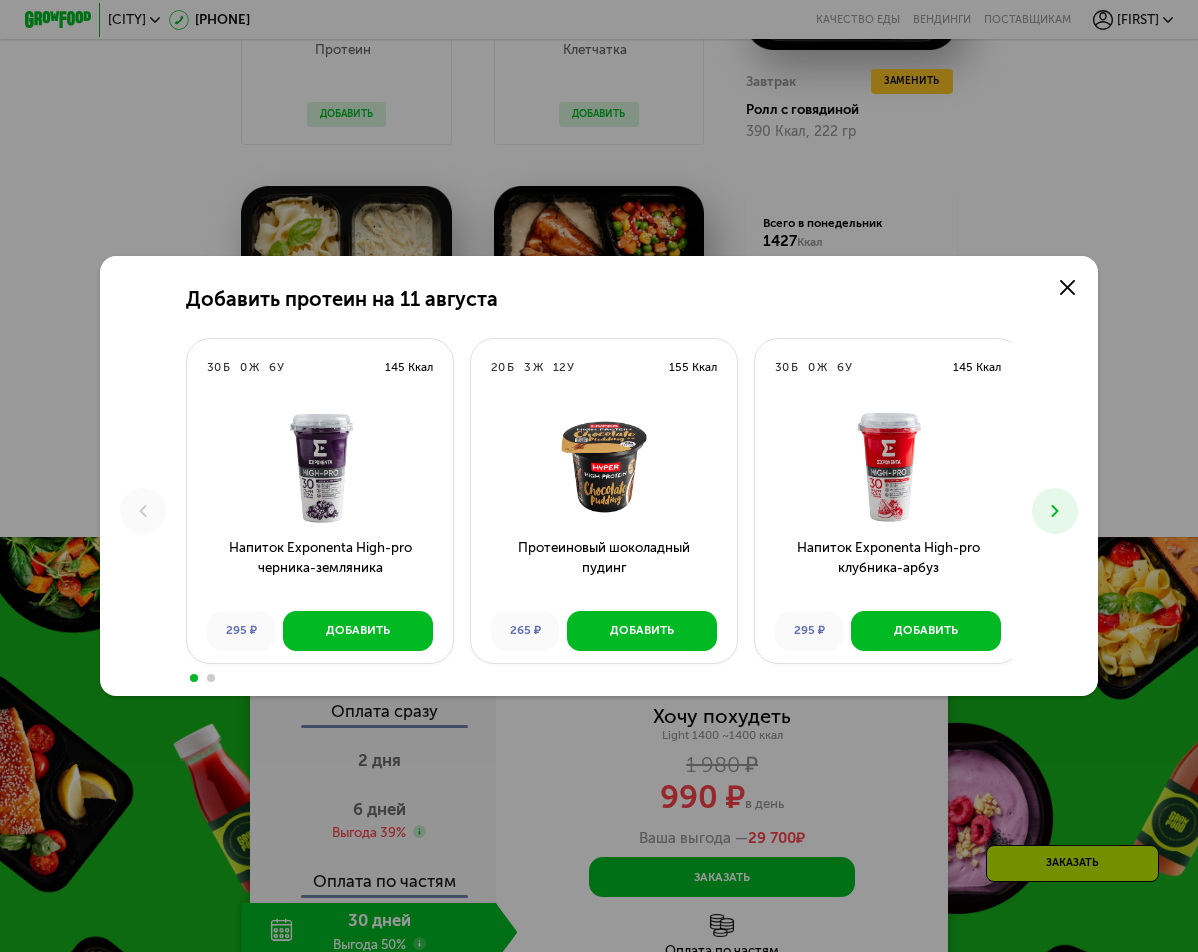 click 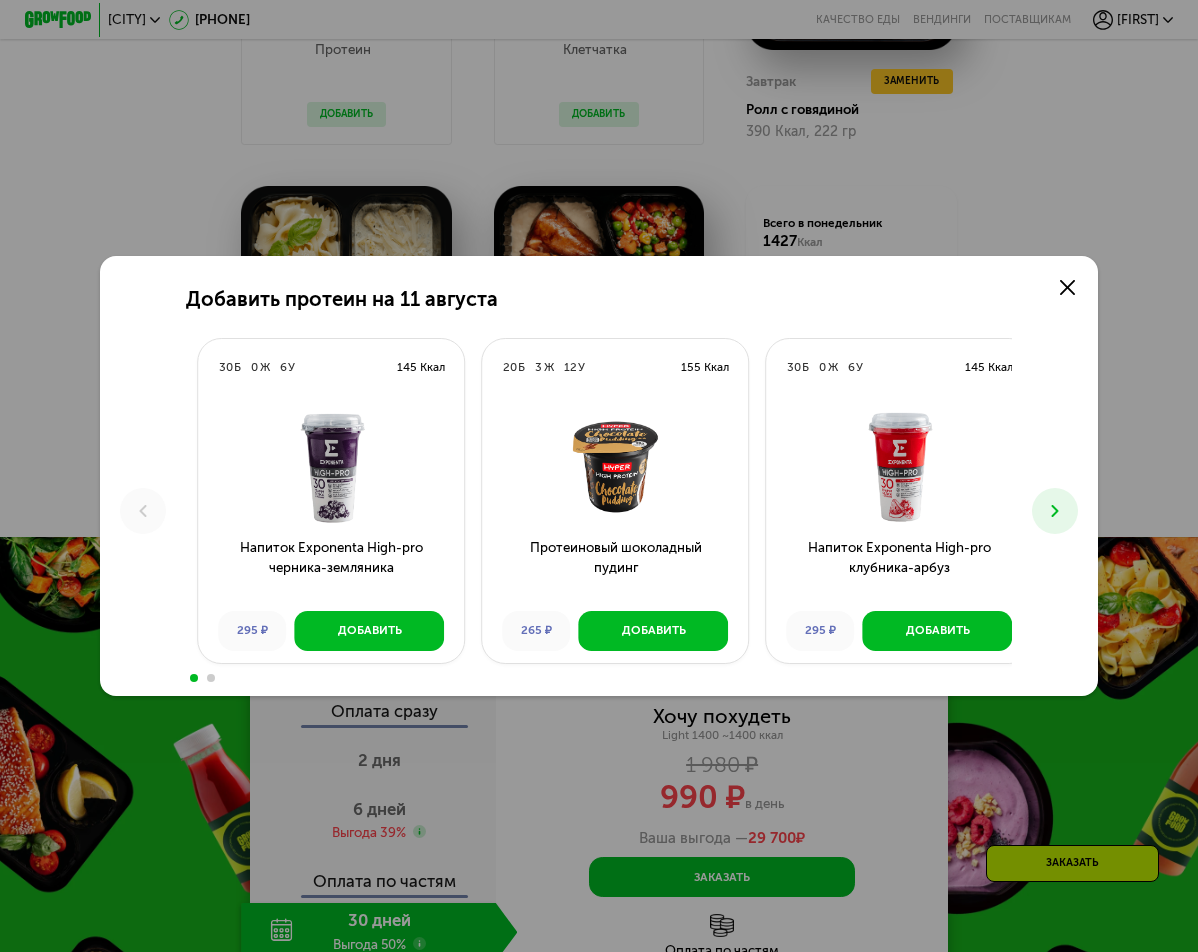click on "Напиток Exponenta High-pro клубника-арбуз" at bounding box center [900, 568] 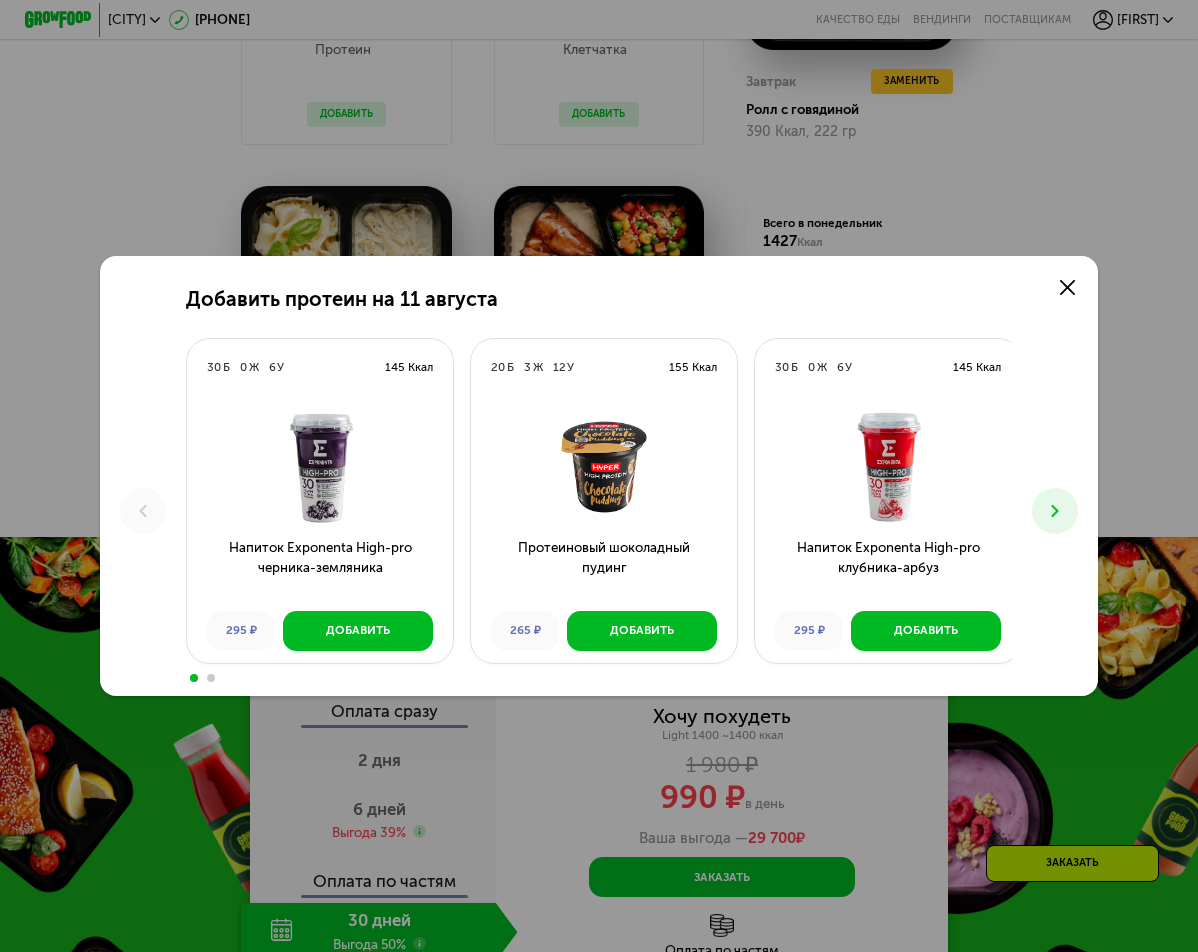 click on "Напиток Exponenta High-pro клубника-арбуз" at bounding box center [888, 568] 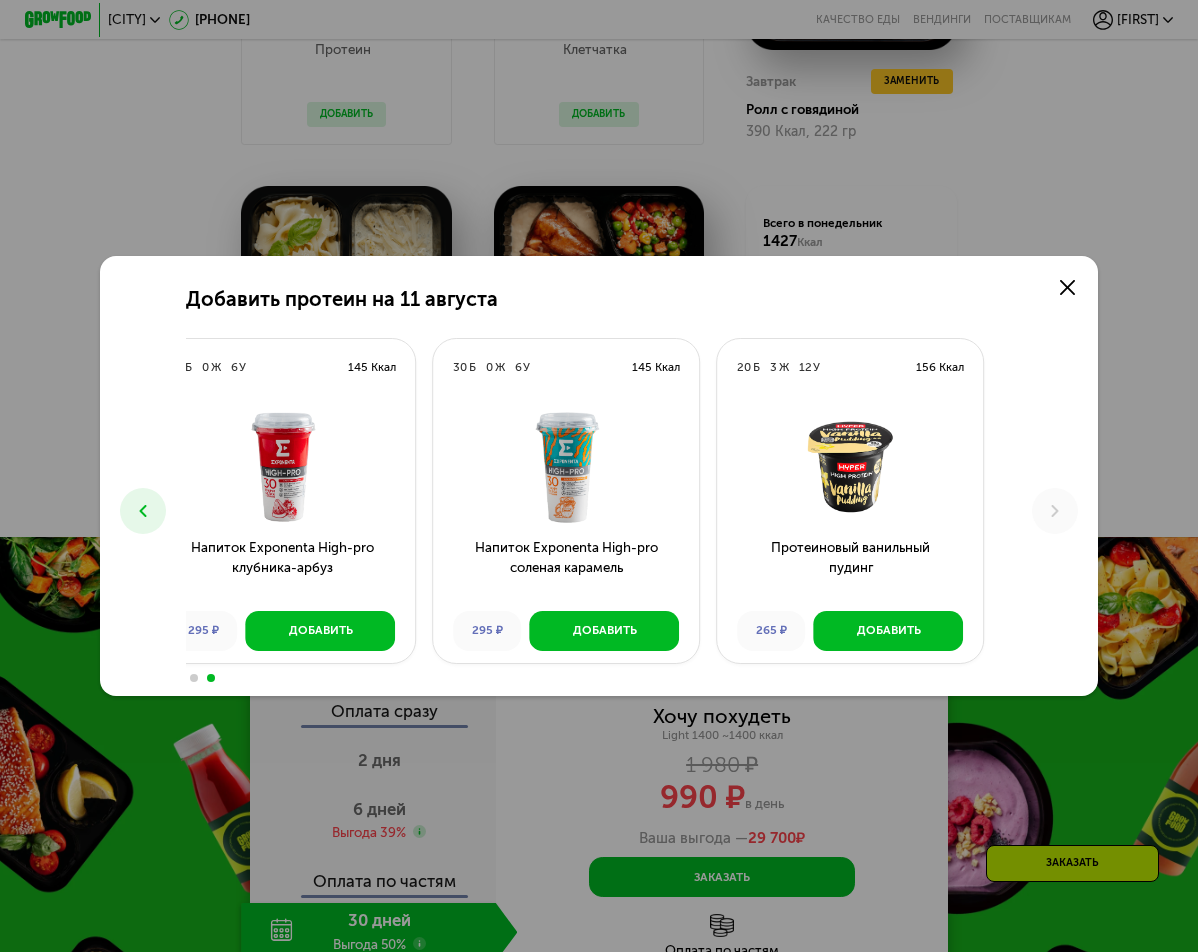 click on "Напиток Exponenta High-pro клубника-арбуз" at bounding box center [283, 568] 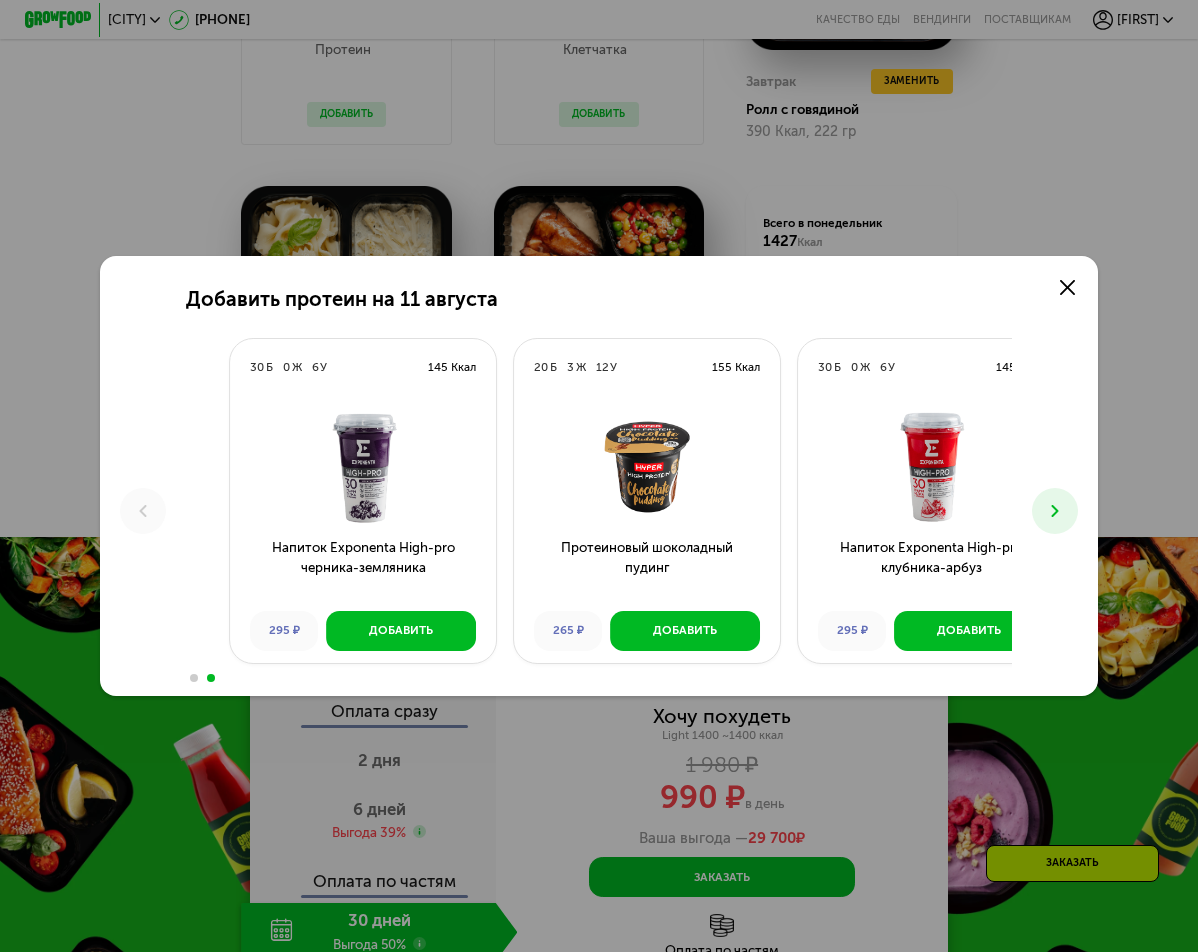 click on "[CITY]  [PHONE]   Качество еды   Вендинги   поставщикам  [FIRST]  GrowFood — доставка правильного питания  ВЫБРАТЬ МЕНЮ                                                                                                                                                                      Выберите меню  1 400 Ккал 3 блюда 1 800 Ккал 4 блюда 2 500 Ккал 6 блюд Похудение и поддержание формы Доставка: 8 авг, пт Настроить меню   Настроен 1 прием (0 ₽)     Сбросить  сб 09.08 вс 10.08 пн 11.08 вт 12.08 ср 13.08 чт 14.08 Завтрак Запеканка с яблоками и ягодами 389 Ккал, 280 гр Обед Курица с сыром и гречкой 506 Ккал, 284 гр Ужин Куриное бедро с булгуром 505 Ккал, 312 гр  Всего в субботу" at bounding box center [599, 1577] 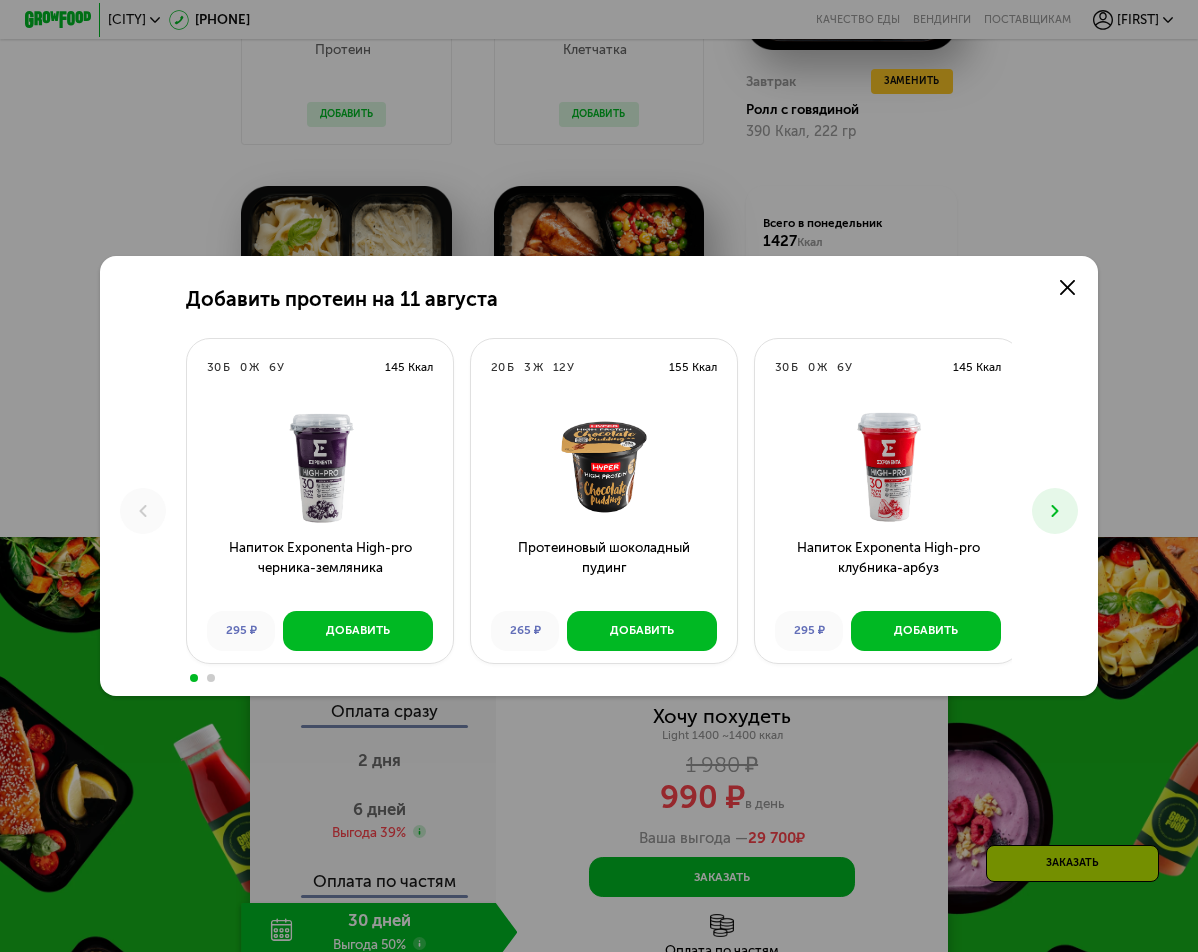 click on "Протеиновый шоколадный пудинг" at bounding box center [604, 568] 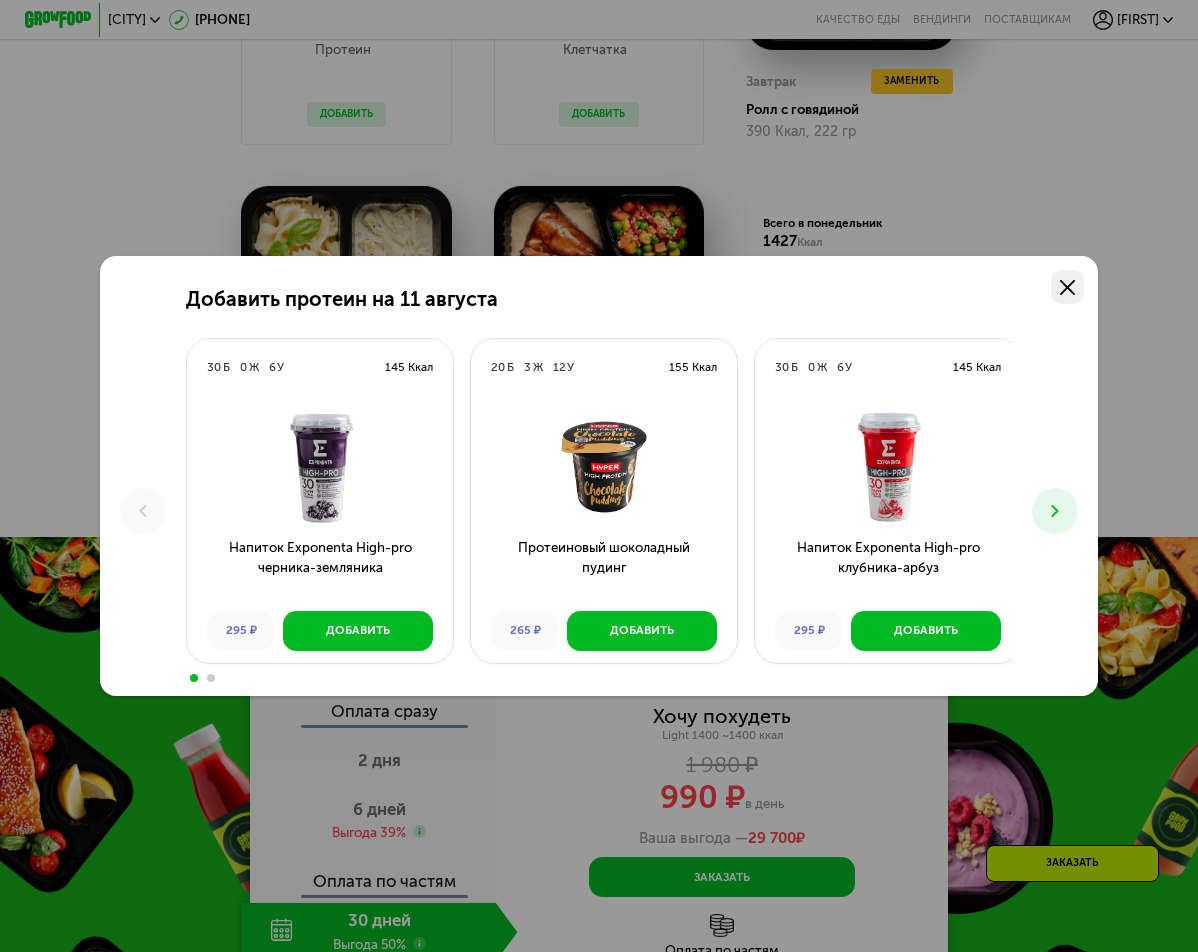 click at bounding box center (1067, 286) 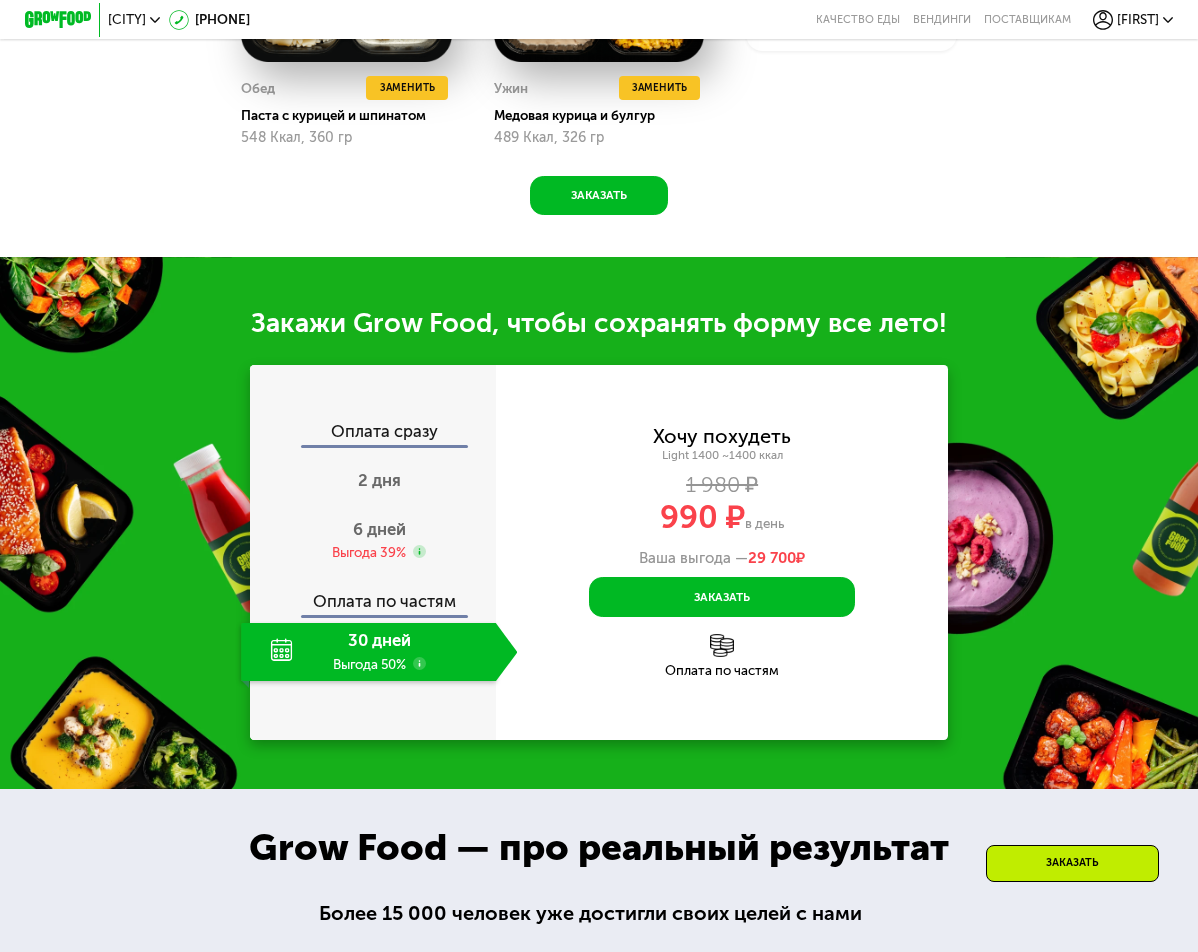 scroll, scrollTop: 1600, scrollLeft: 0, axis: vertical 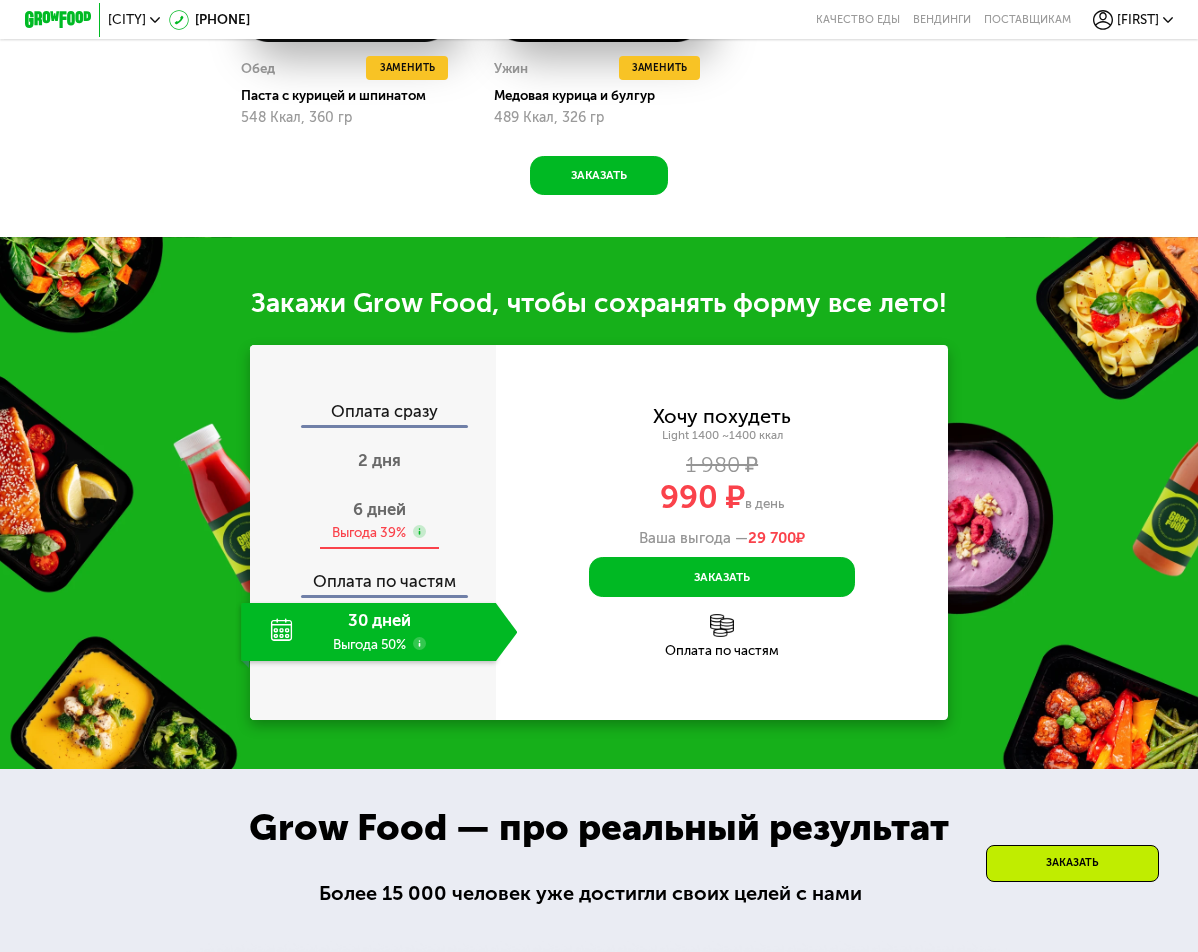 click on "6 дней" at bounding box center [379, 509] 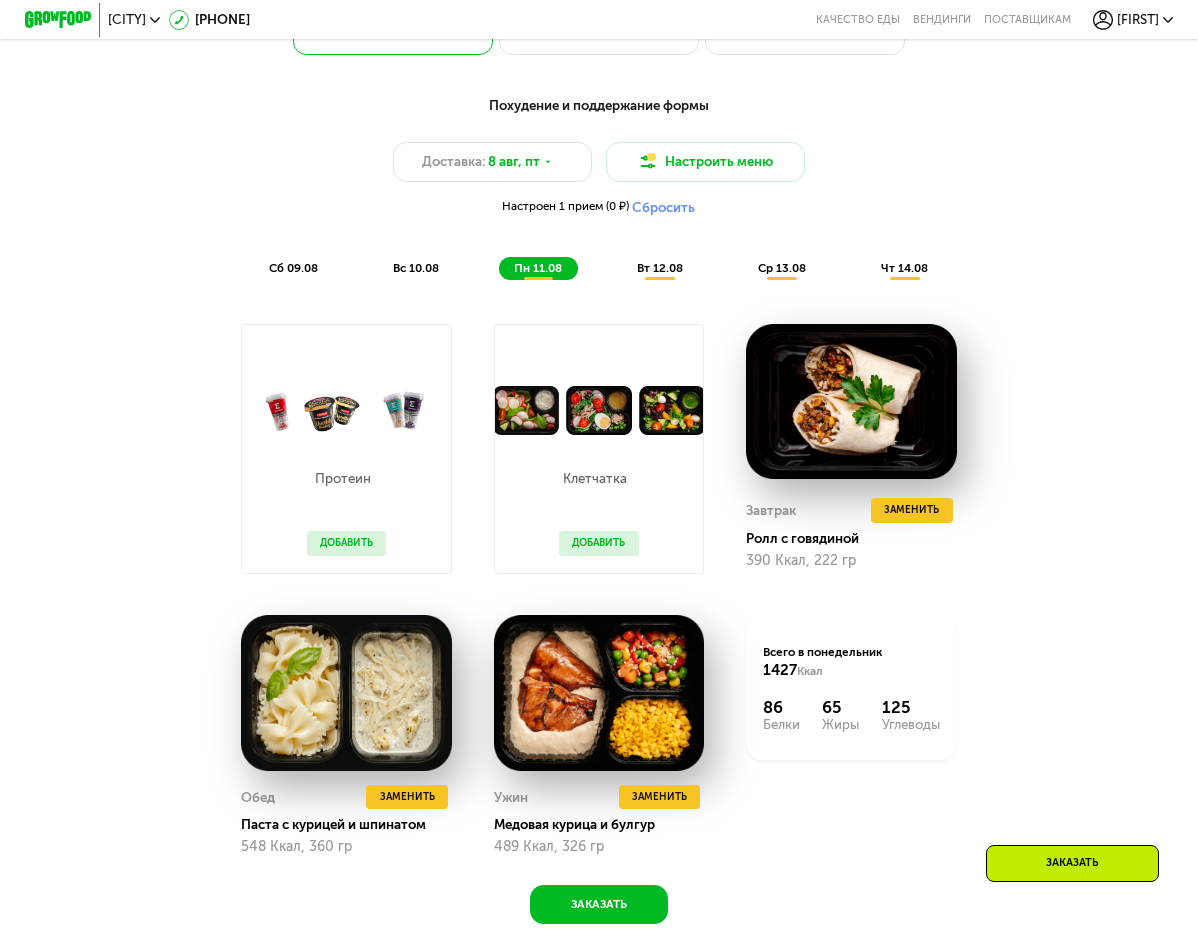 scroll, scrollTop: 800, scrollLeft: 0, axis: vertical 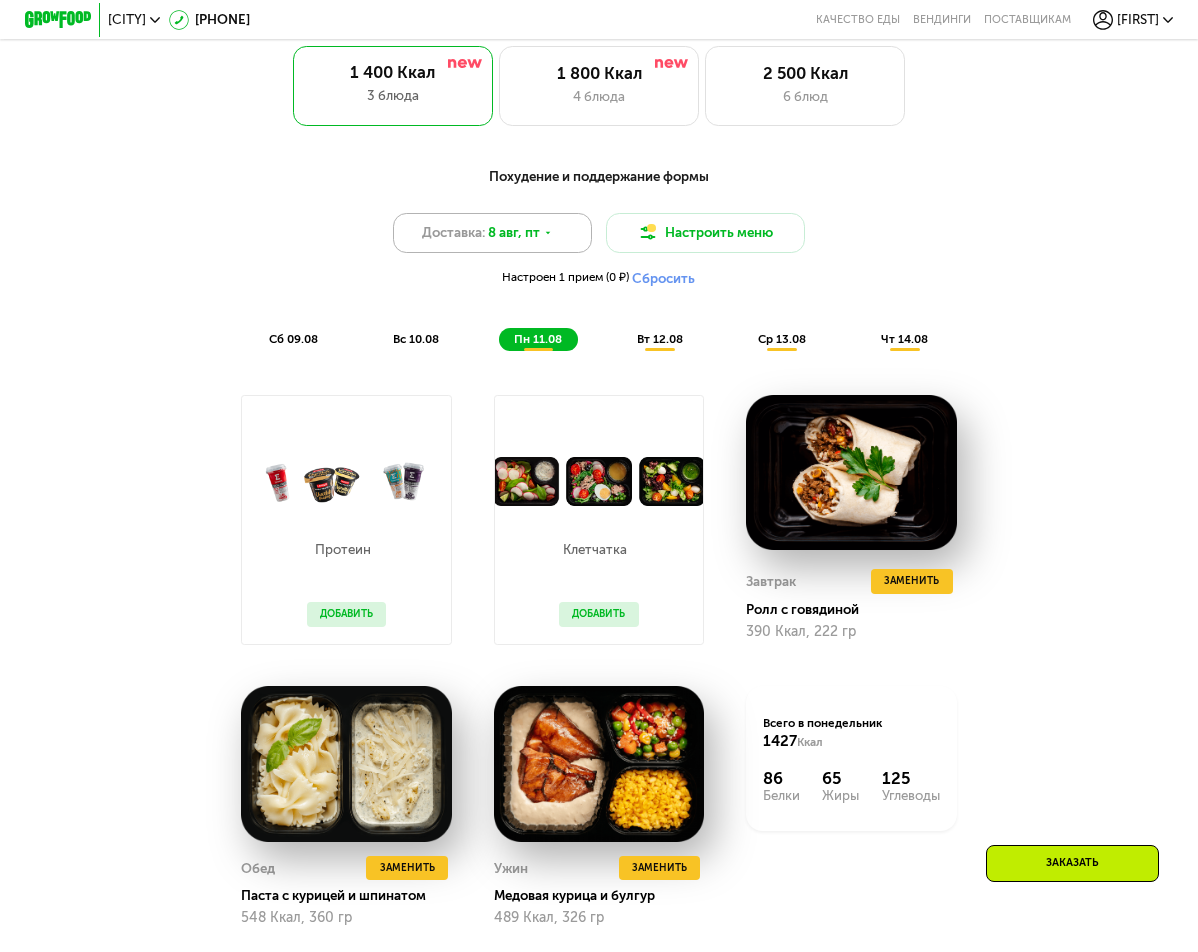 click on "8 авг, пт" at bounding box center [514, 233] 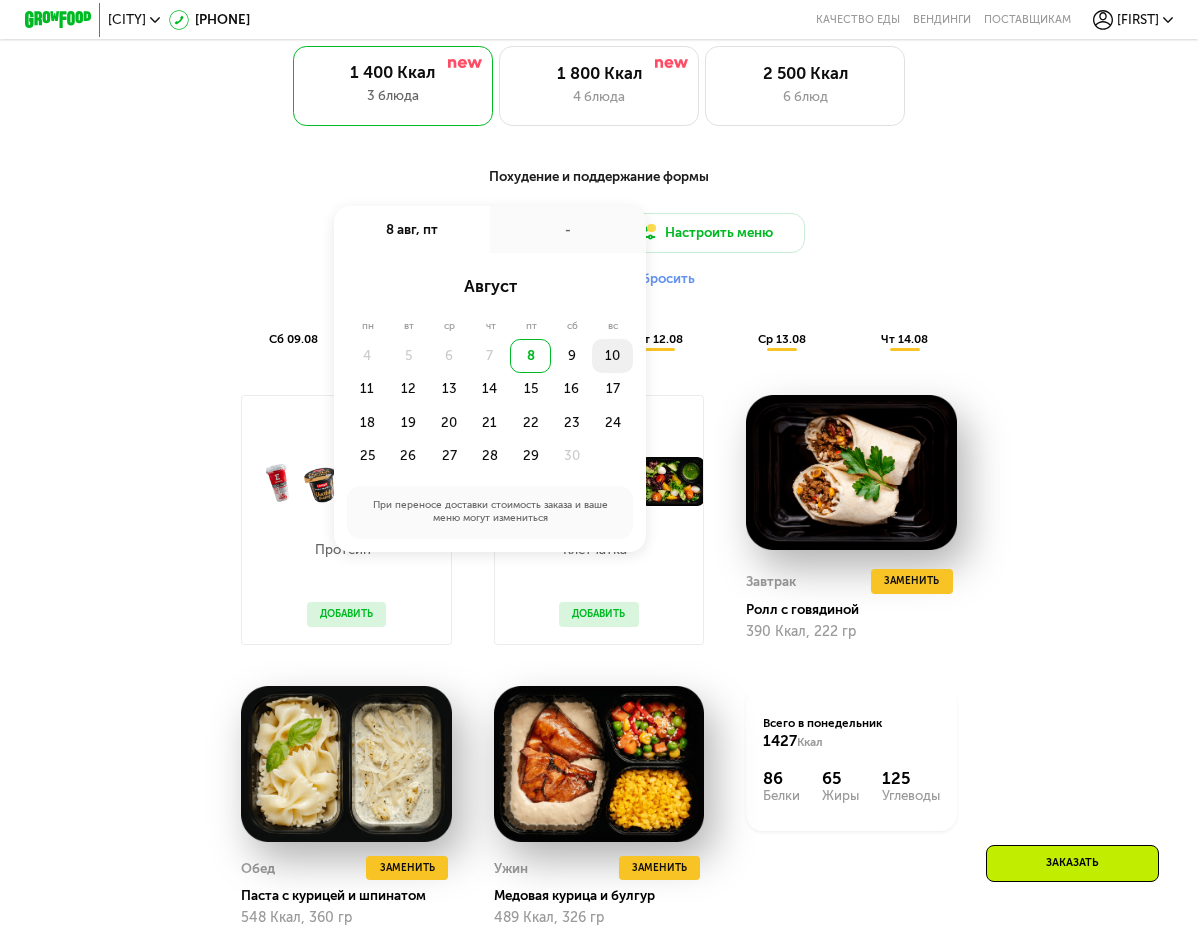 click on "10" 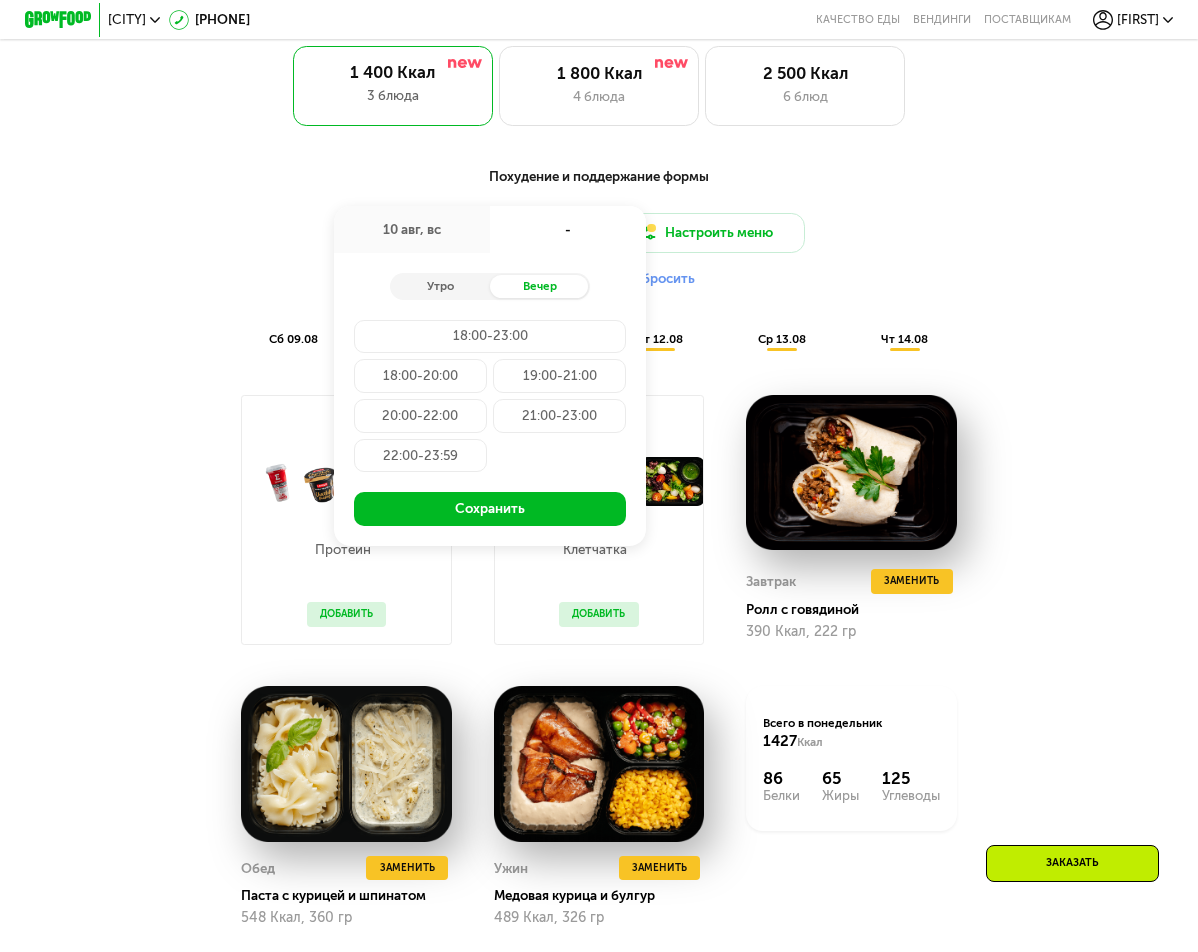 click on "20:00-22:00" 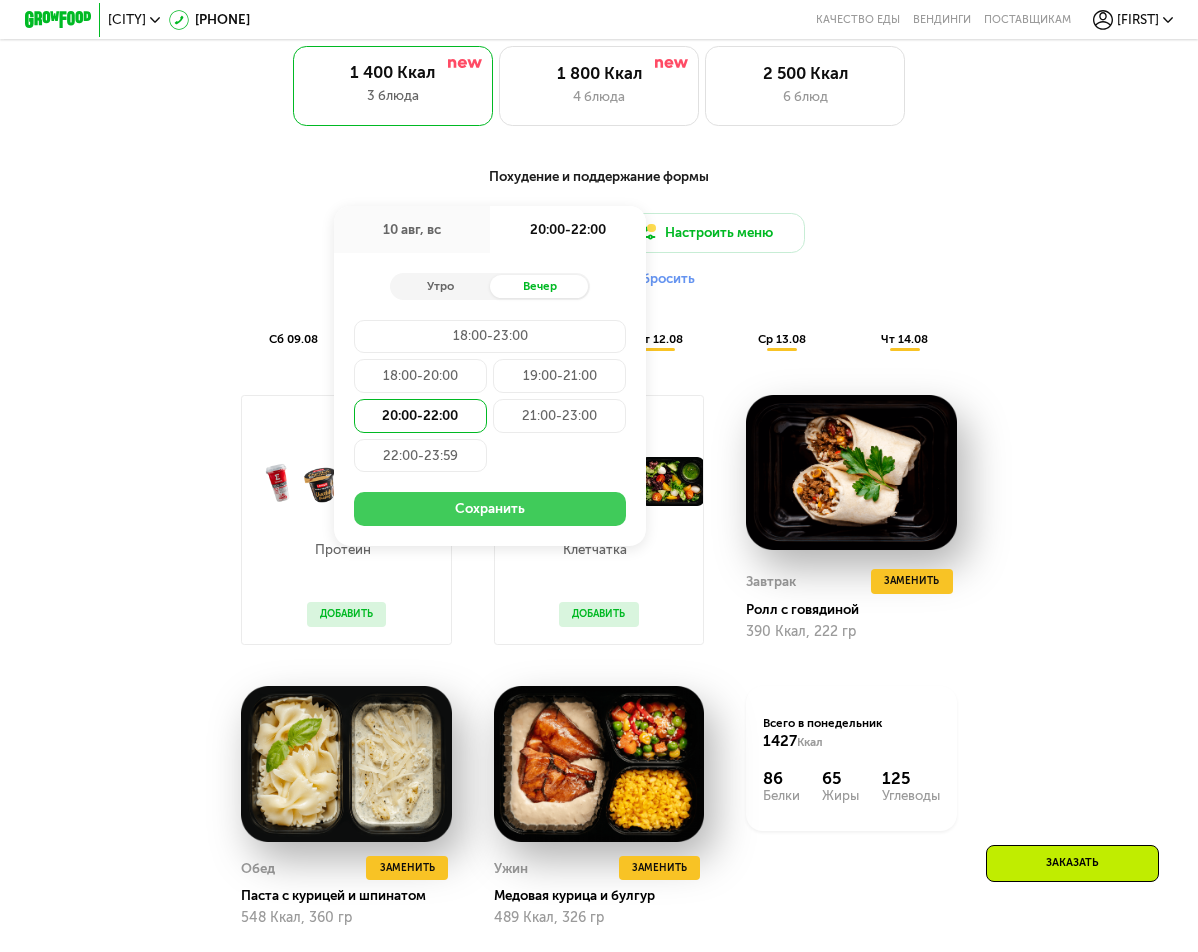 click on "Сохранить" at bounding box center (490, 508) 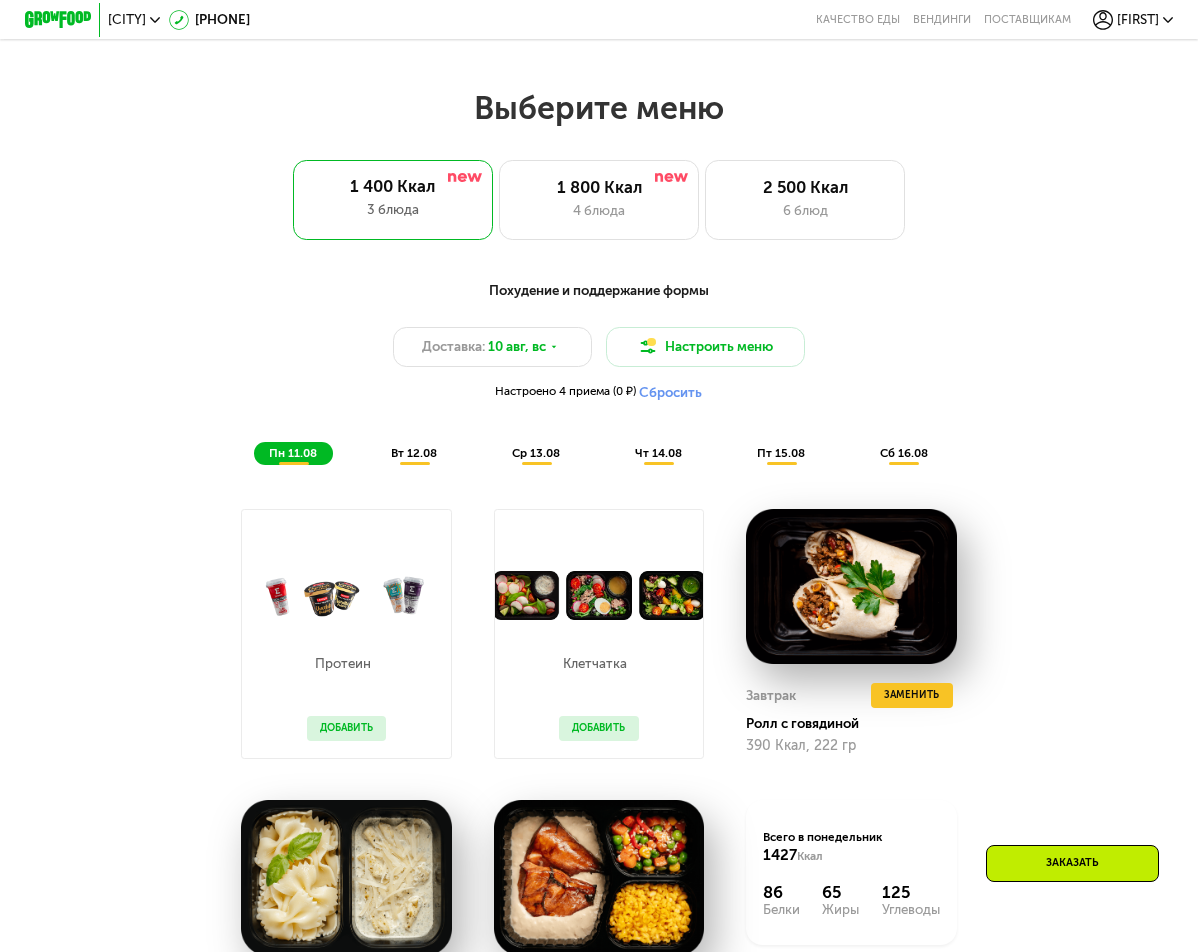 scroll, scrollTop: 600, scrollLeft: 0, axis: vertical 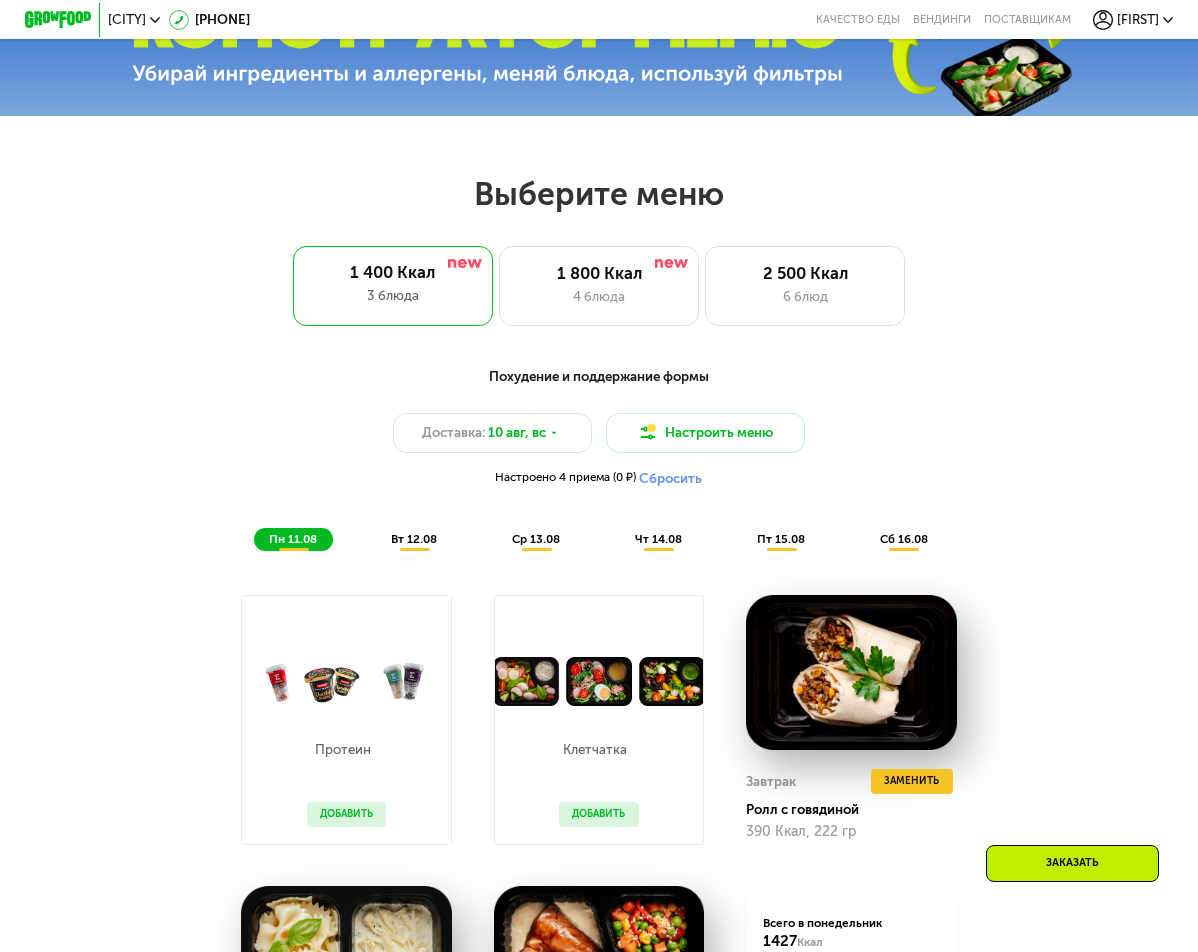 click on "вт 12.08" at bounding box center (414, 539) 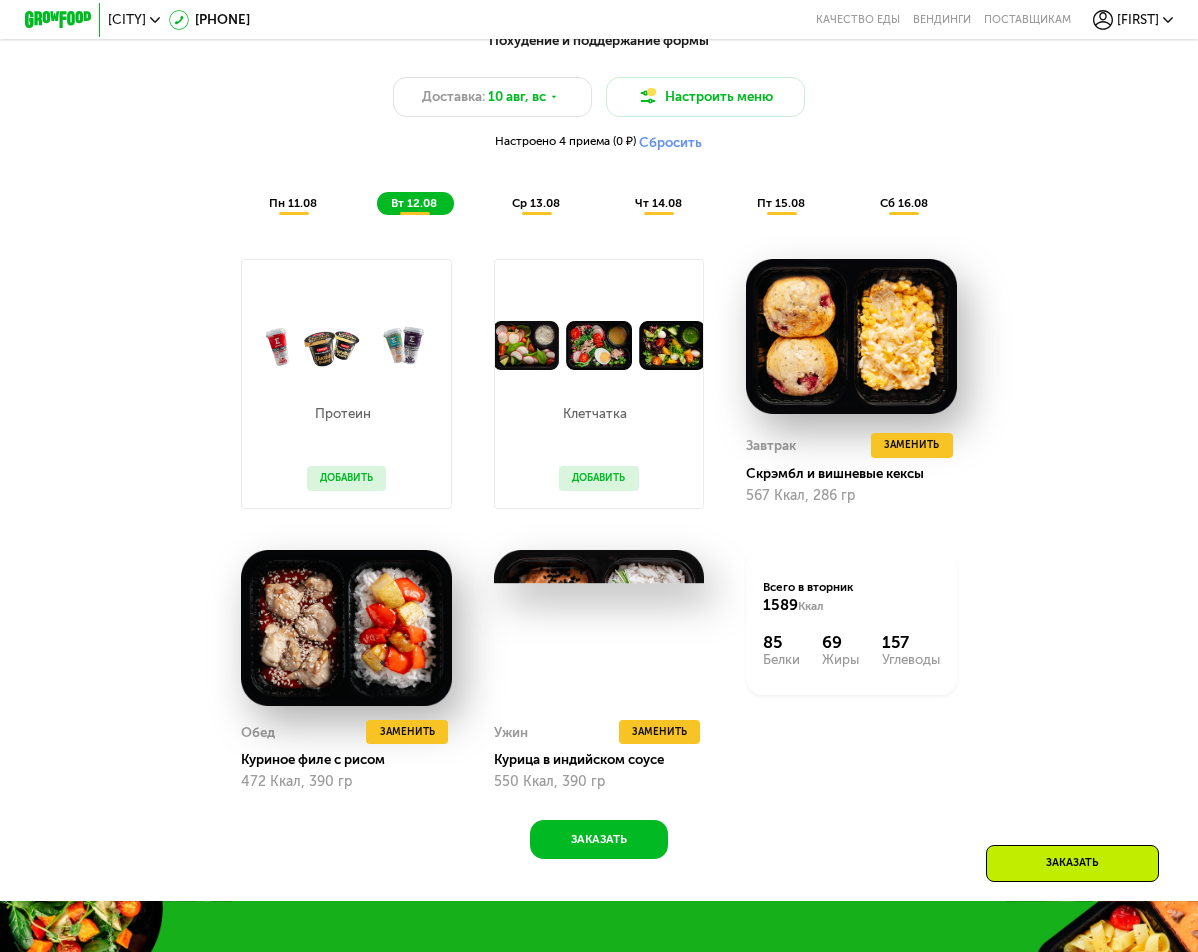 scroll, scrollTop: 900, scrollLeft: 0, axis: vertical 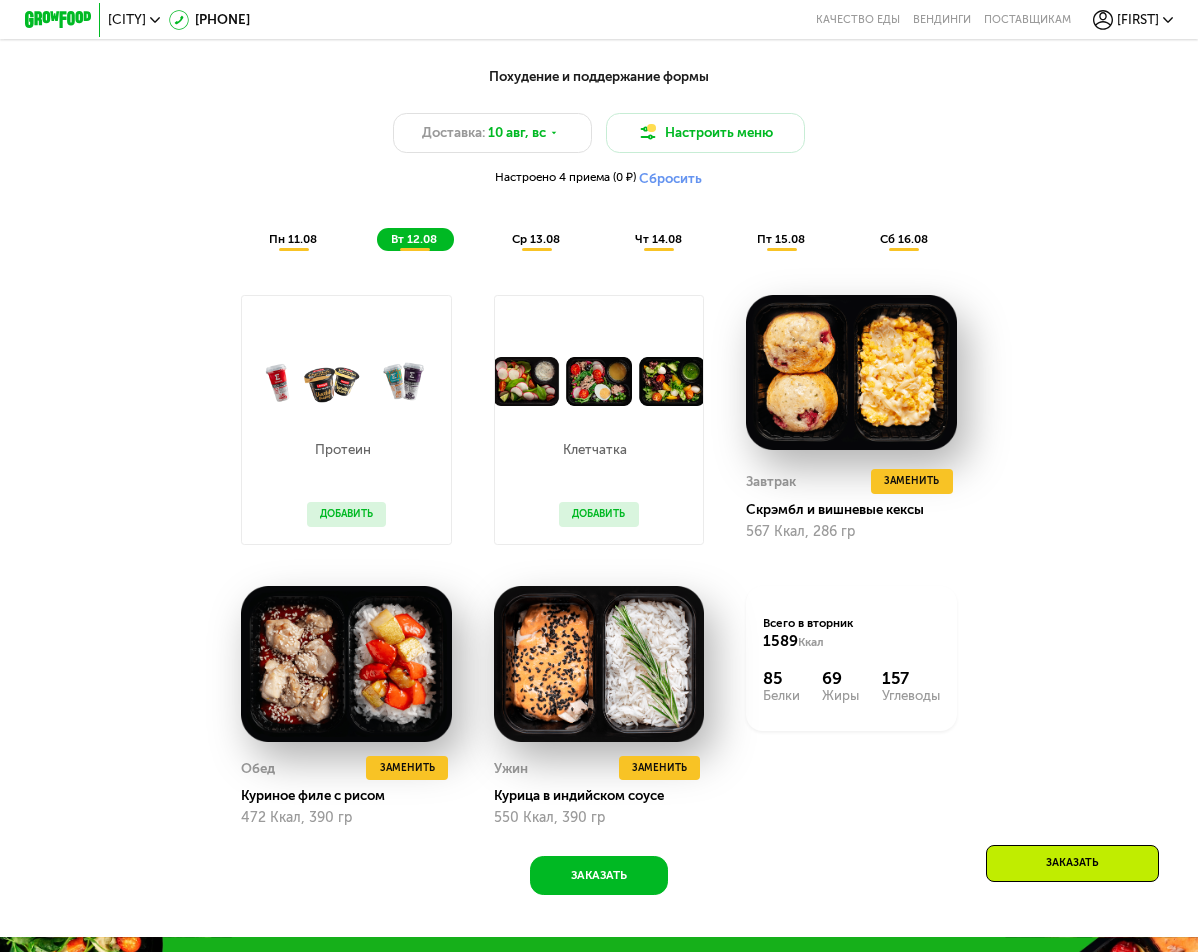 click on "ср 13.08" at bounding box center [536, 239] 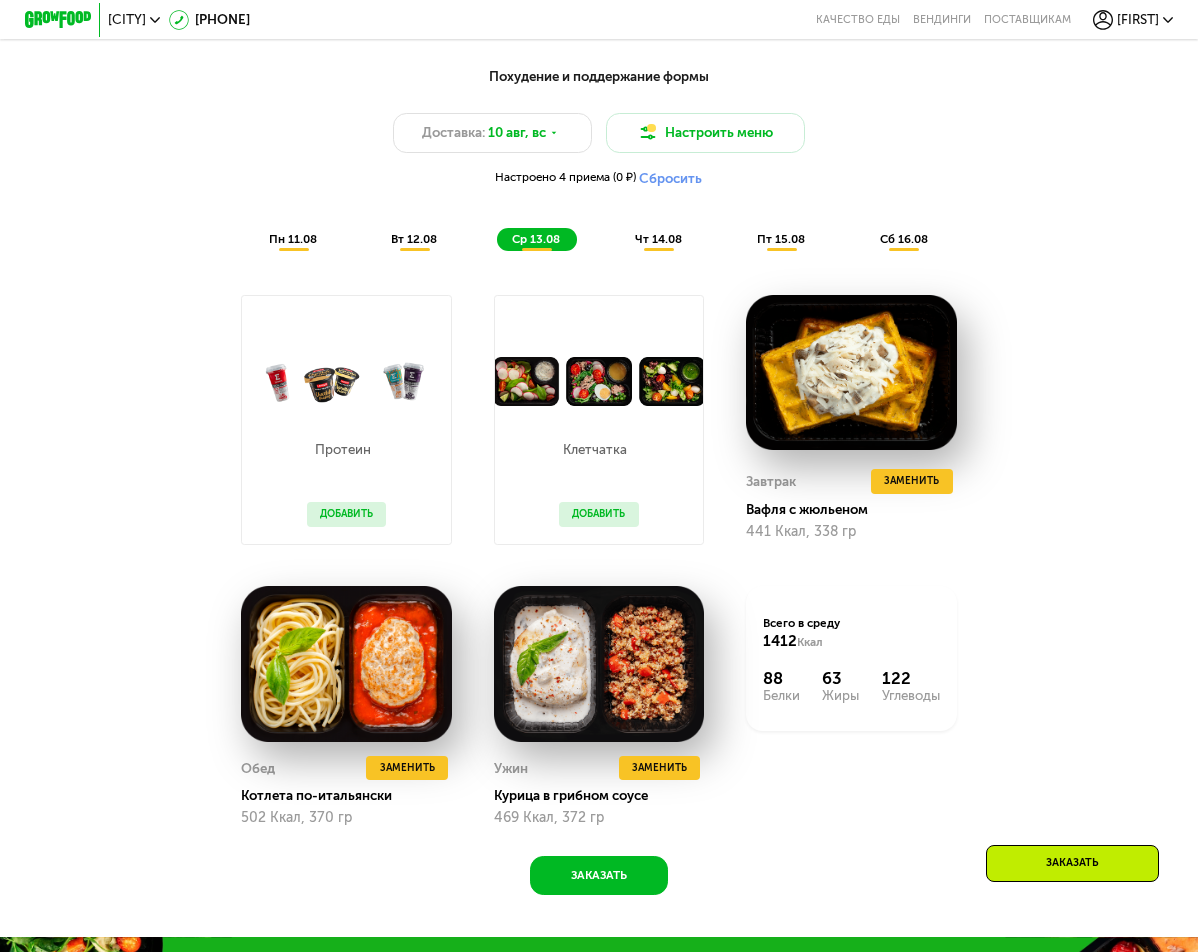 click on "чт 14.08" at bounding box center [658, 239] 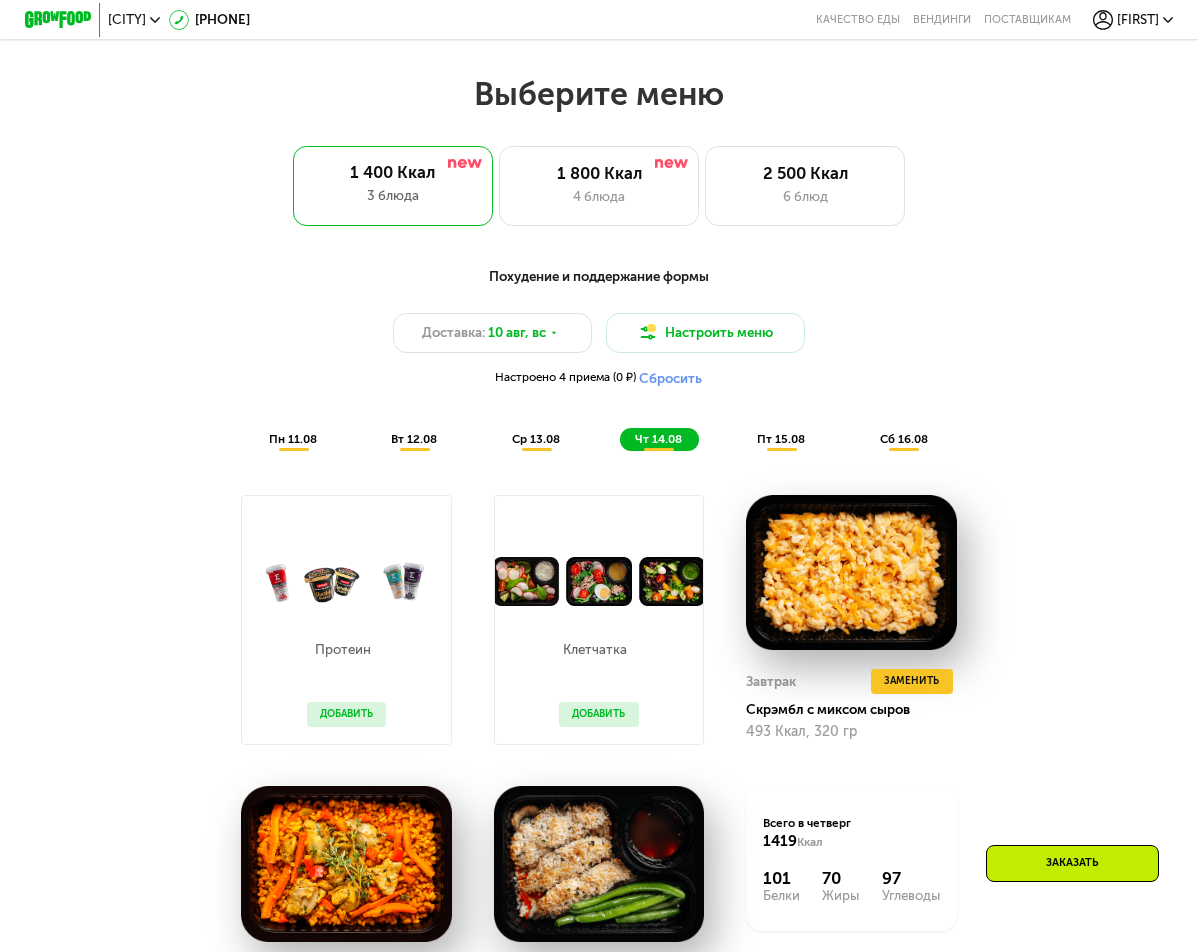 scroll, scrollTop: 600, scrollLeft: 0, axis: vertical 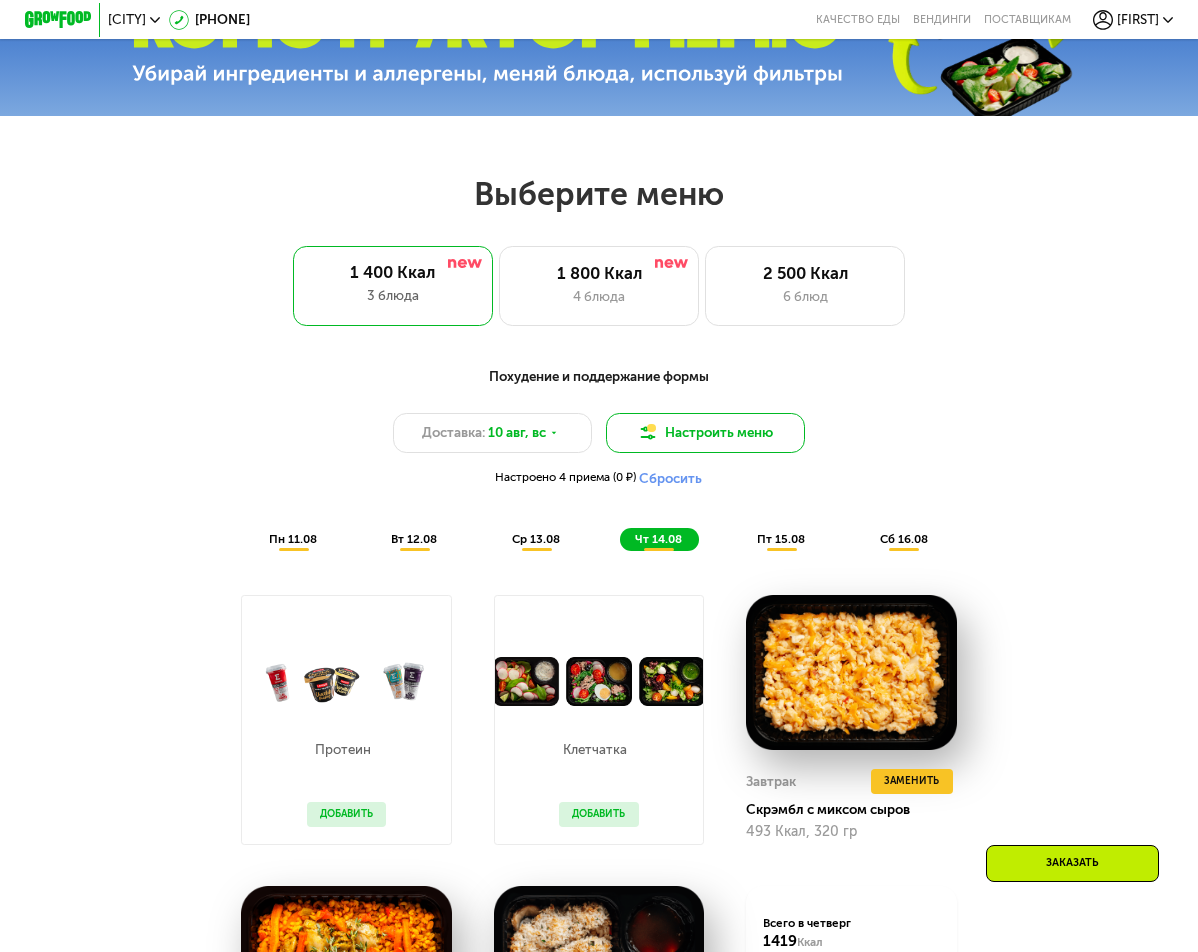 click on "Настроить меню" at bounding box center (706, 433) 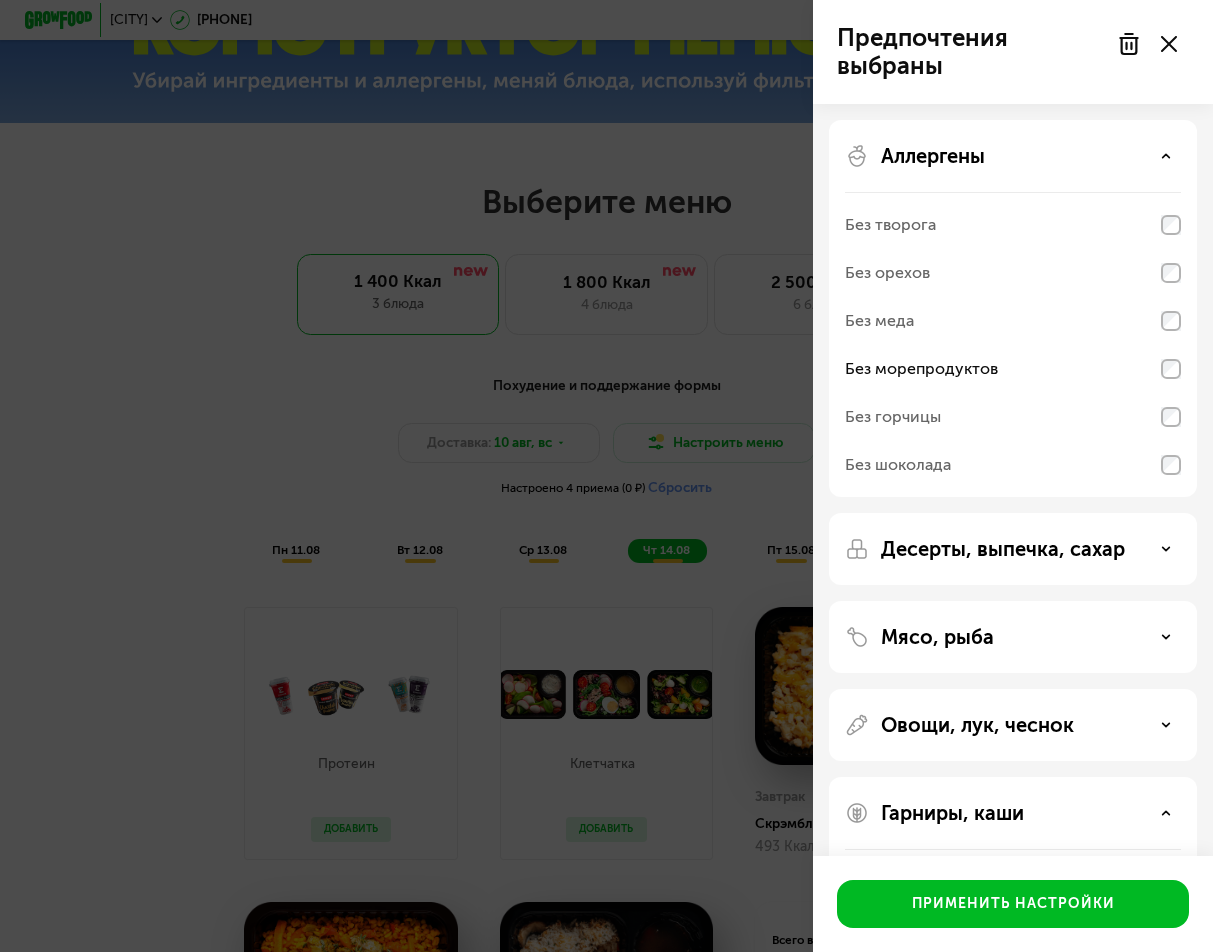drag, startPoint x: 1177, startPoint y: 45, endPoint x: 1166, endPoint y: 45, distance: 11 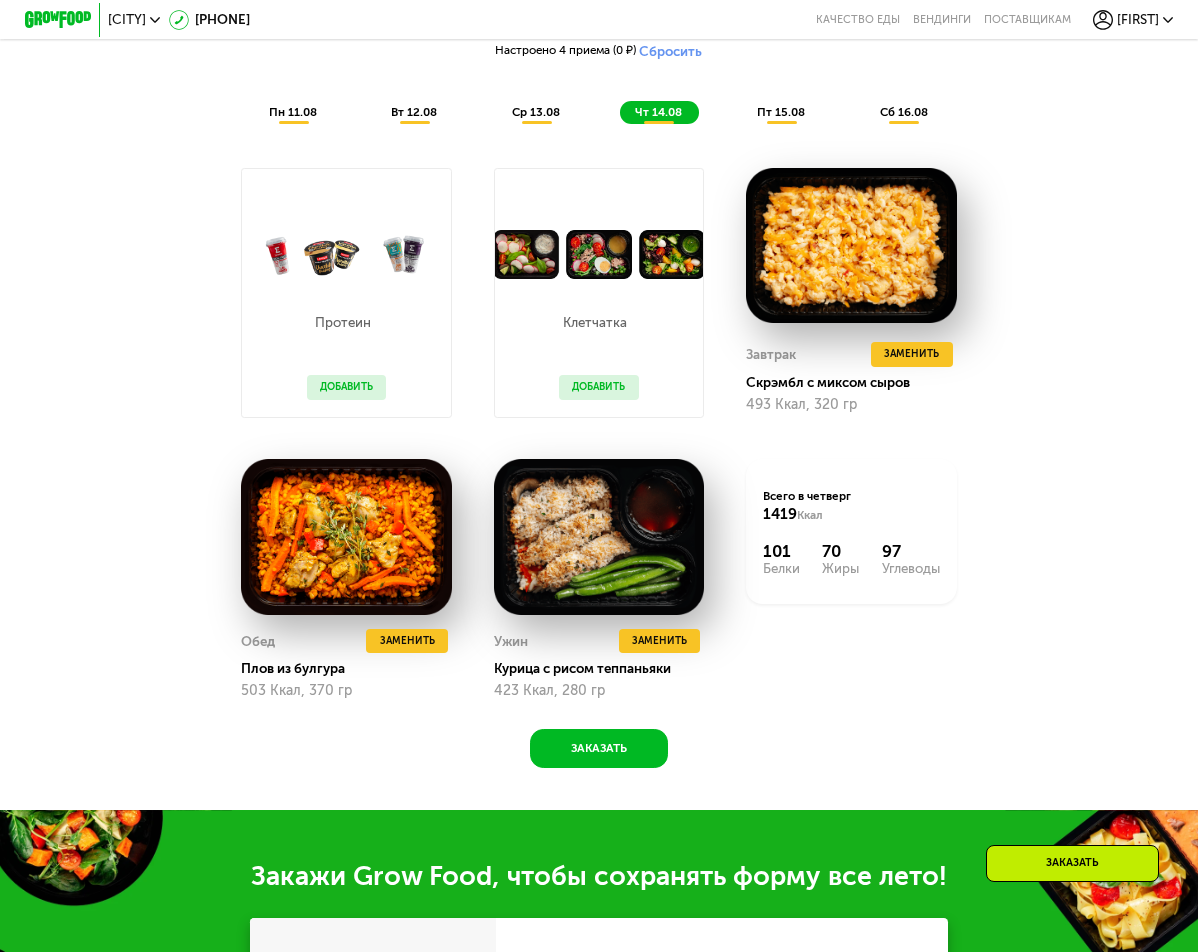 scroll, scrollTop: 1100, scrollLeft: 0, axis: vertical 